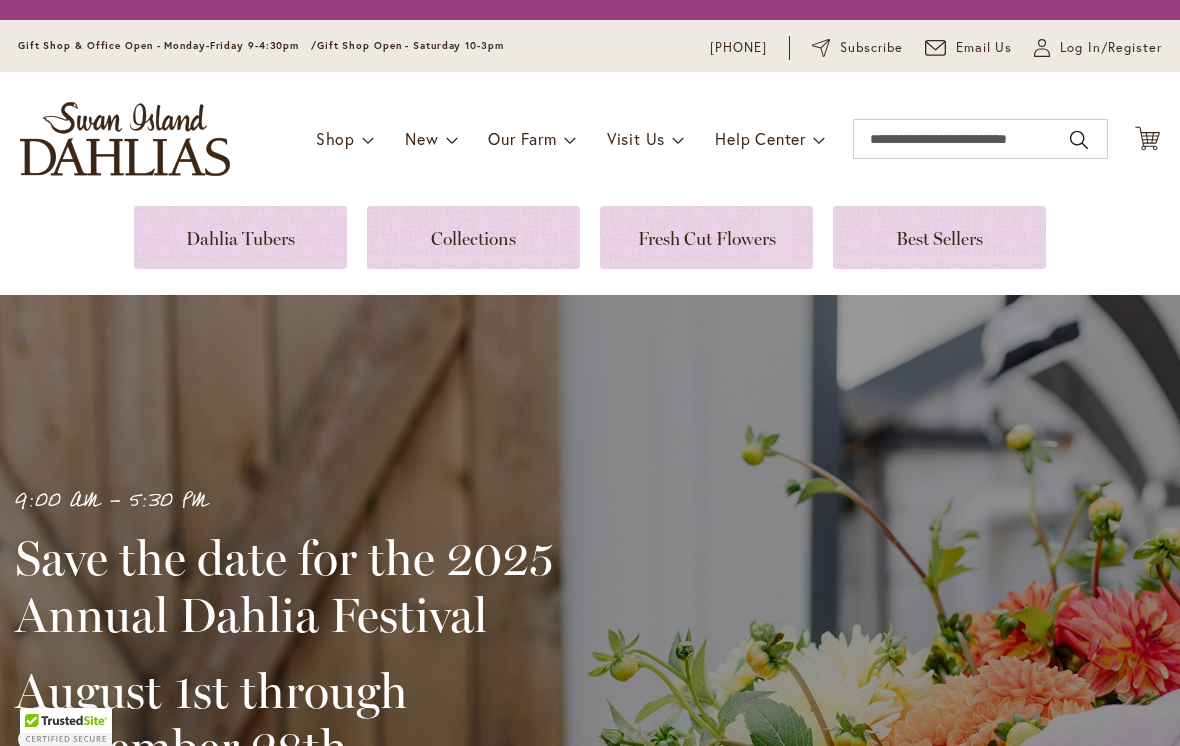 scroll, scrollTop: 0, scrollLeft: 0, axis: both 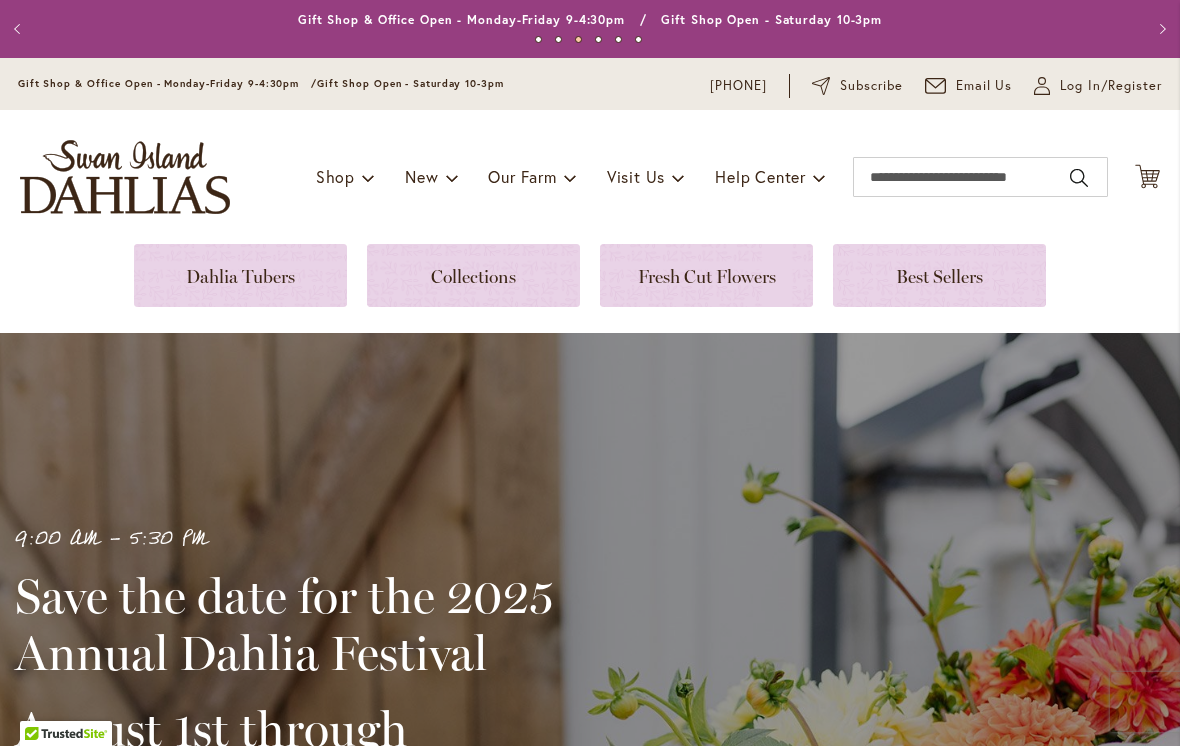 click at bounding box center [939, 275] 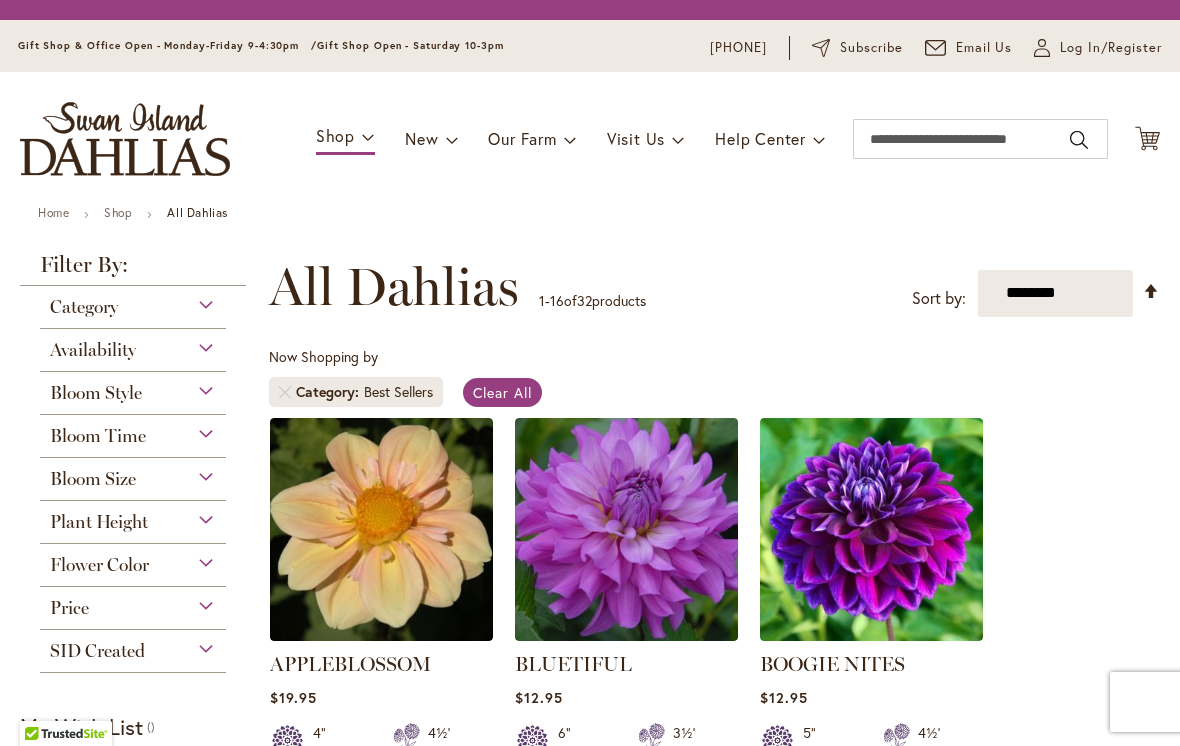 scroll, scrollTop: 0, scrollLeft: 0, axis: both 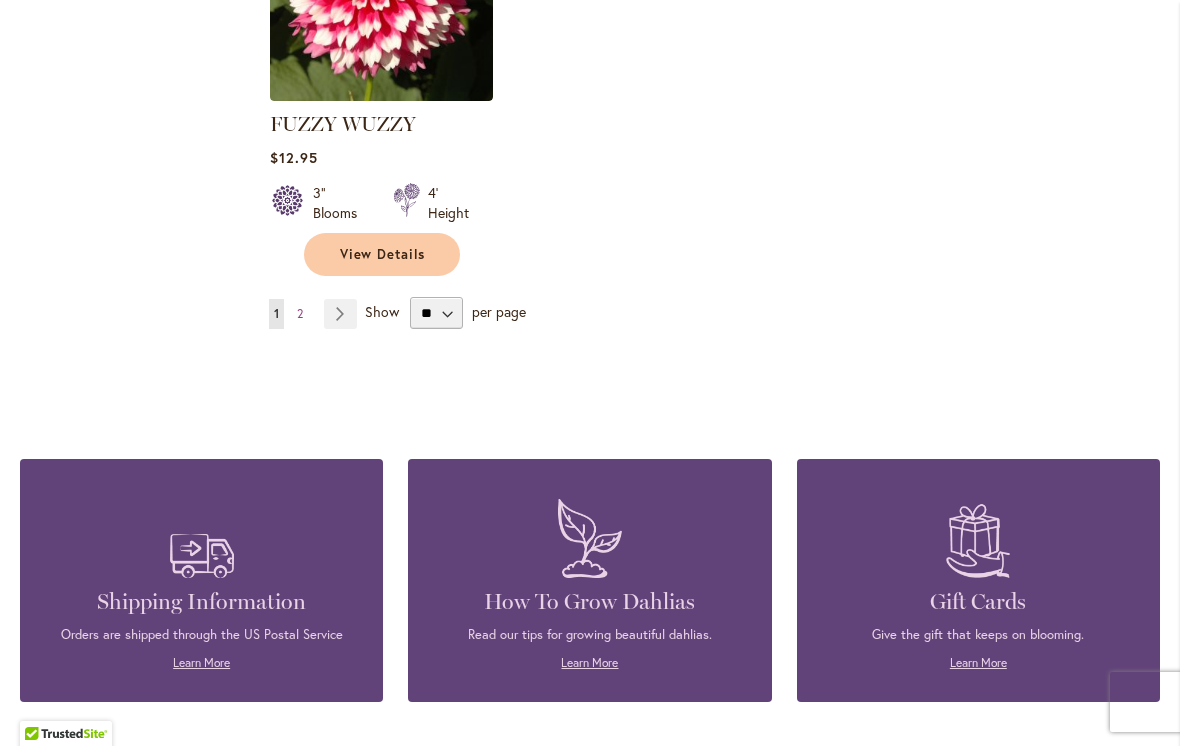 click on "Page
Next" at bounding box center [340, 314] 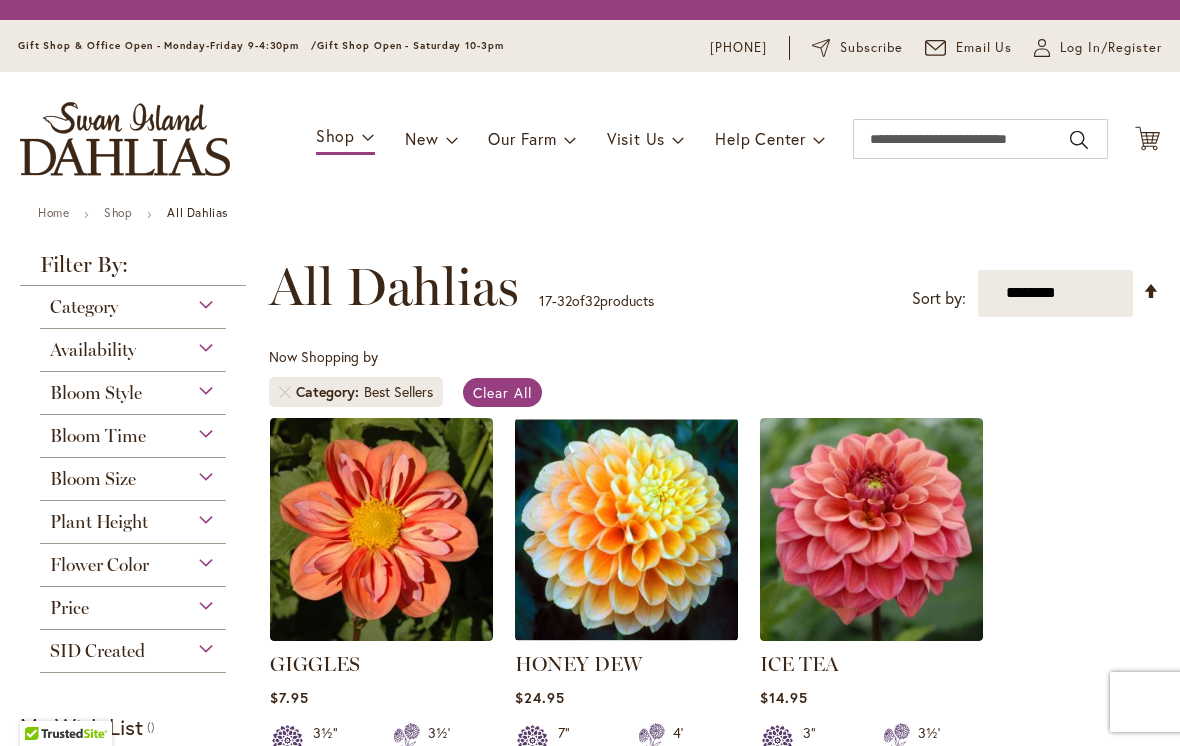 scroll, scrollTop: 0, scrollLeft: 0, axis: both 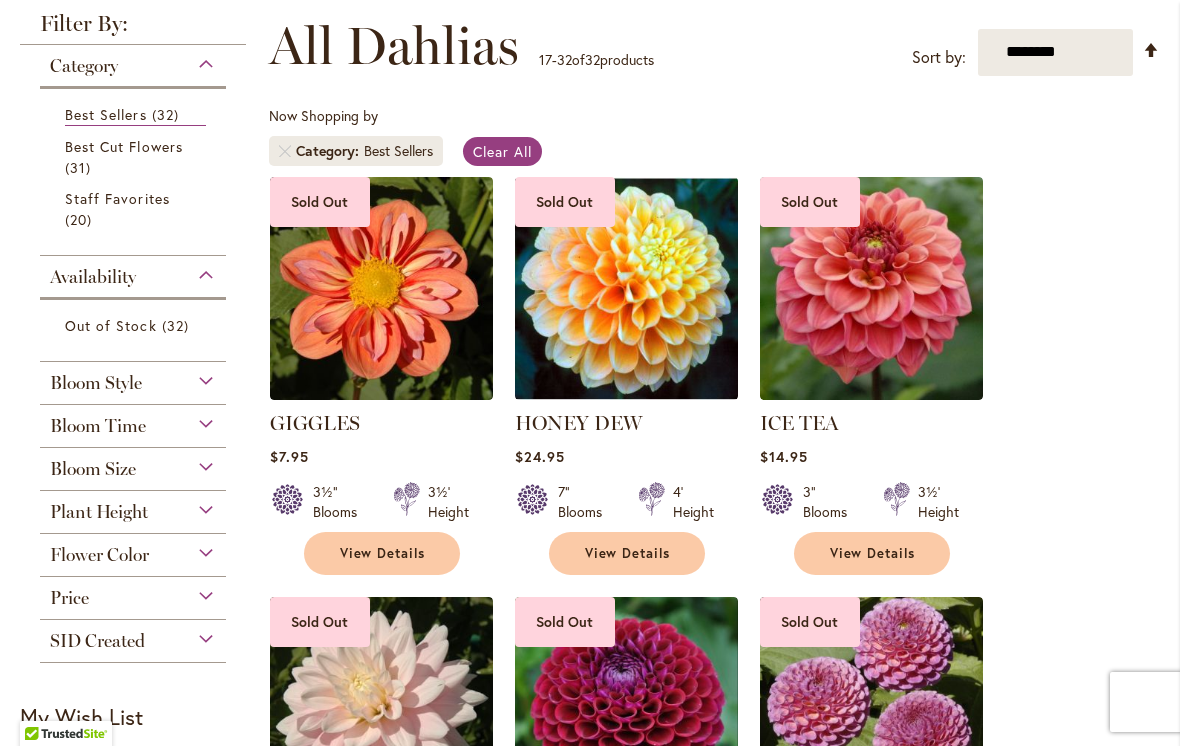 click on "Bloom Style" at bounding box center (96, 383) 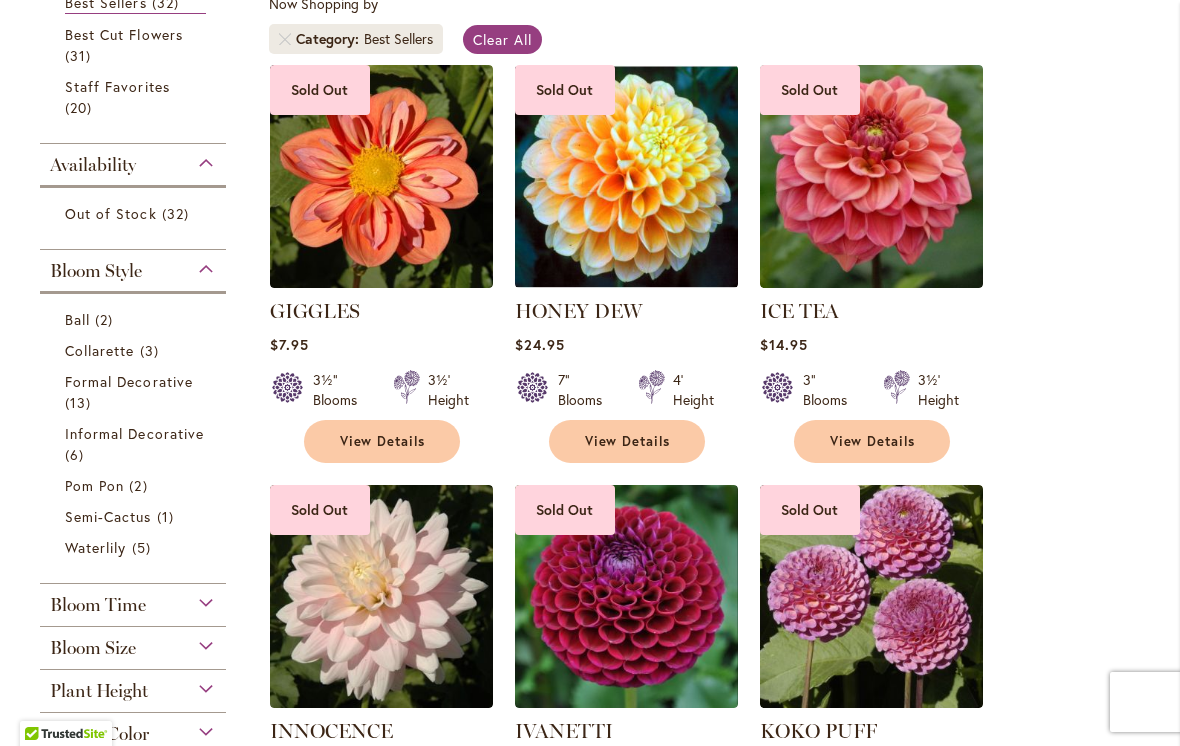 scroll, scrollTop: 392, scrollLeft: 0, axis: vertical 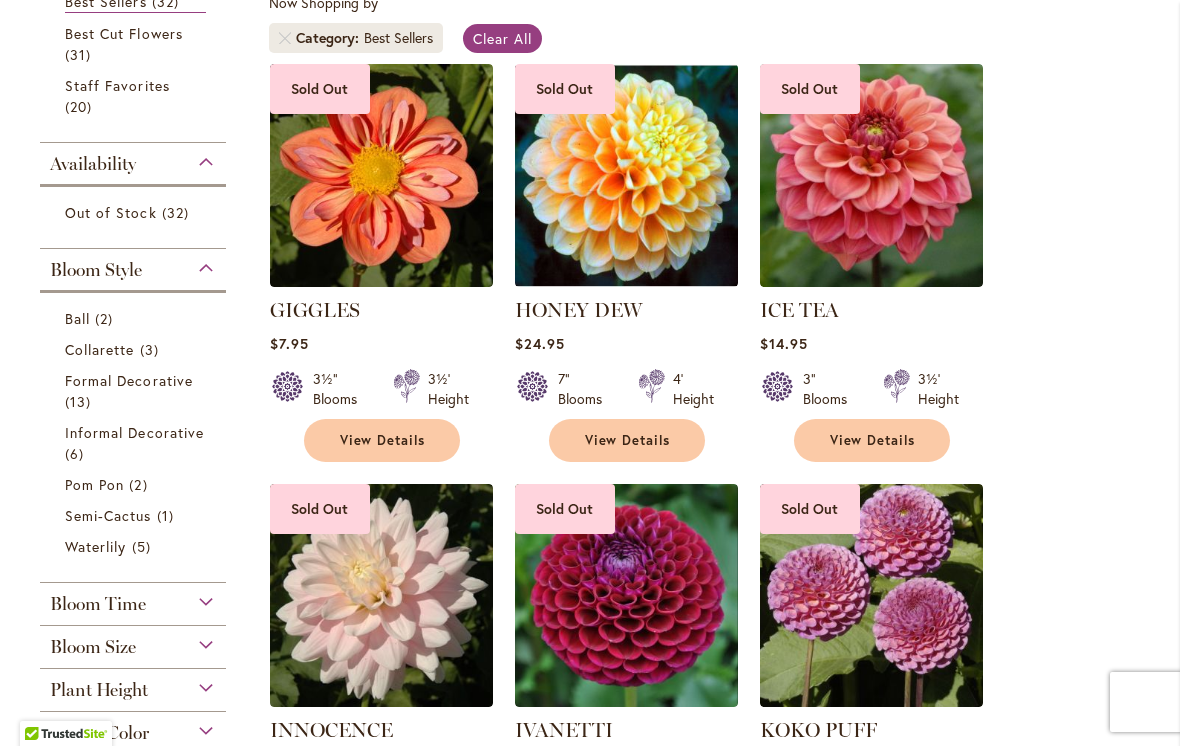 click on "Pom Pon" at bounding box center [94, 484] 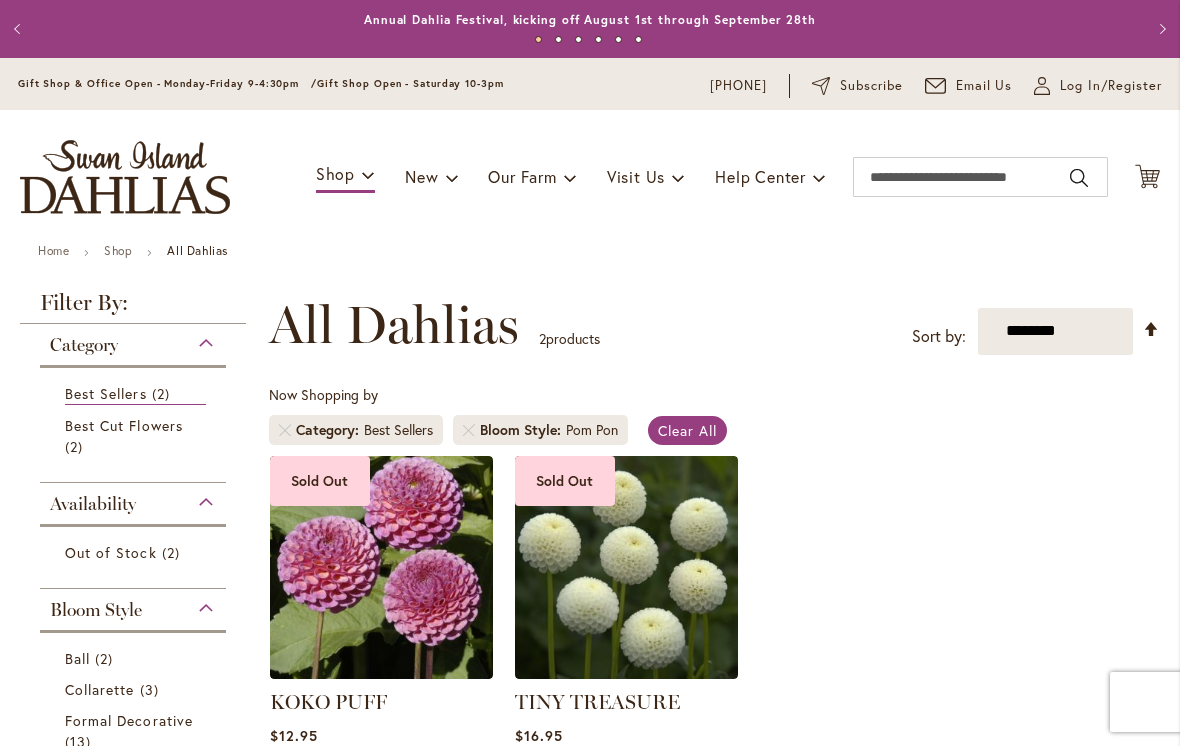 scroll, scrollTop: 0, scrollLeft: 0, axis: both 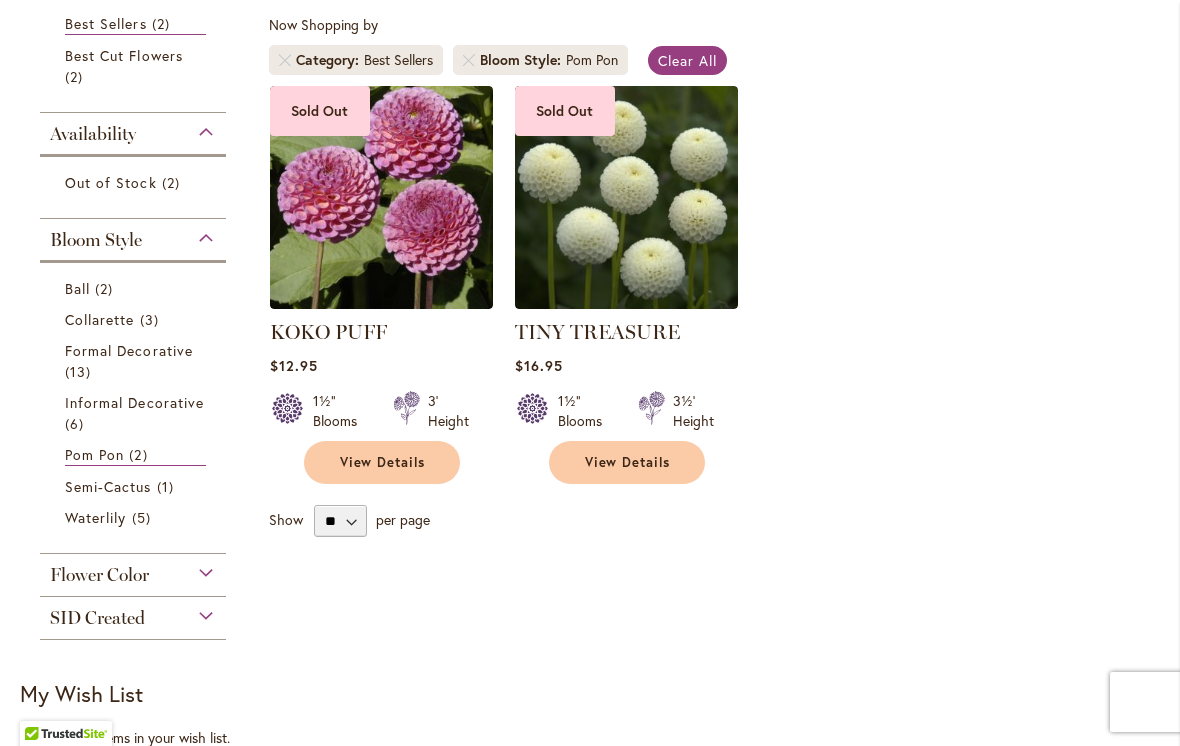 click on "Ball
2
items" at bounding box center [135, 288] 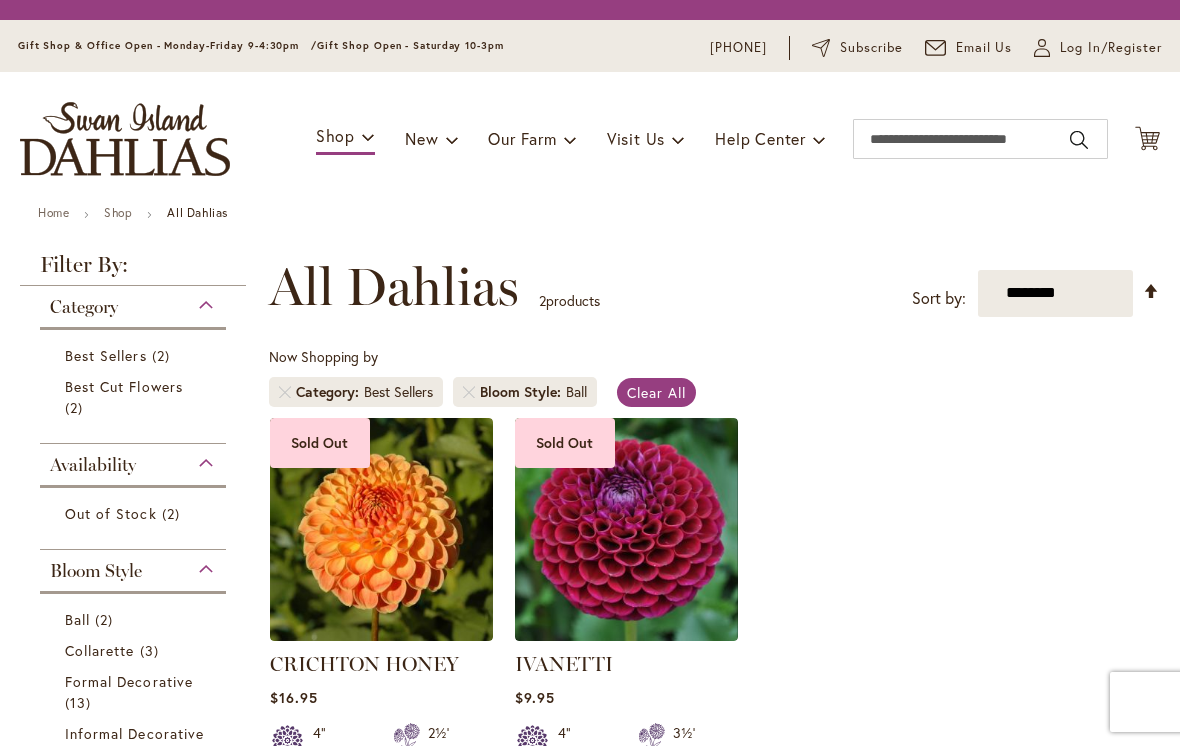 scroll, scrollTop: 0, scrollLeft: 0, axis: both 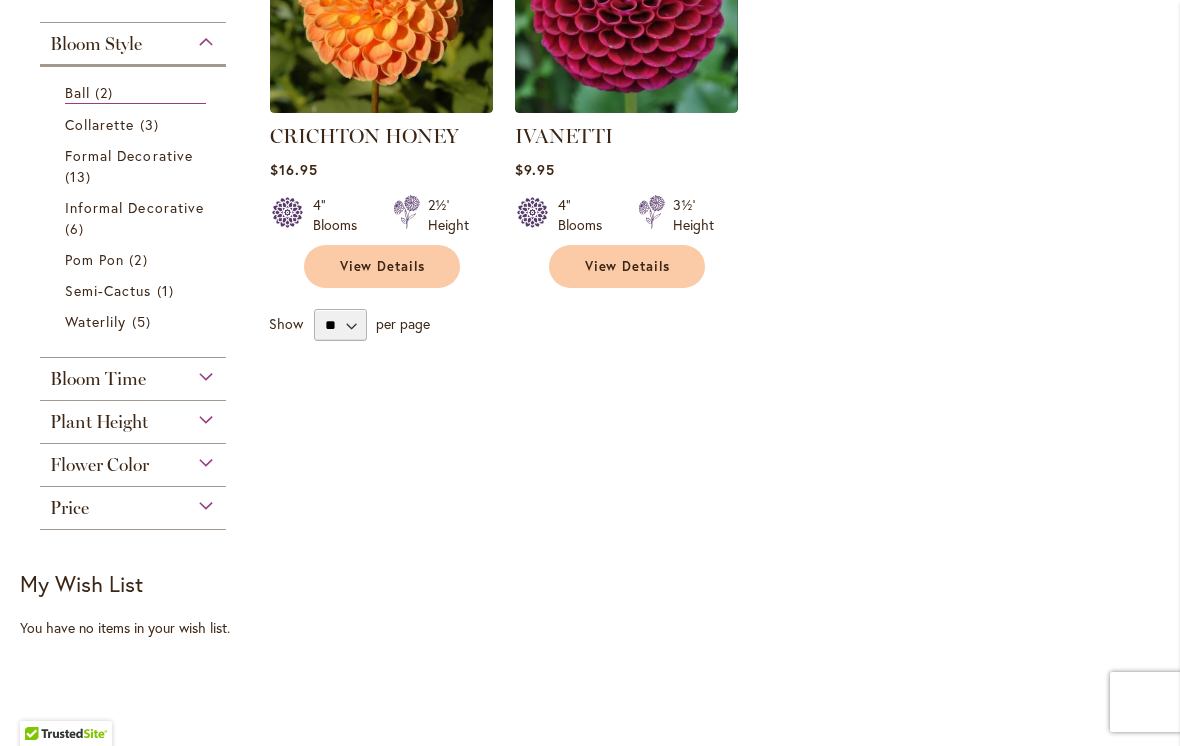 click on "Semi-Cactus" at bounding box center (108, 290) 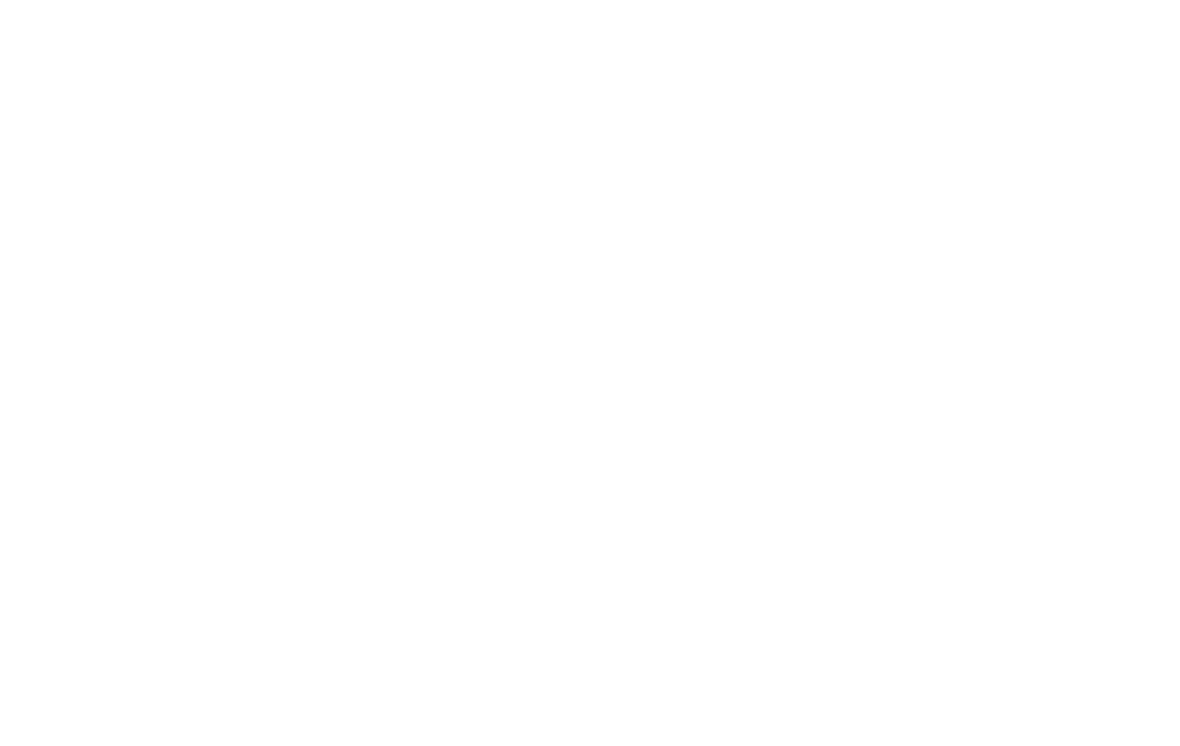 scroll, scrollTop: 0, scrollLeft: 0, axis: both 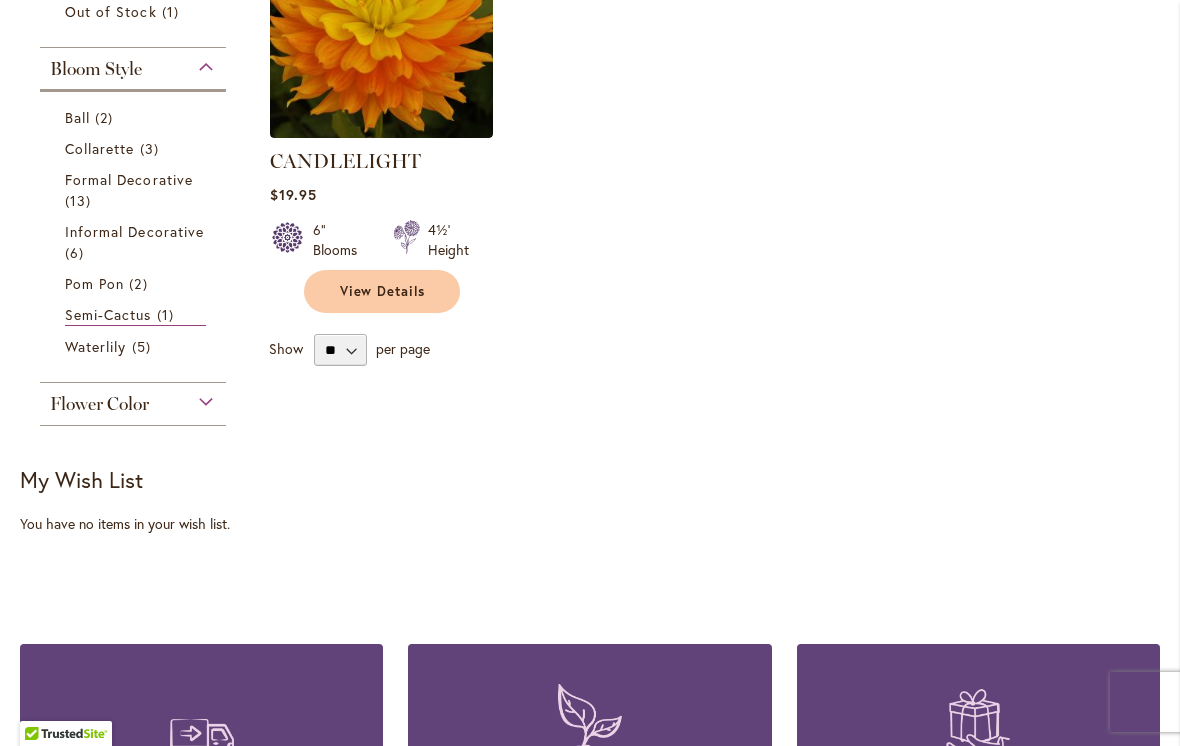 click on "Flower Color" at bounding box center [133, 399] 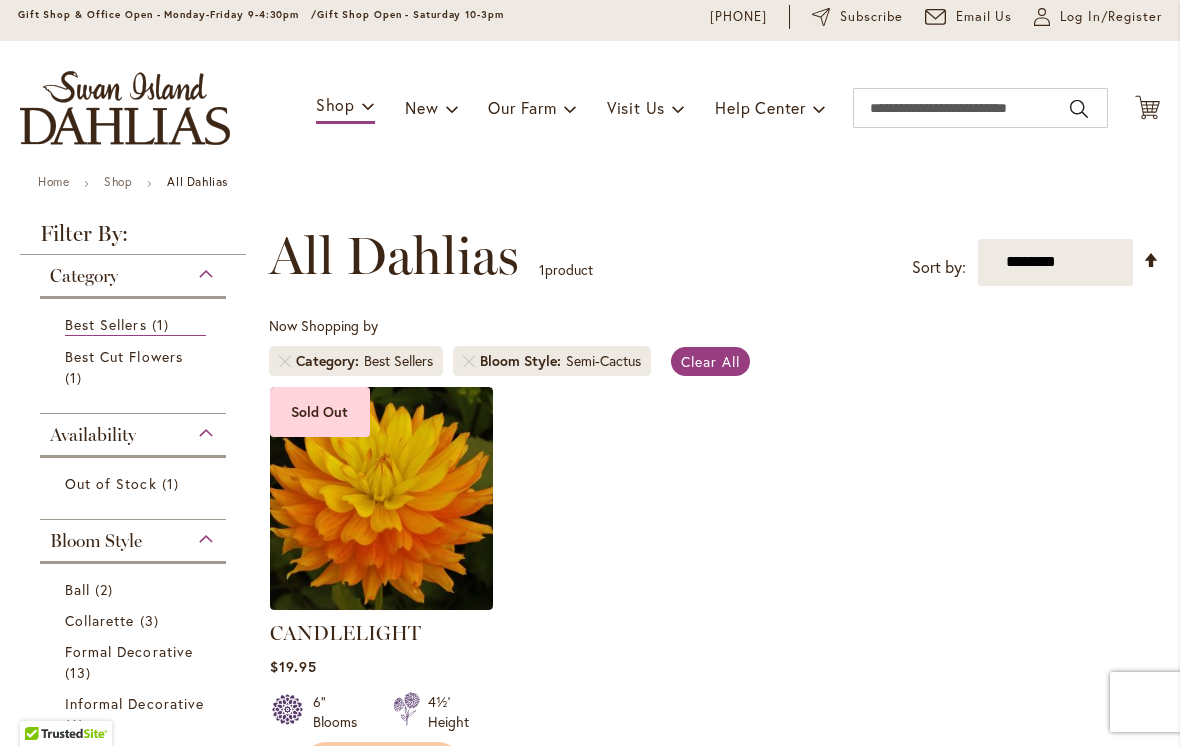 scroll, scrollTop: 68, scrollLeft: 0, axis: vertical 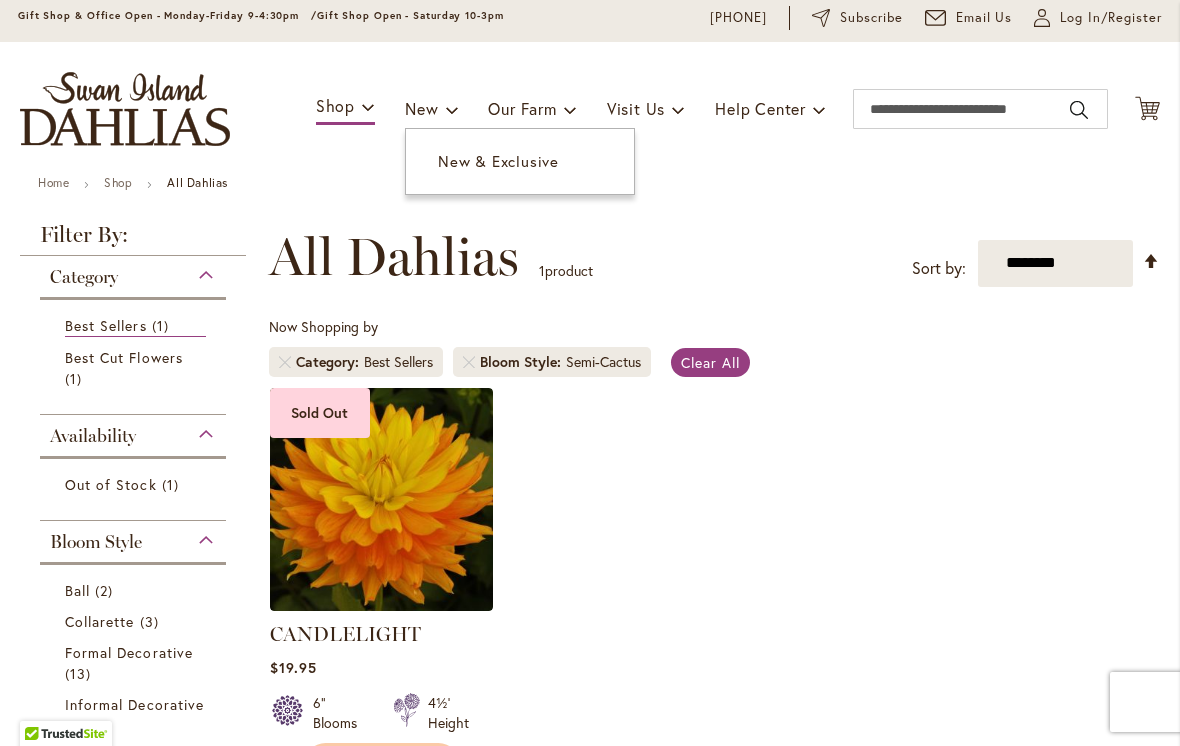 click on "New & Exclusive" at bounding box center (498, 161) 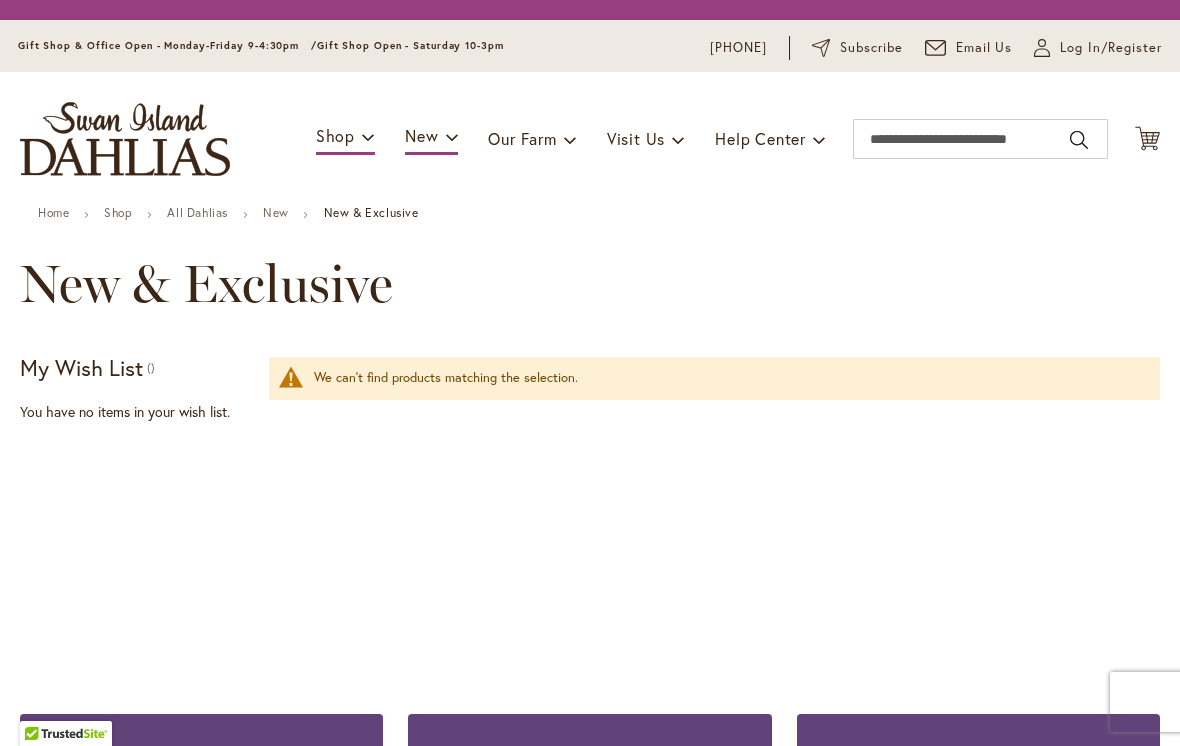 scroll, scrollTop: 0, scrollLeft: 0, axis: both 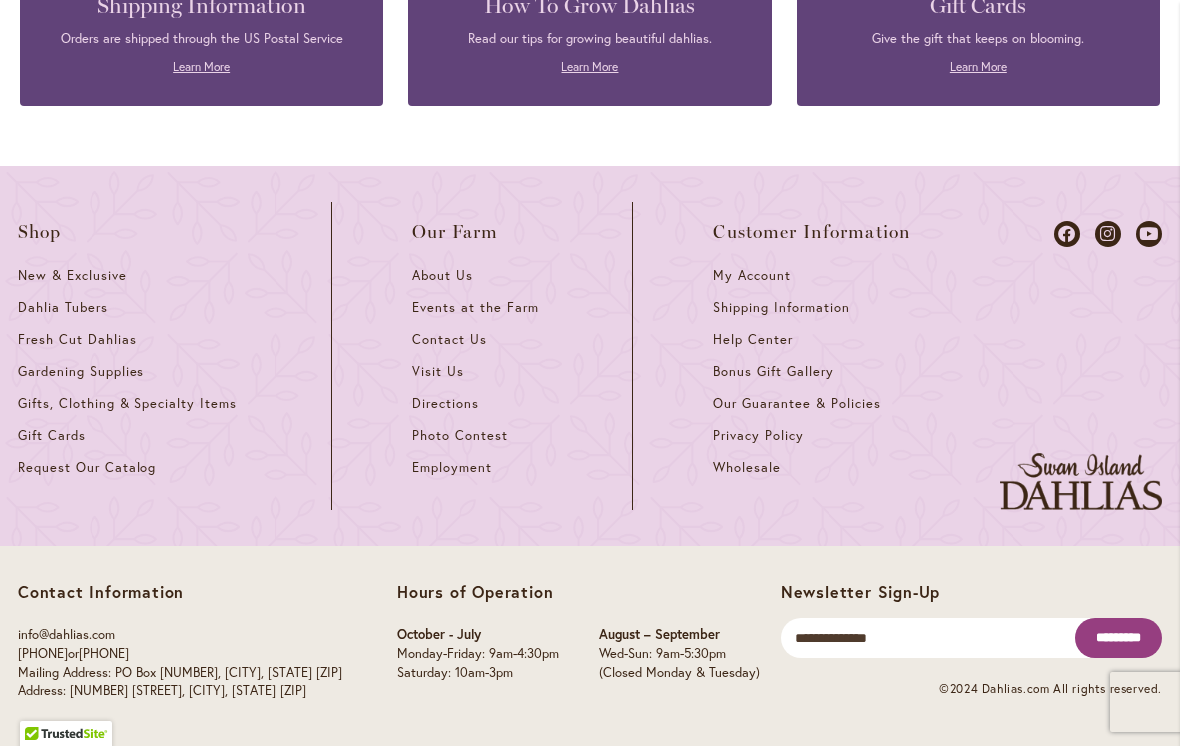 click on "Dahlia Tubers" at bounding box center [63, 307] 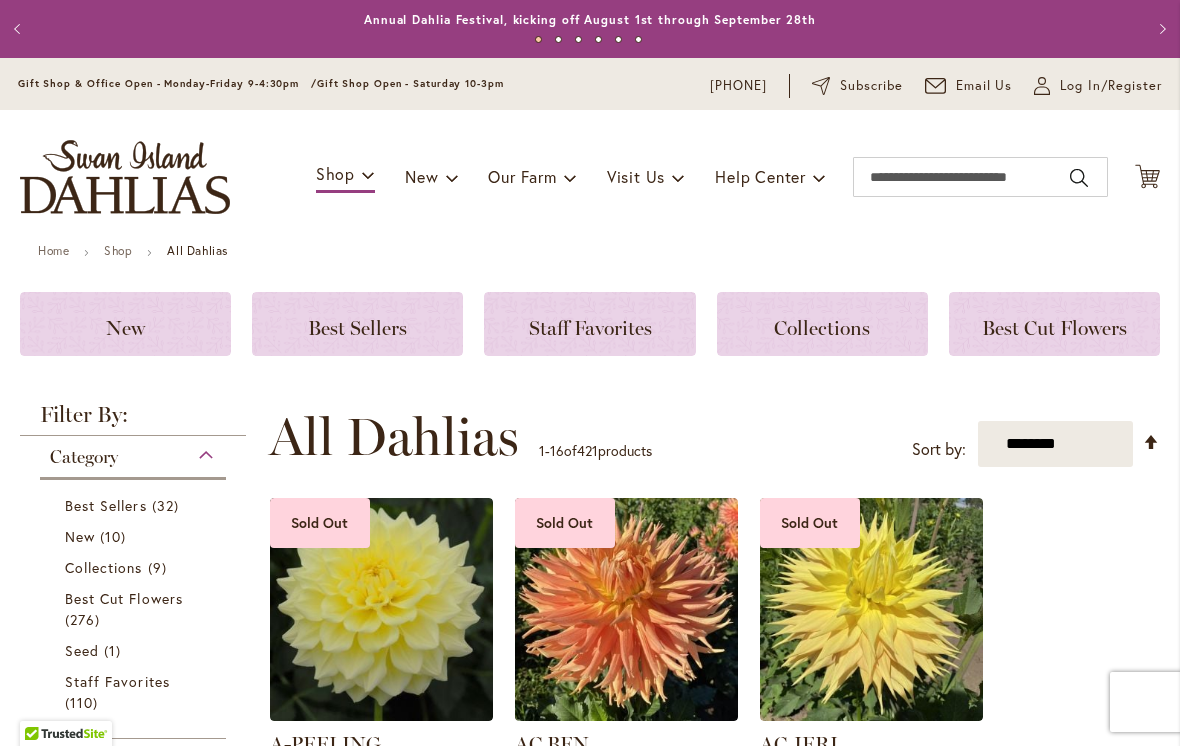scroll, scrollTop: 0, scrollLeft: 0, axis: both 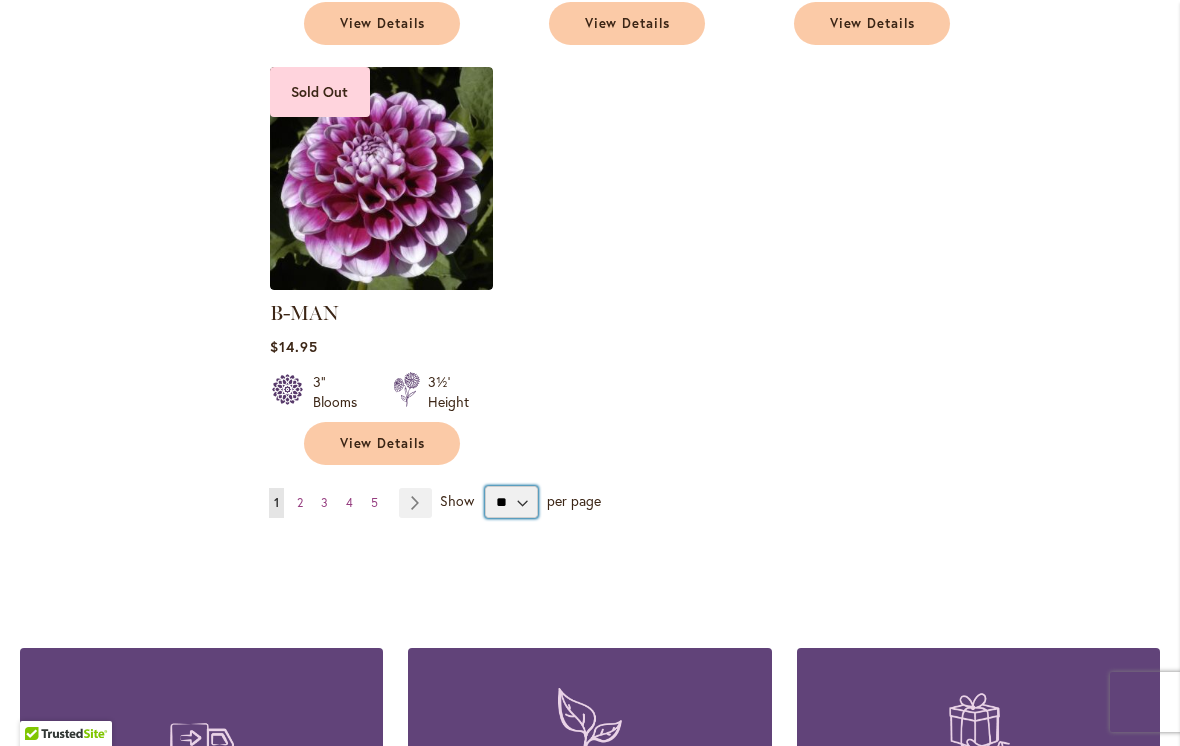 click on "**
**
**
**" at bounding box center (511, 502) 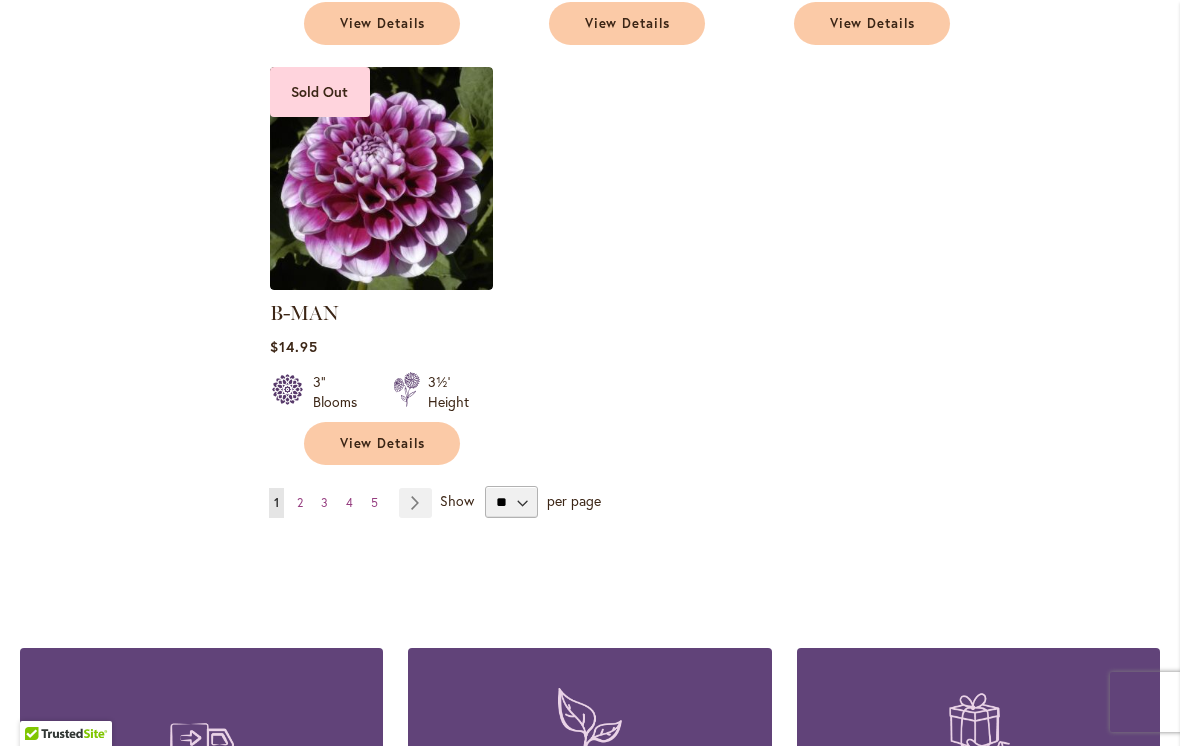 click on "per page" at bounding box center [574, 500] 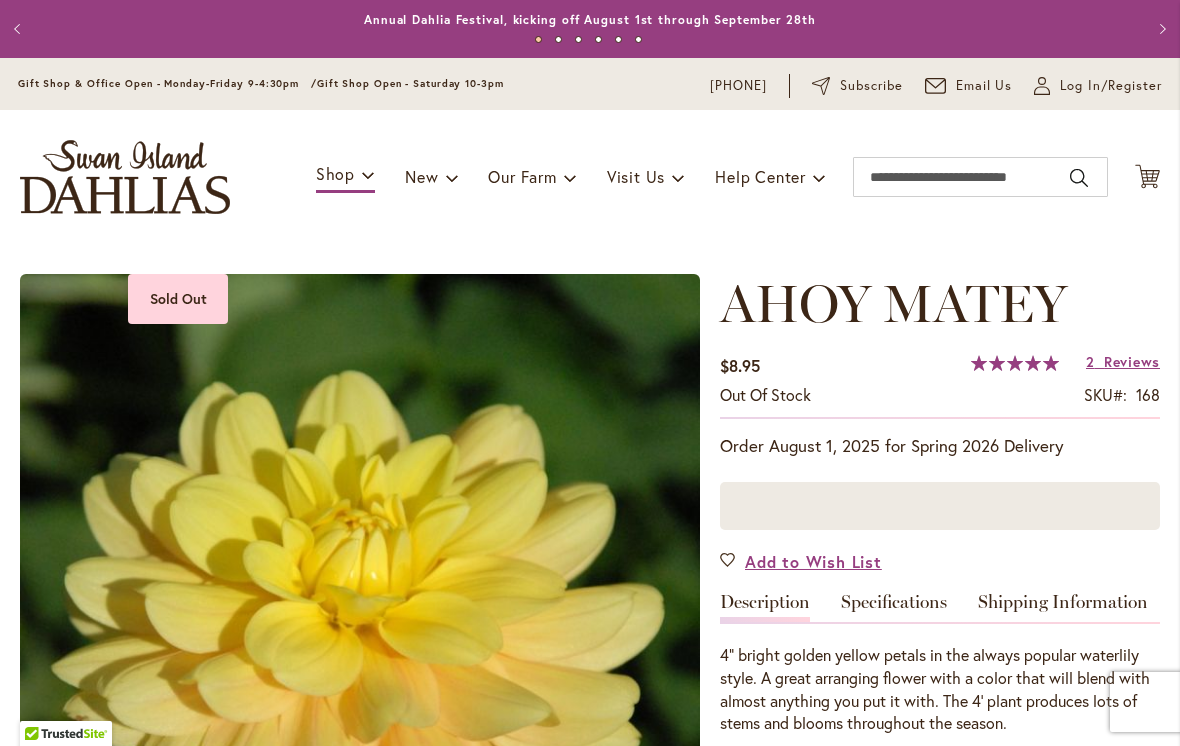 scroll, scrollTop: 0, scrollLeft: 0, axis: both 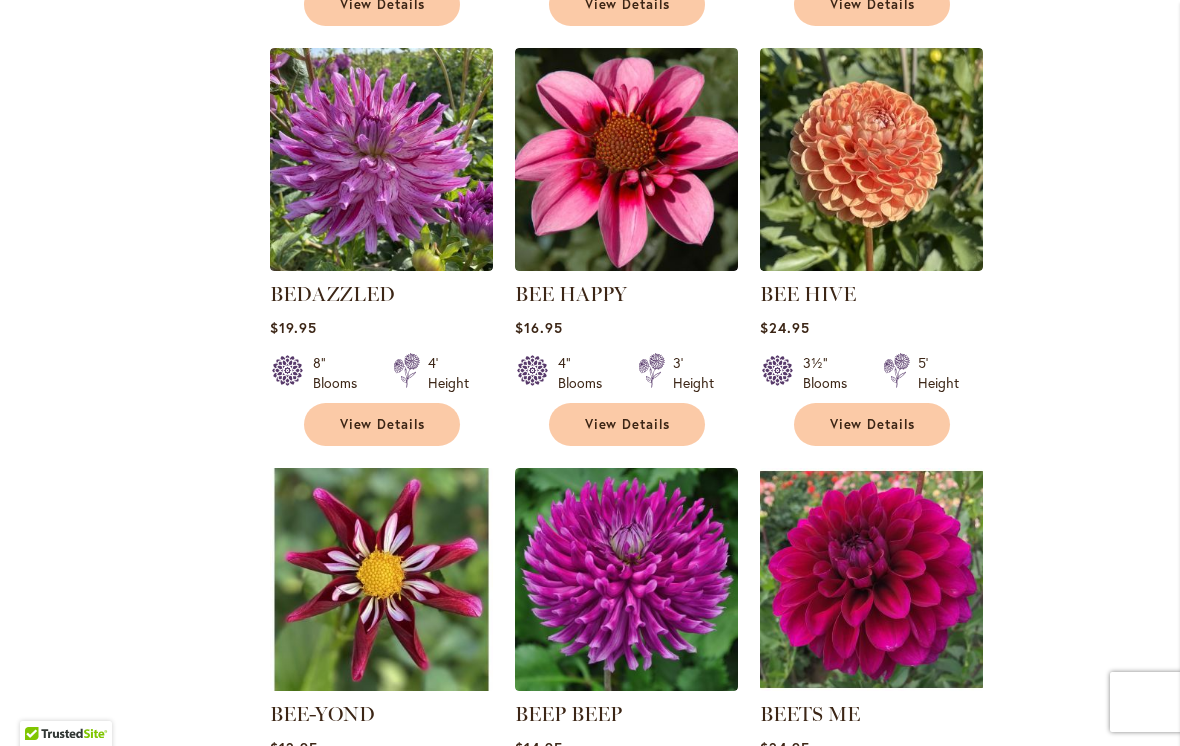 click on "View Details" at bounding box center (383, 424) 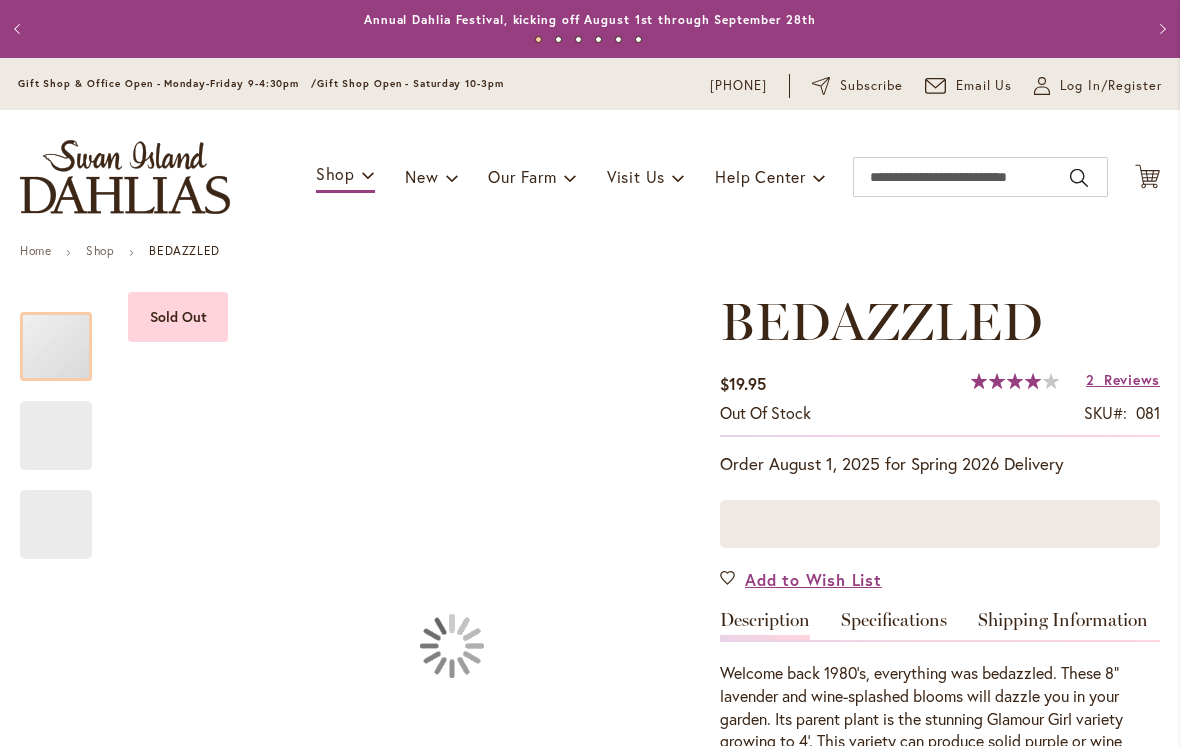 scroll, scrollTop: 0, scrollLeft: 0, axis: both 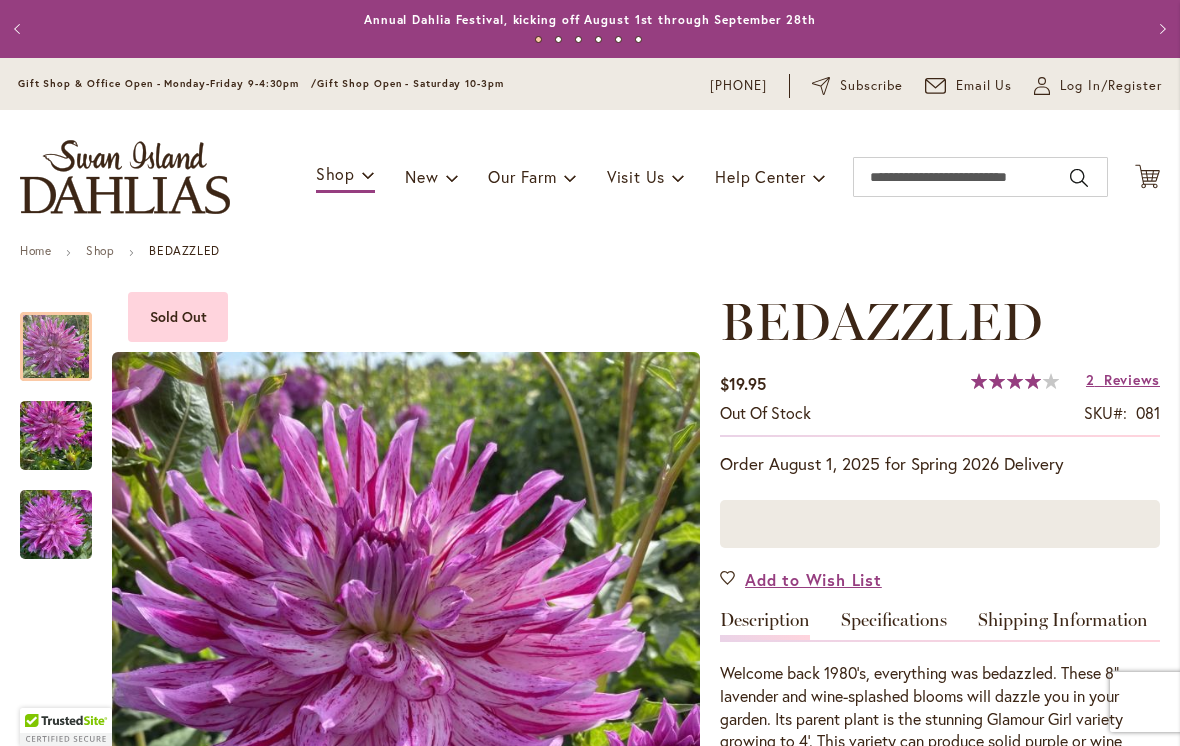 click on "Reviews" at bounding box center [1132, 380] 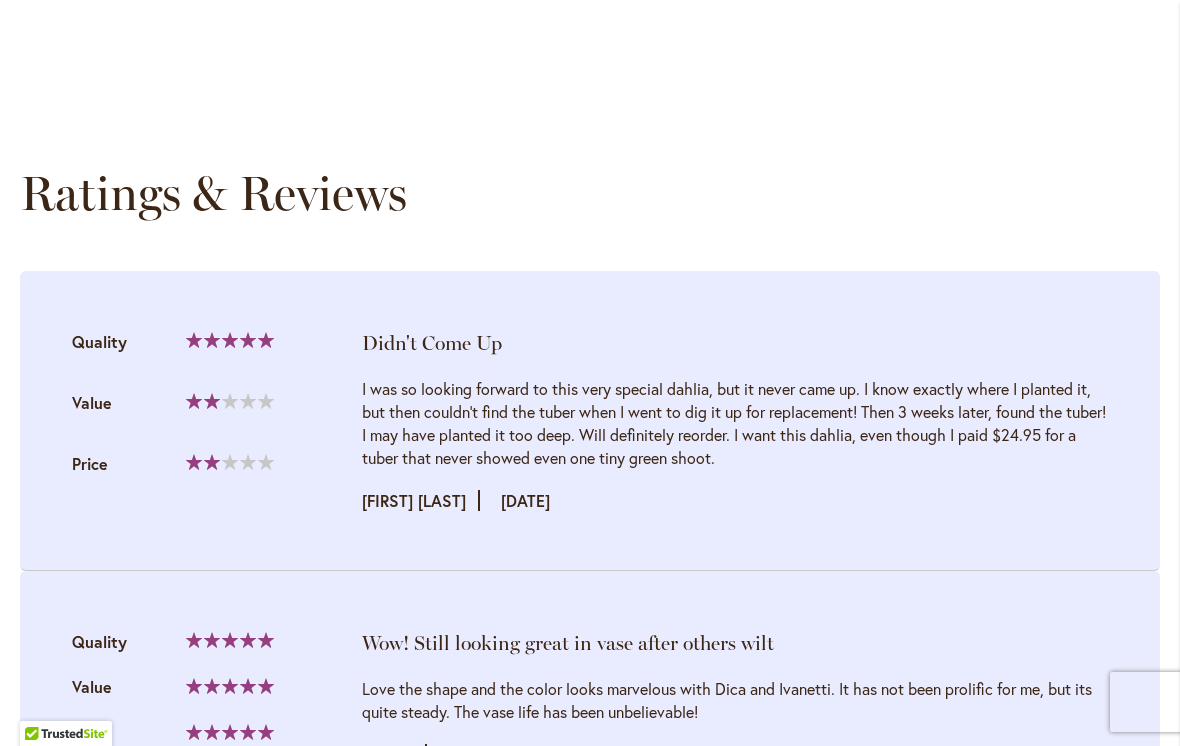scroll, scrollTop: 1502, scrollLeft: 0, axis: vertical 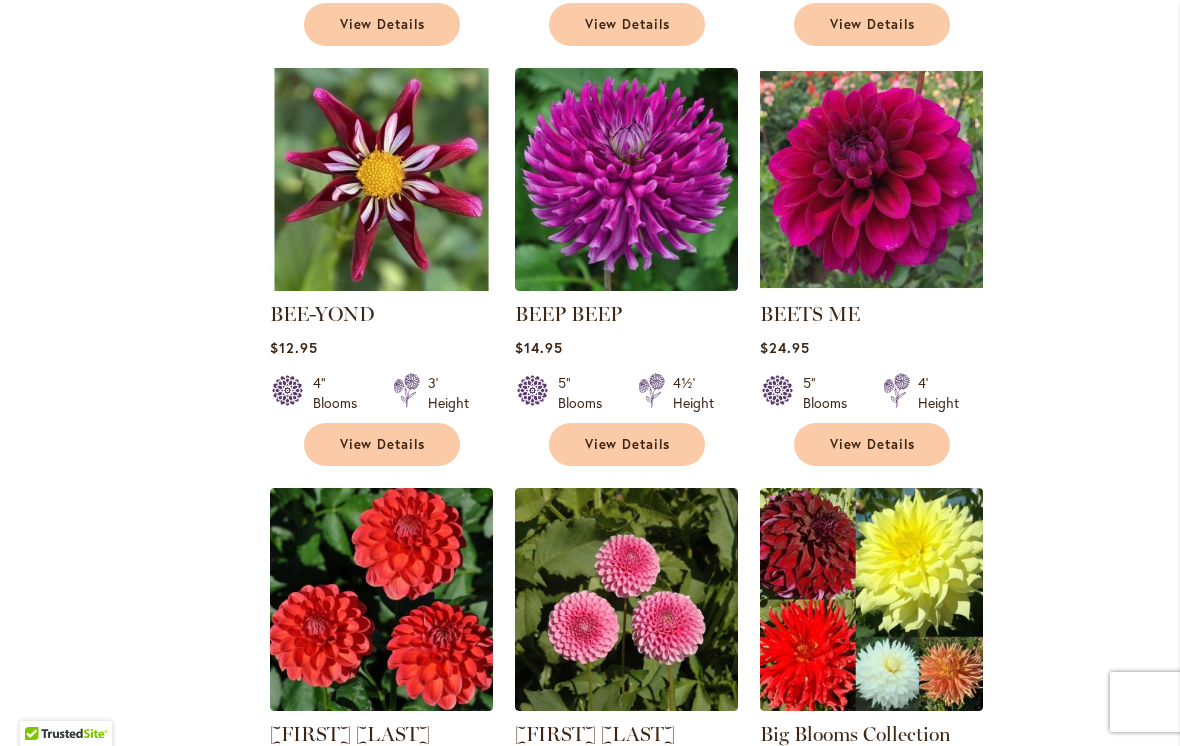 click on "View Details" at bounding box center [628, 444] 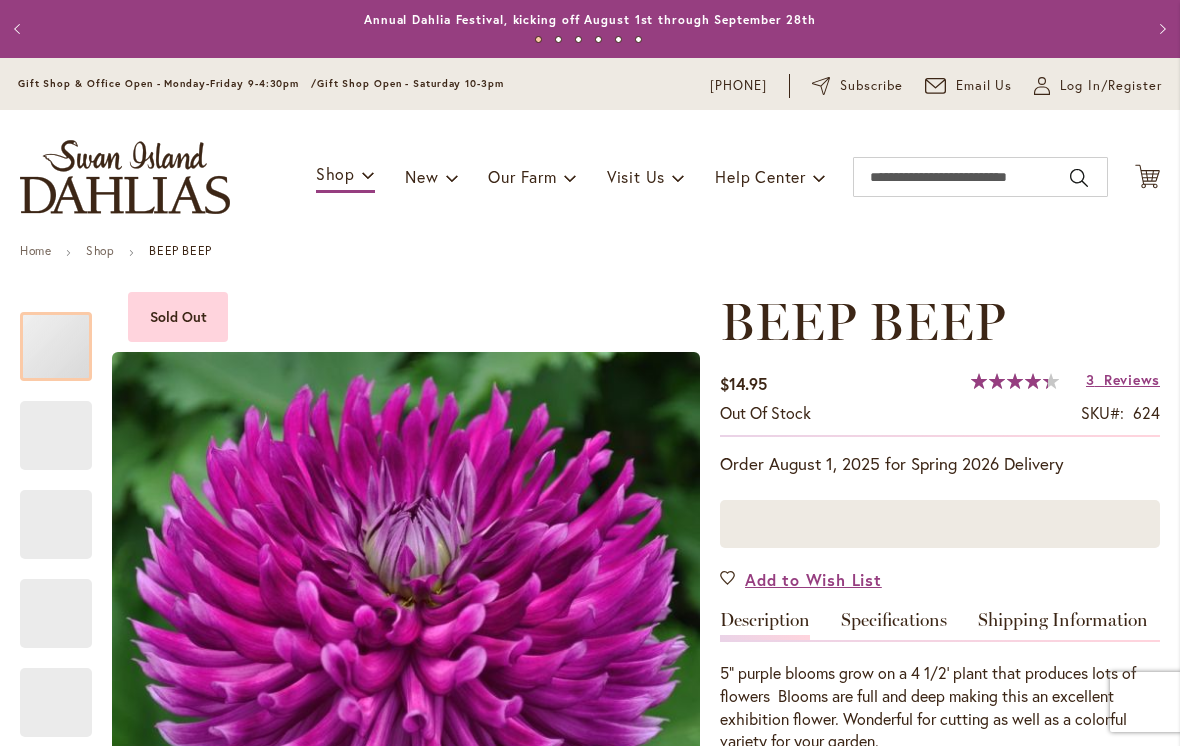 scroll, scrollTop: 0, scrollLeft: 0, axis: both 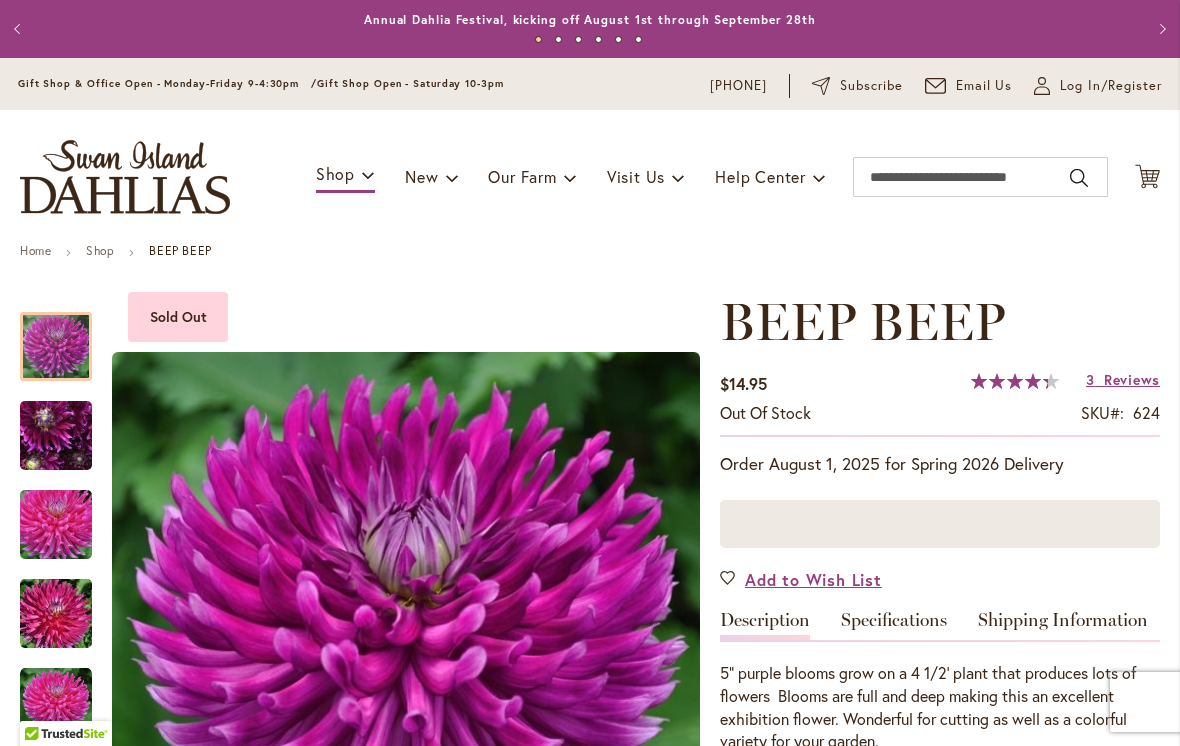 click on "Reviews" at bounding box center [1132, 380] 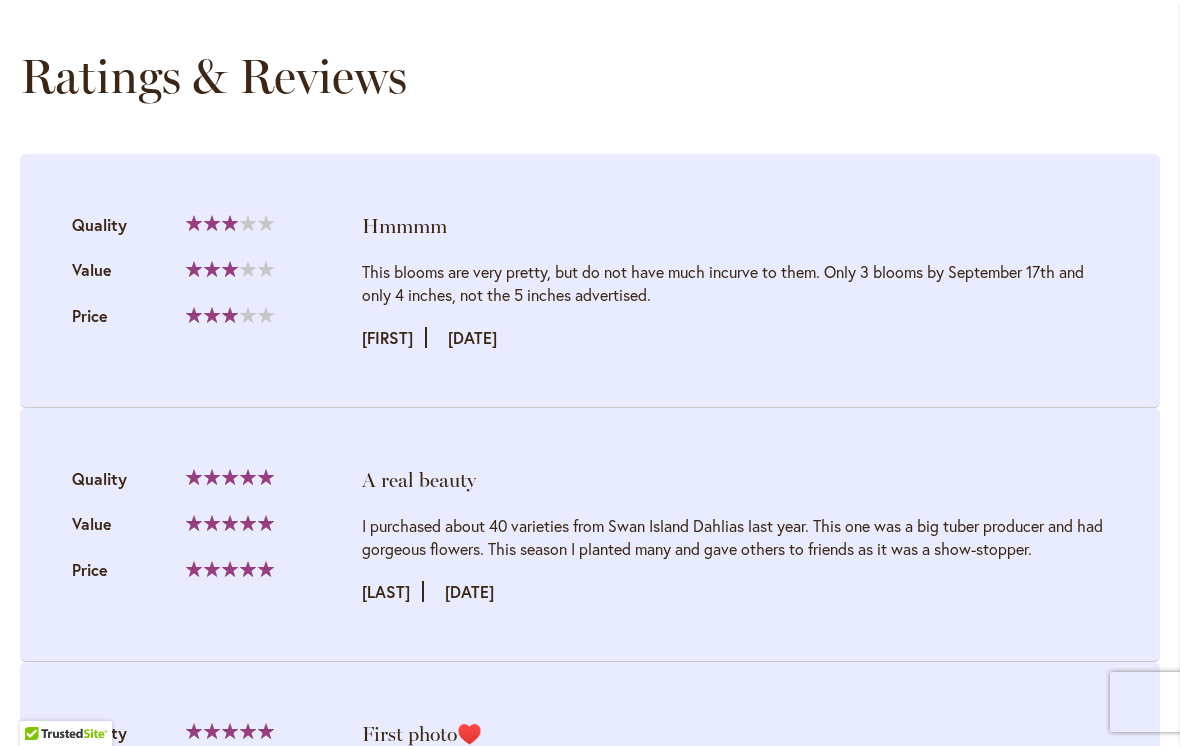 scroll, scrollTop: 1620, scrollLeft: 0, axis: vertical 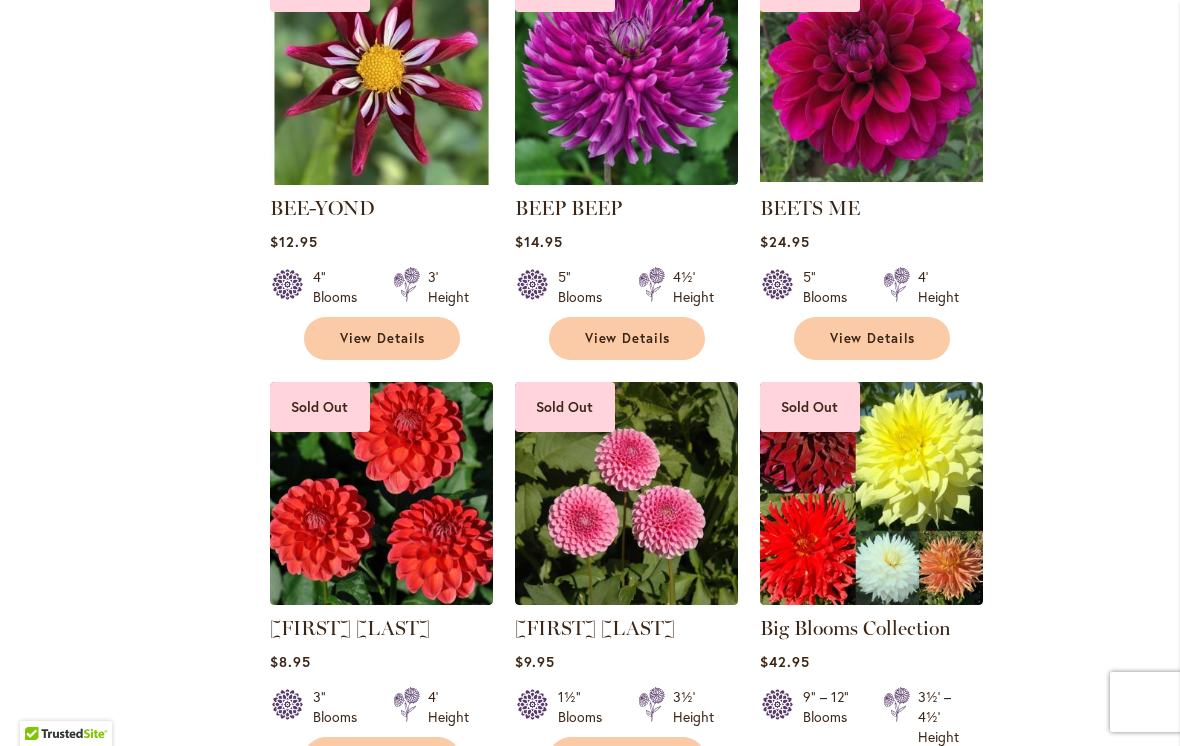 click on "View Details" at bounding box center [873, 338] 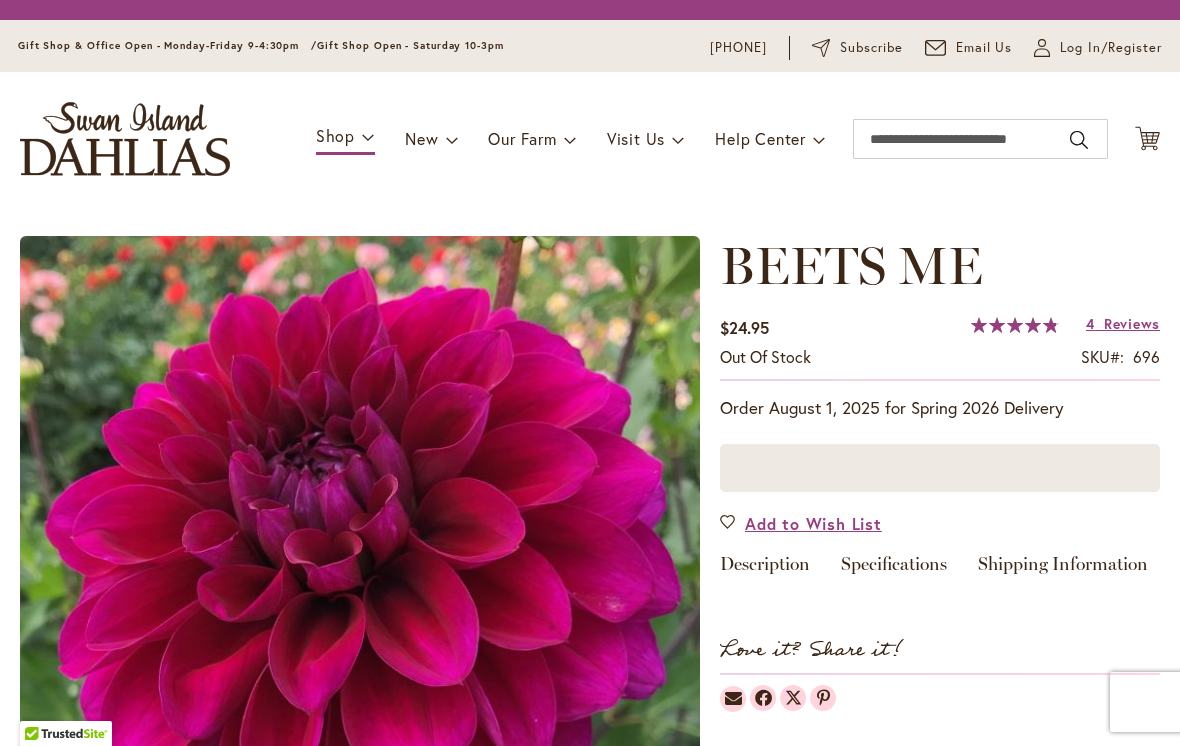 scroll, scrollTop: 0, scrollLeft: 0, axis: both 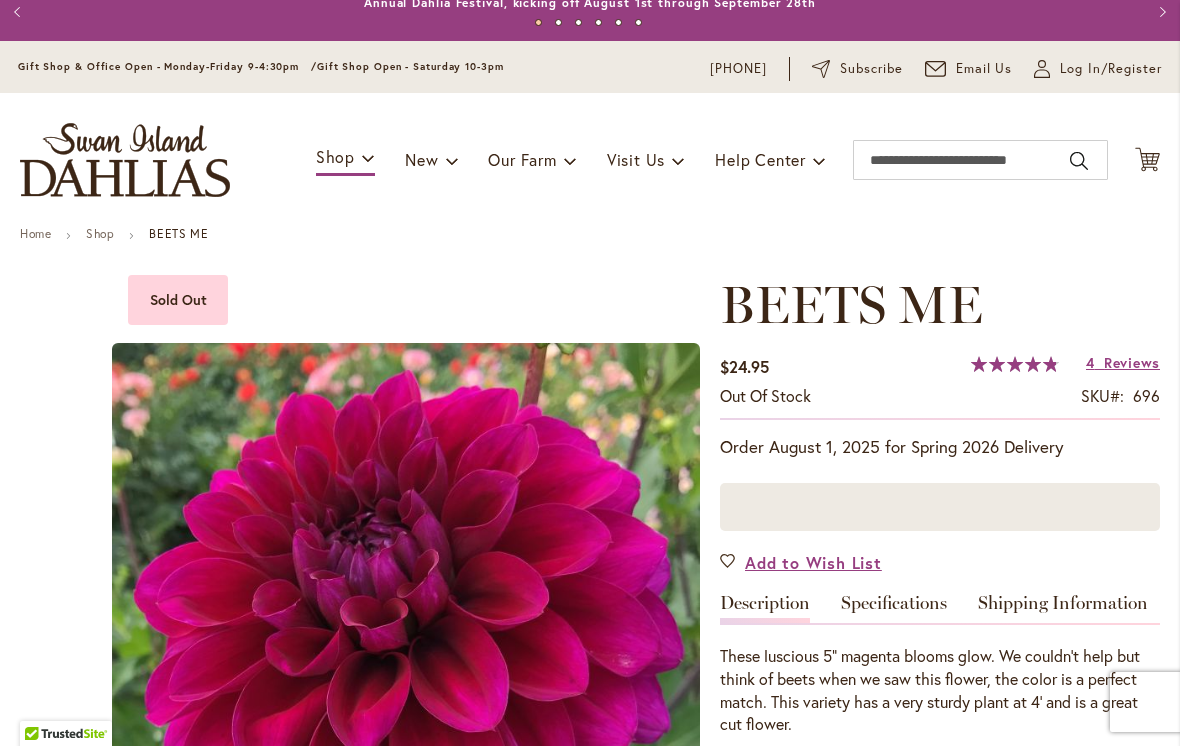click on "Reviews" at bounding box center [1132, 363] 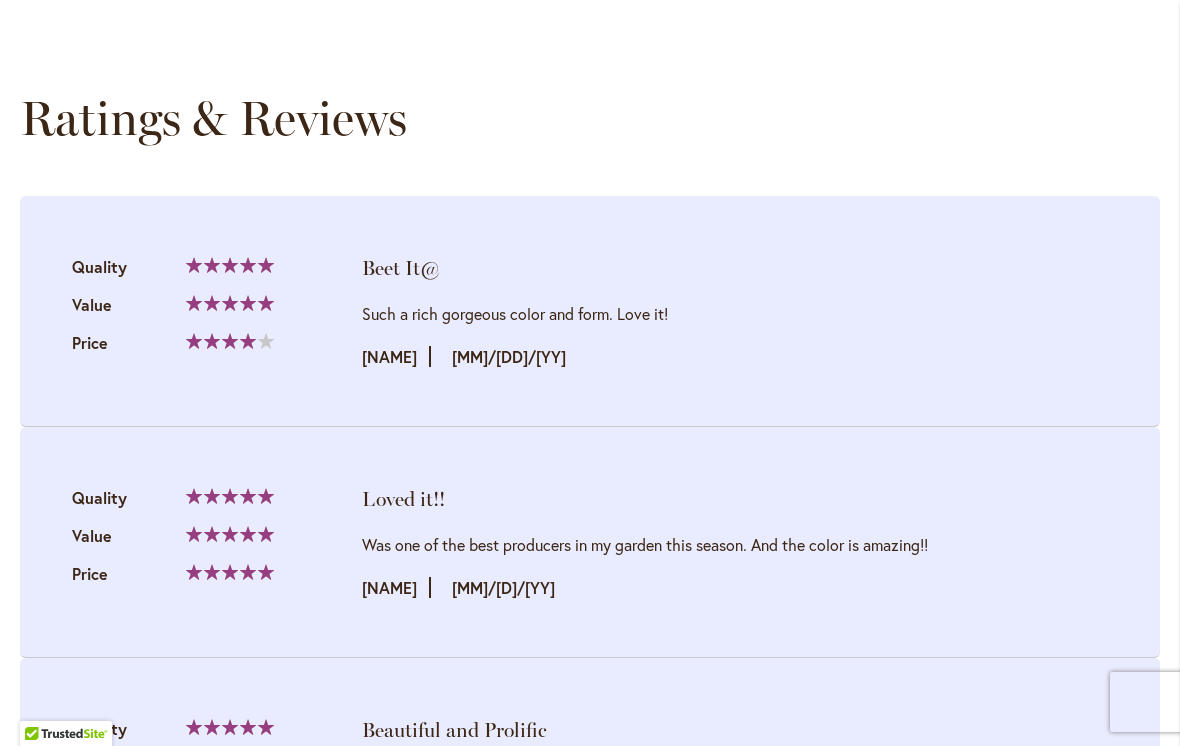 scroll, scrollTop: 1577, scrollLeft: 0, axis: vertical 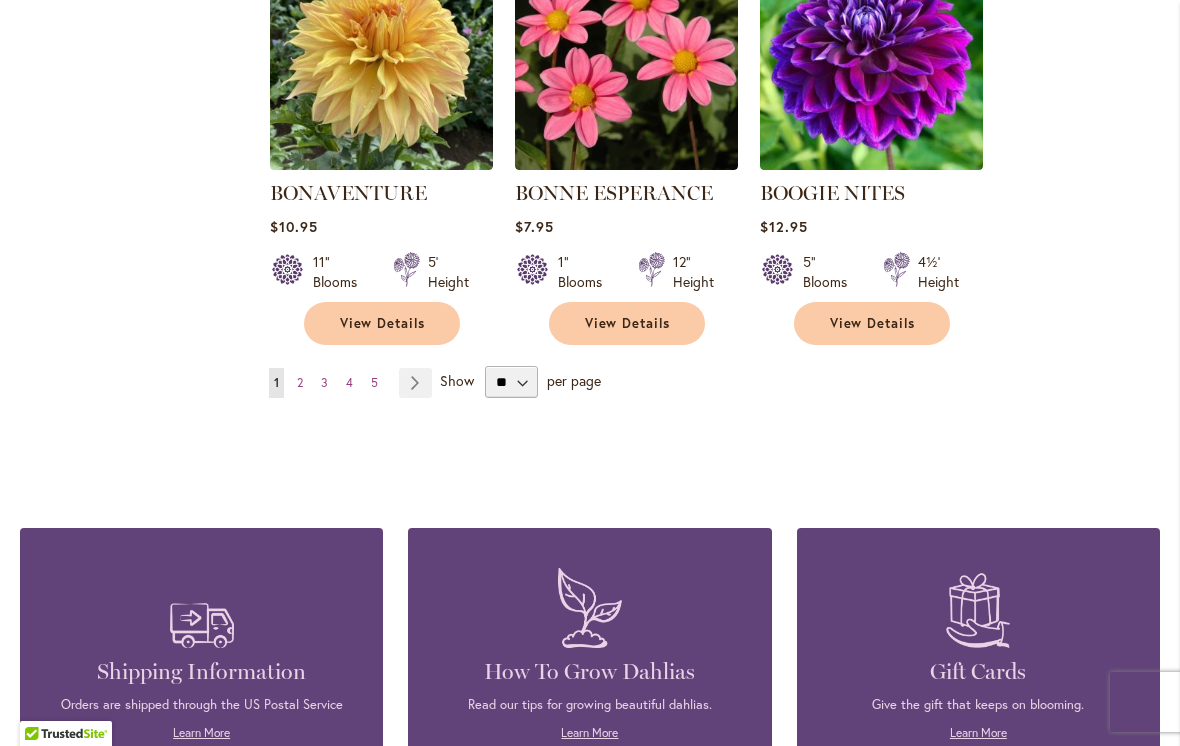 click on "View Details" at bounding box center (873, 323) 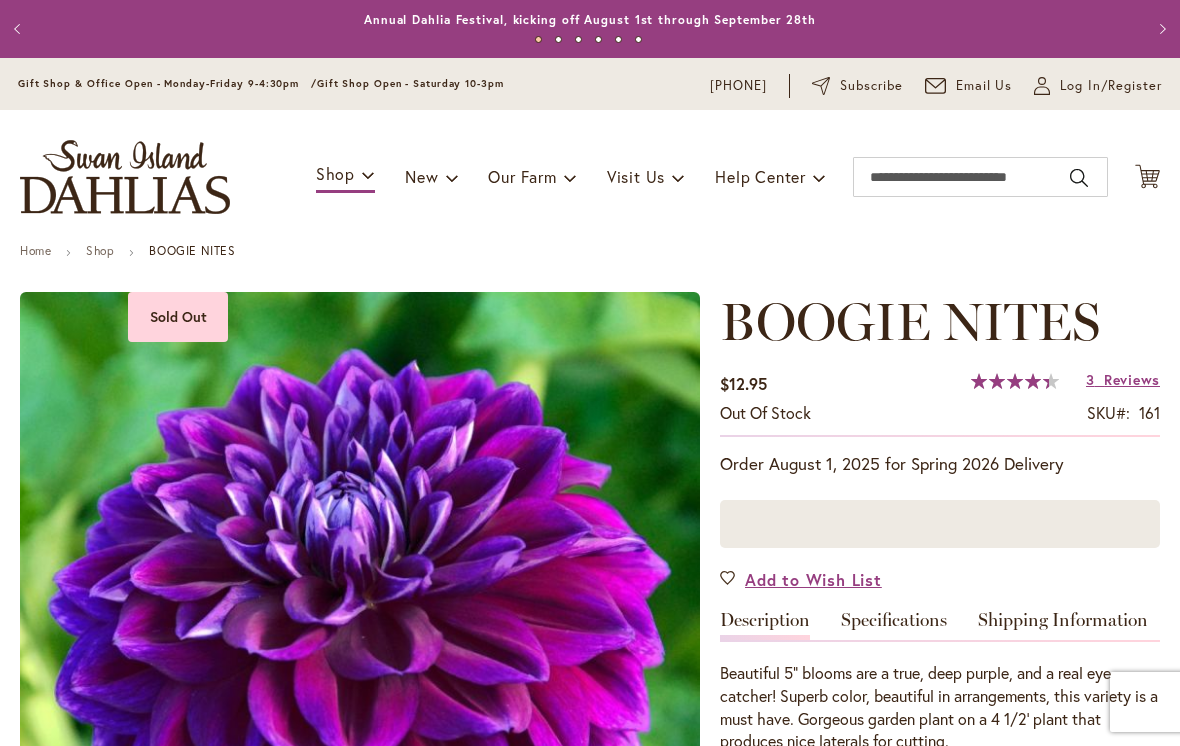 scroll, scrollTop: 0, scrollLeft: 0, axis: both 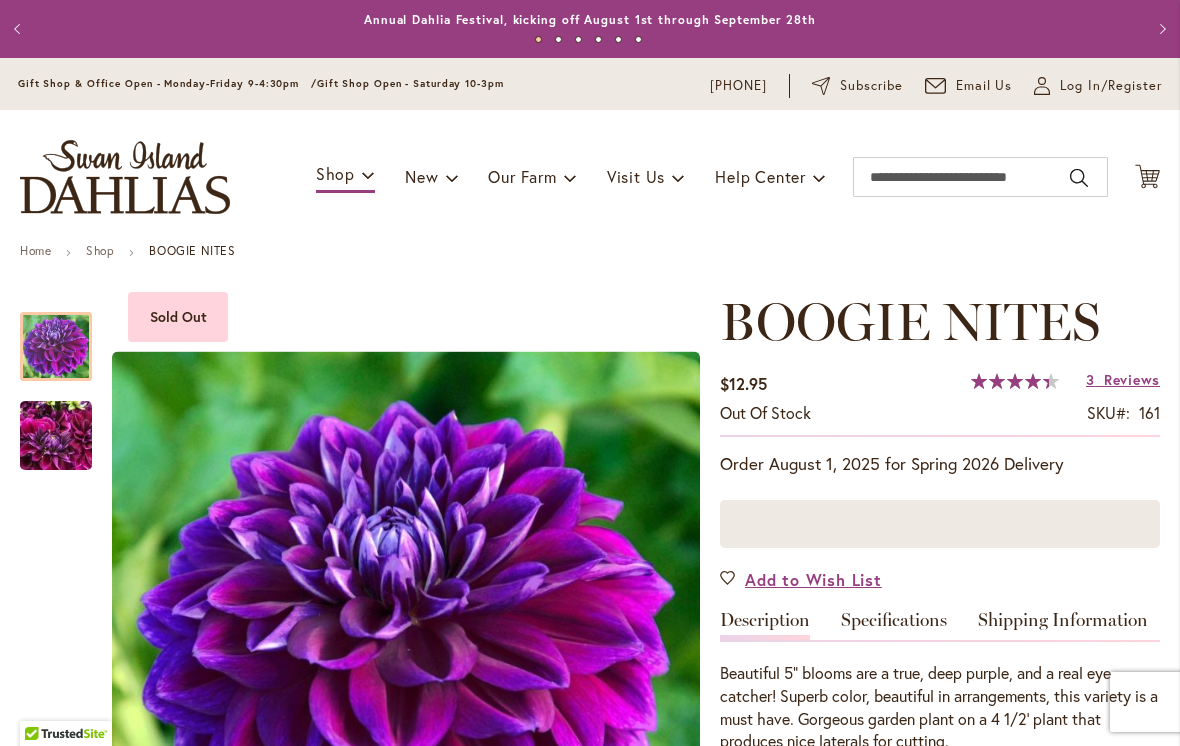 click on "Reviews" at bounding box center (1132, 380) 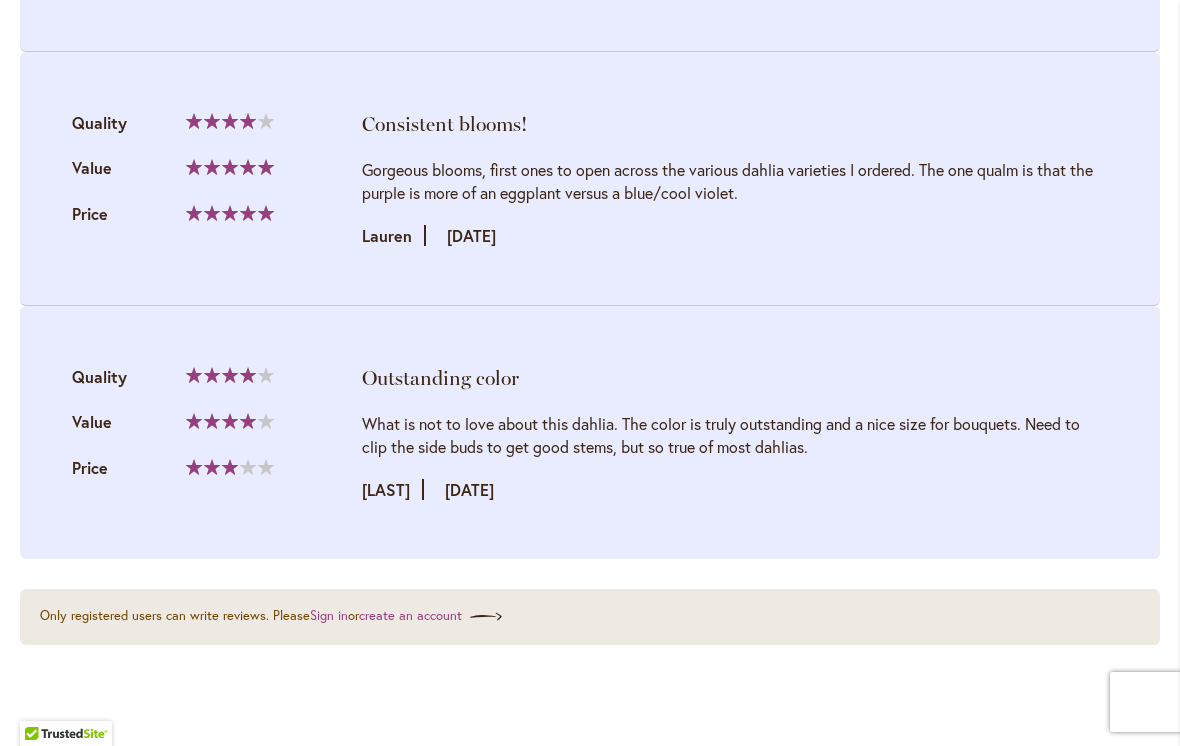 scroll, scrollTop: 1994, scrollLeft: 0, axis: vertical 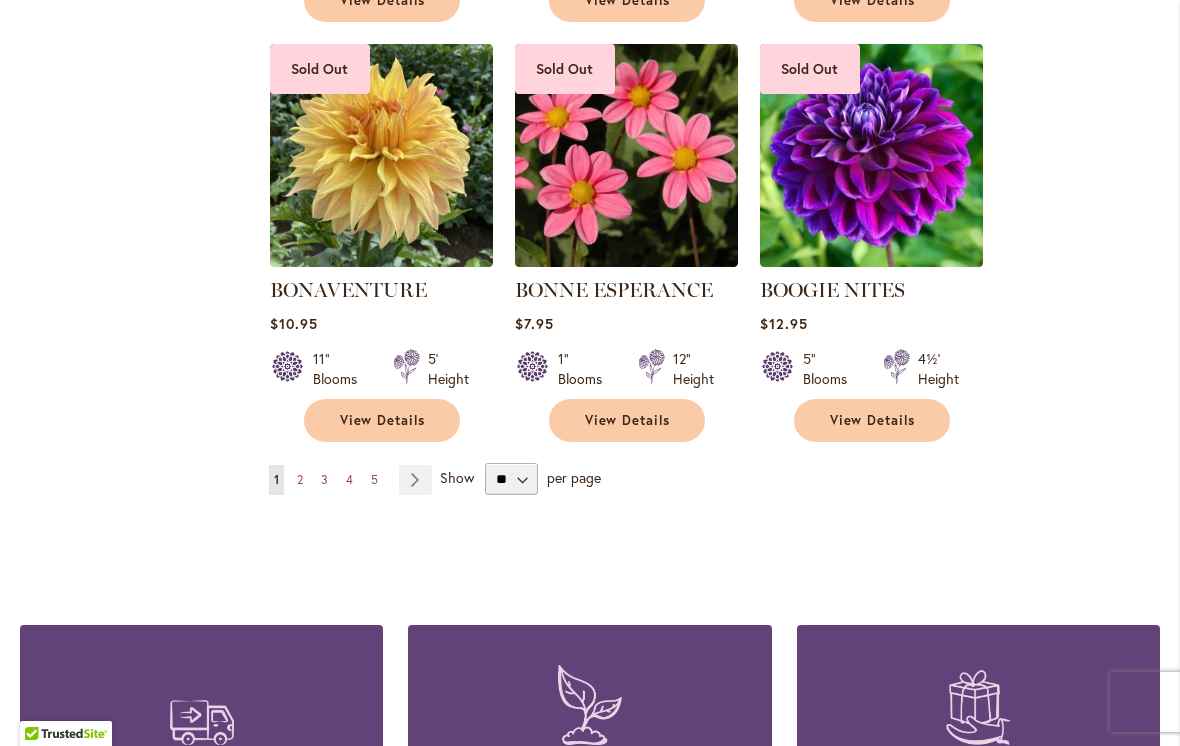 click on "Page
Next" at bounding box center (415, 480) 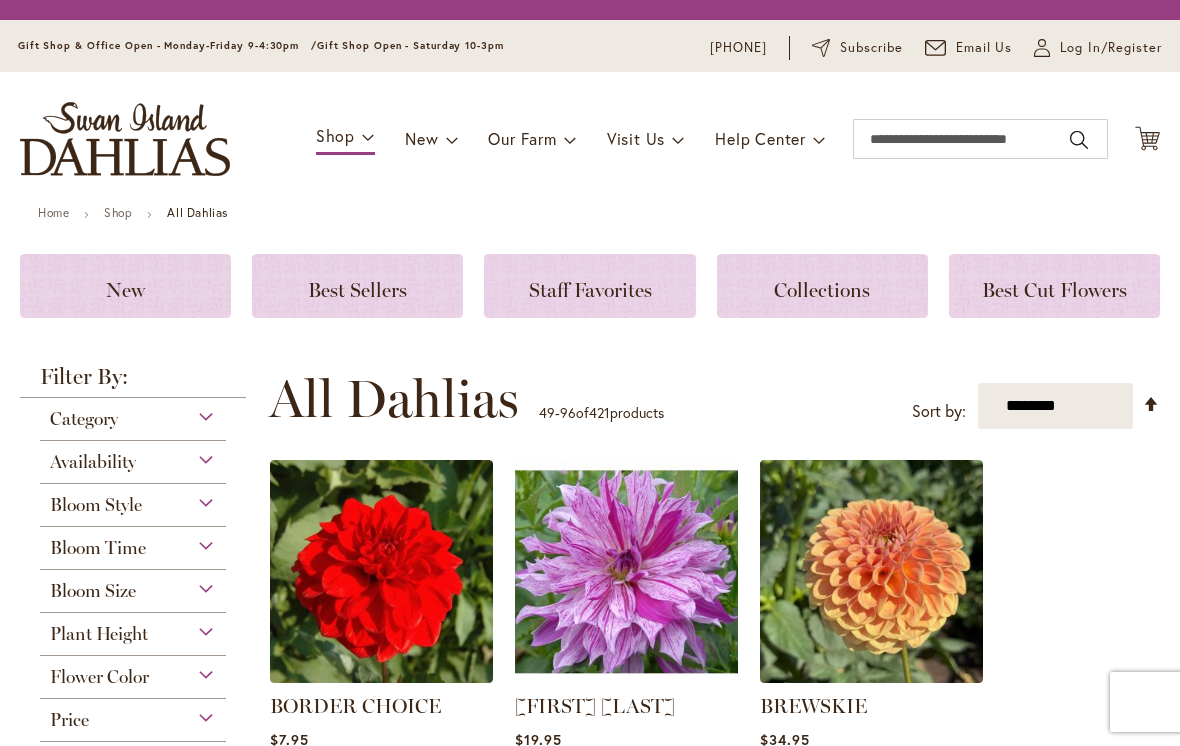 scroll, scrollTop: 0, scrollLeft: 0, axis: both 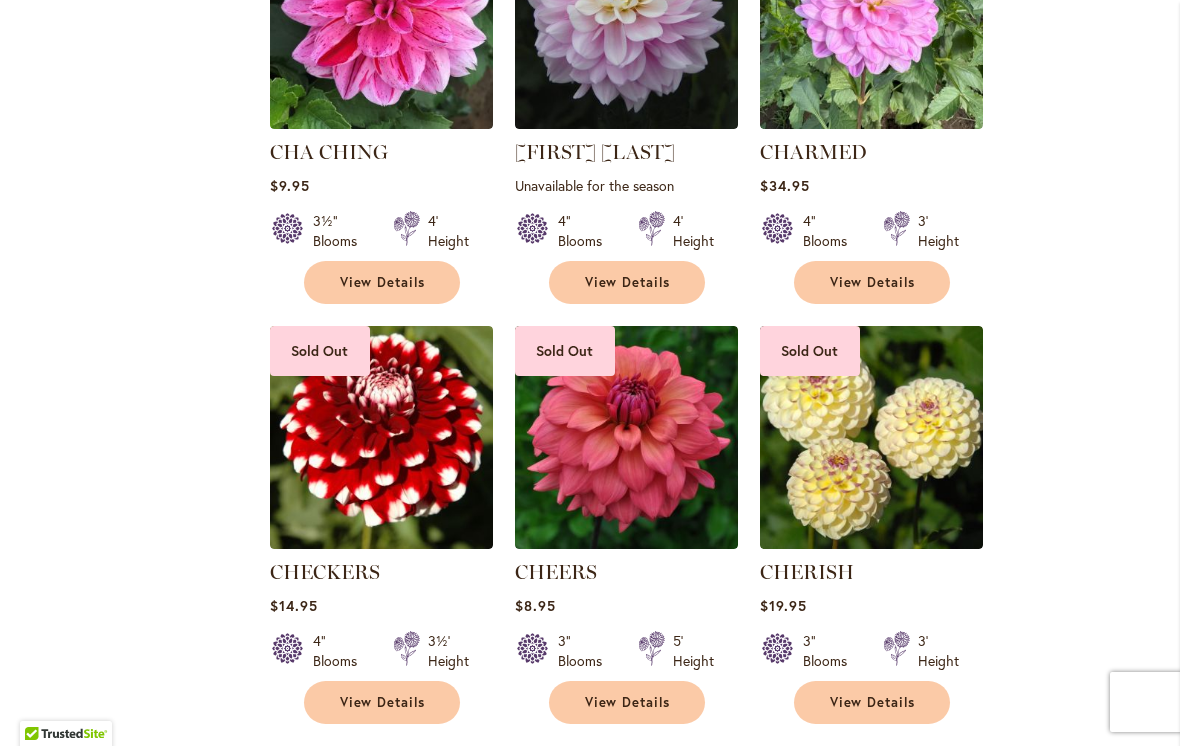 click on "View Details" at bounding box center [383, 282] 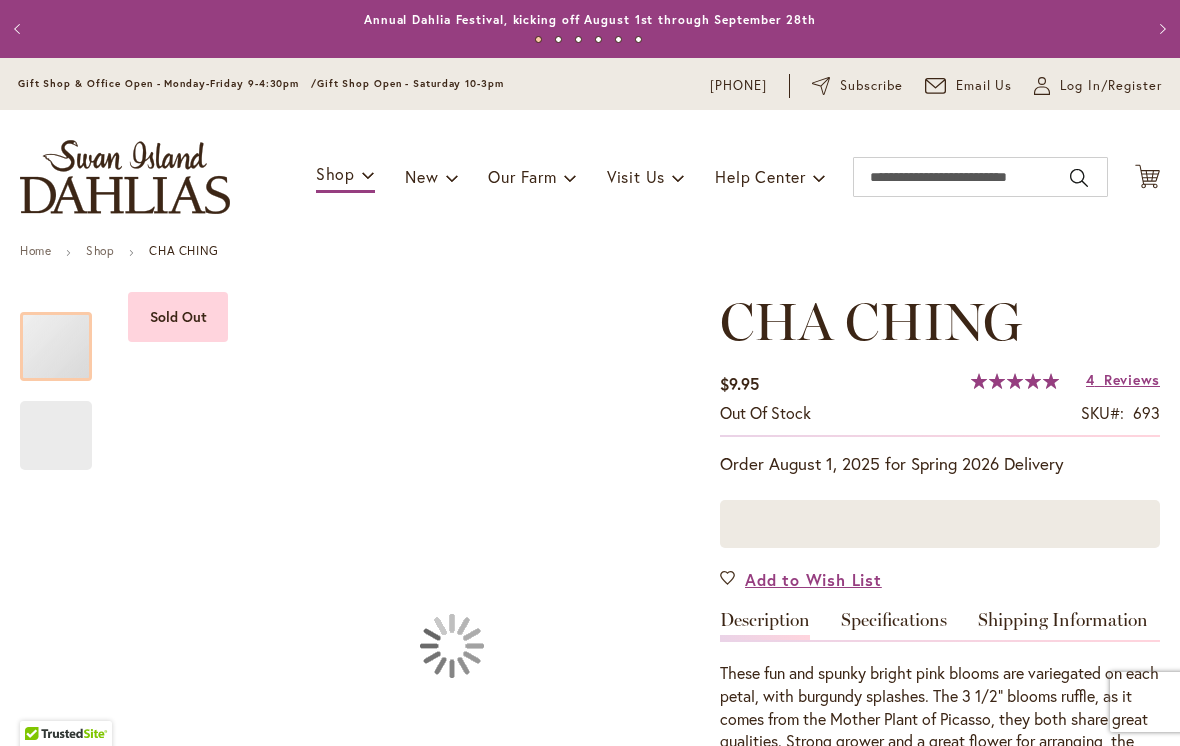 scroll, scrollTop: 0, scrollLeft: 0, axis: both 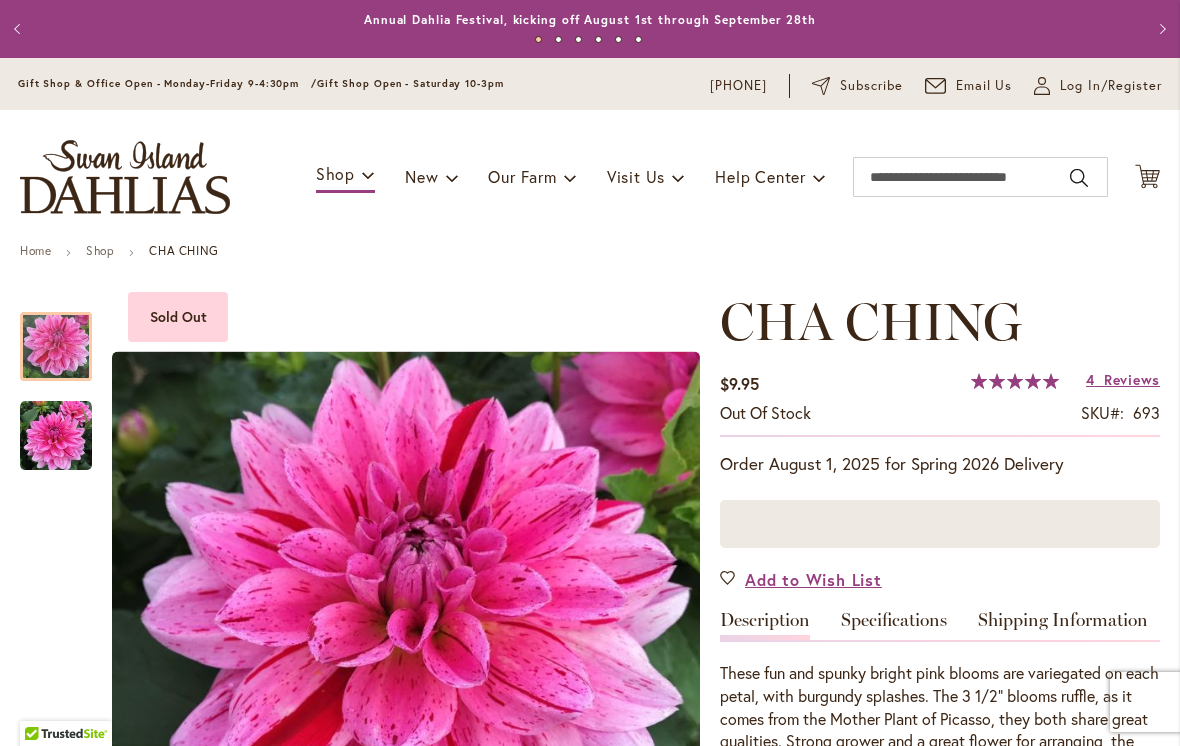 click on "Reviews" at bounding box center (1132, 380) 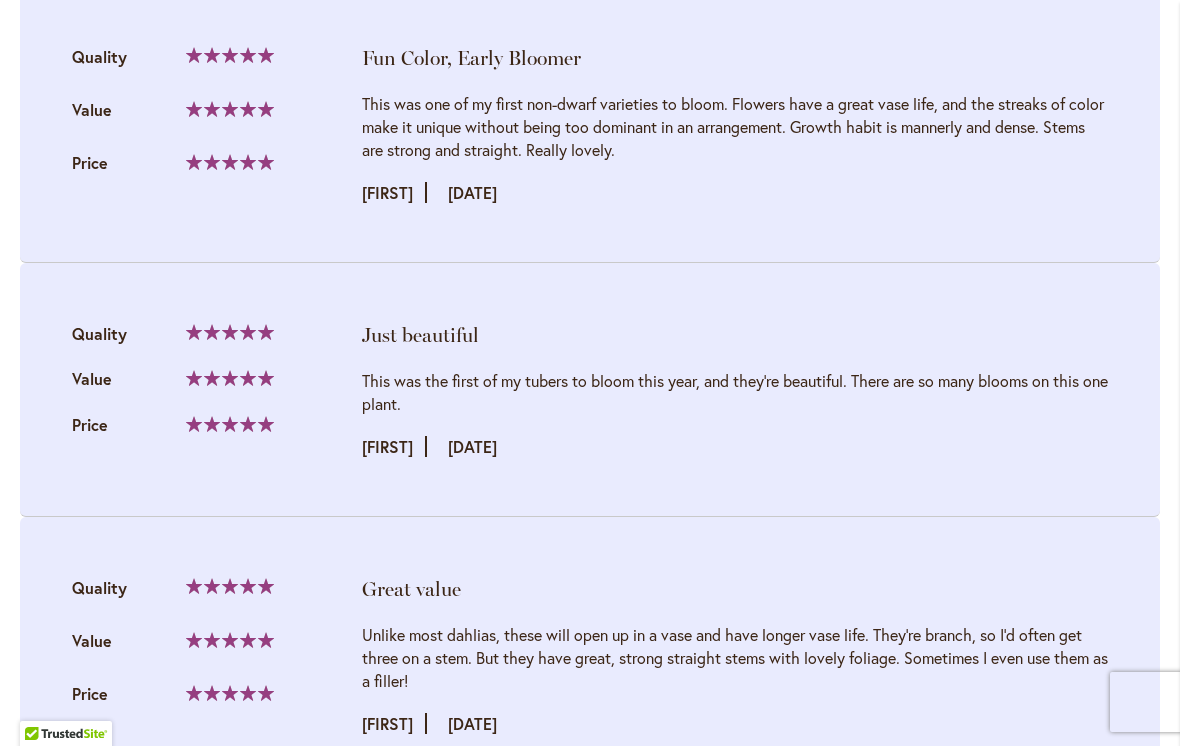 scroll, scrollTop: 2068, scrollLeft: 0, axis: vertical 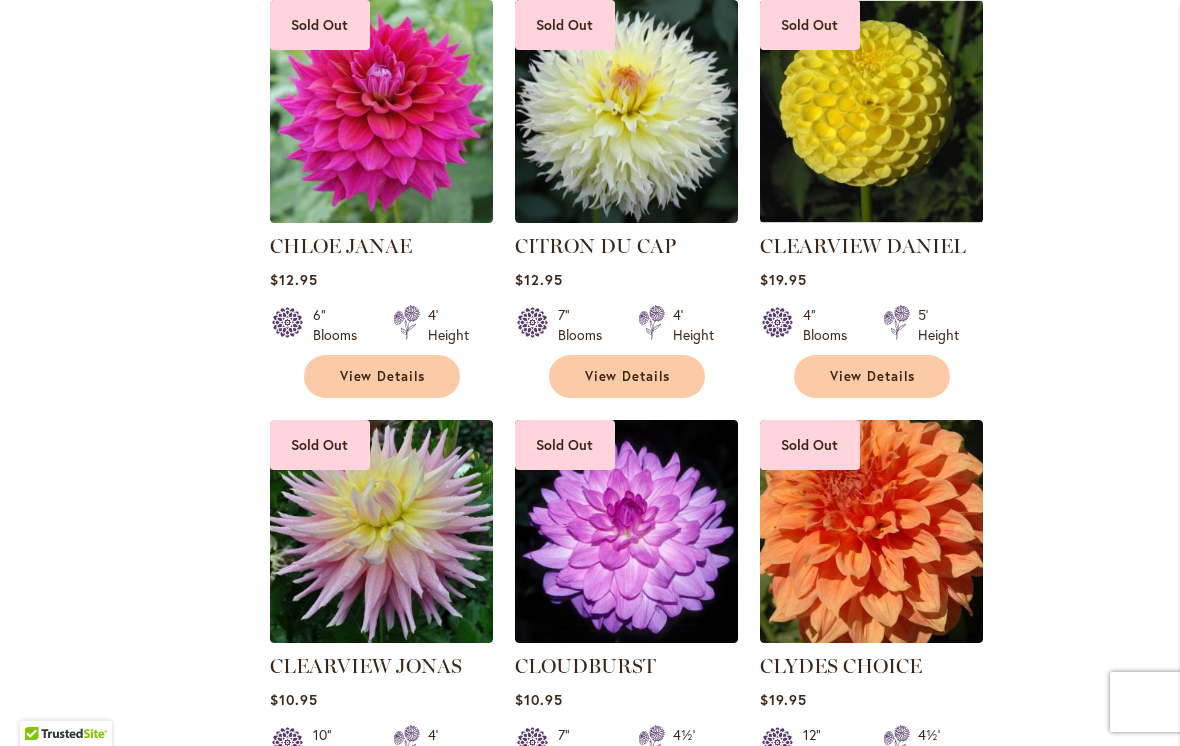 click on "View Details" at bounding box center [383, 376] 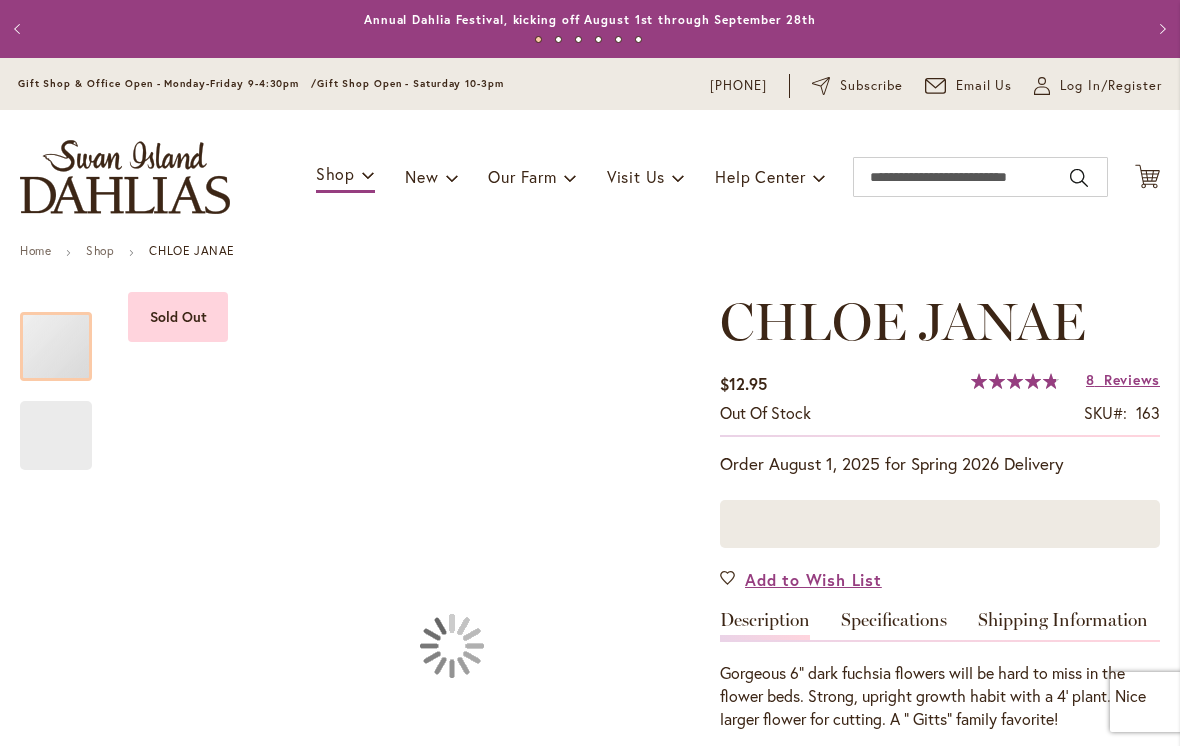 scroll, scrollTop: 0, scrollLeft: 0, axis: both 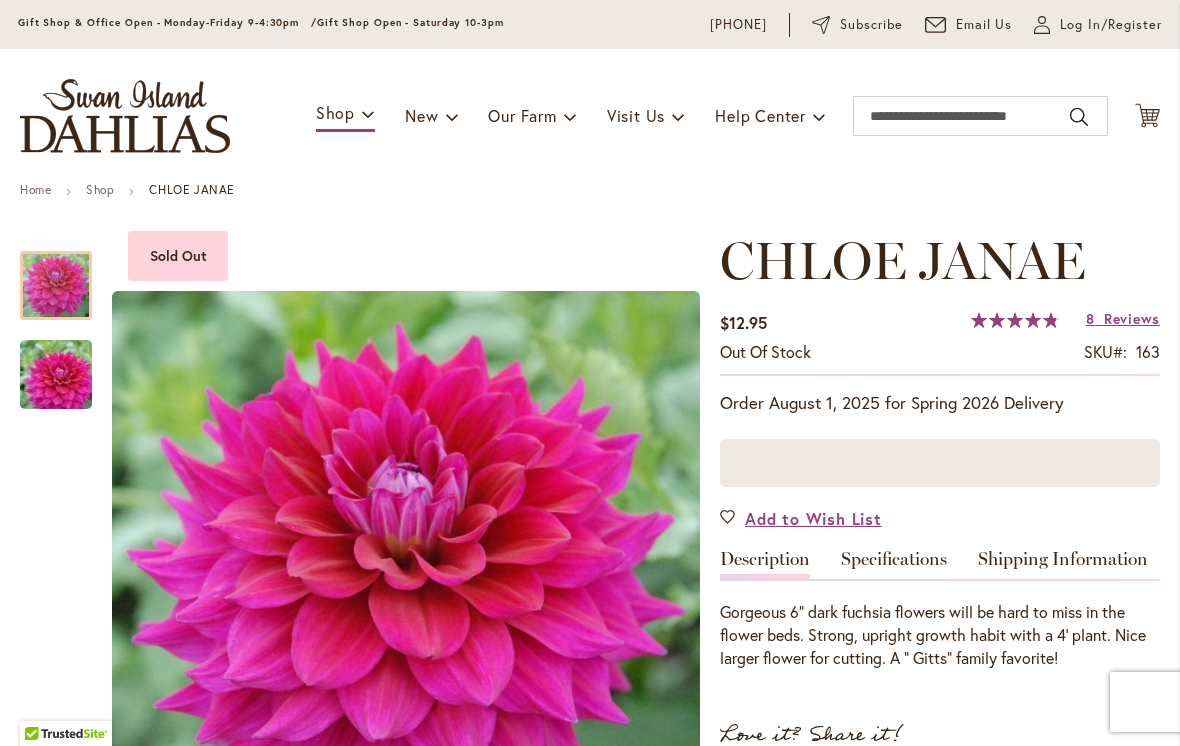 click on "Reviews" at bounding box center [1132, 319] 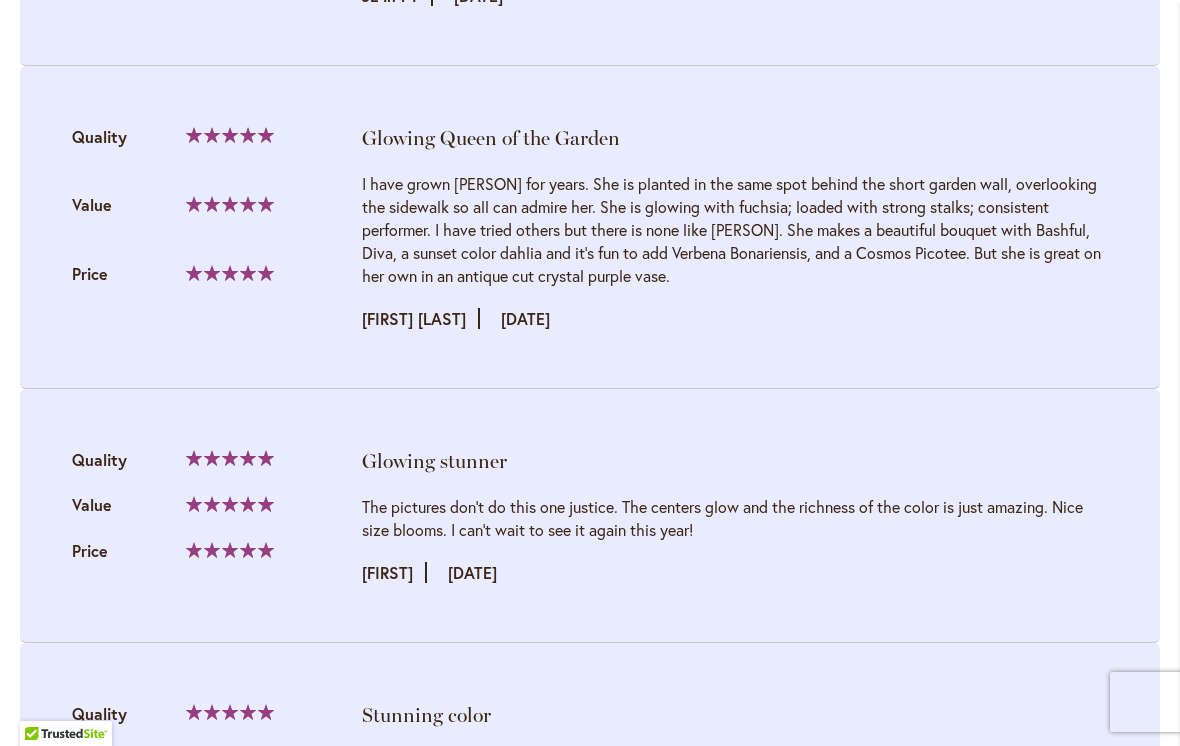 scroll, scrollTop: 3077, scrollLeft: 0, axis: vertical 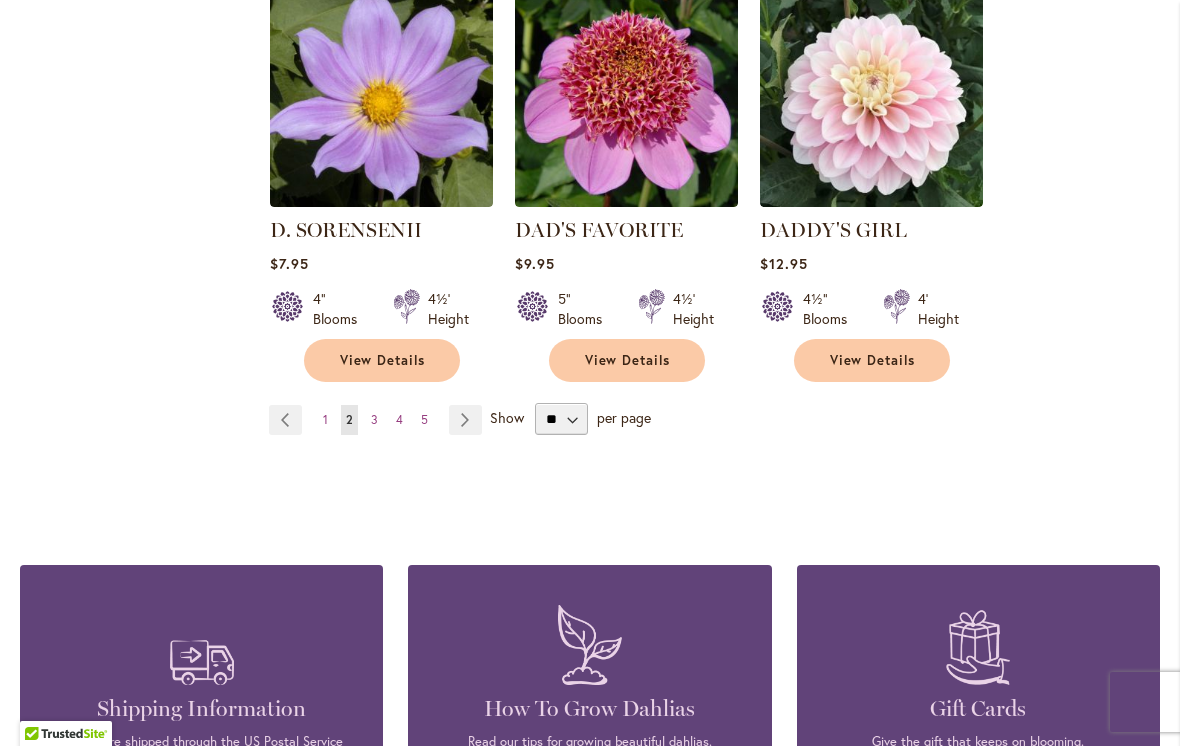 click on "Page
Next" at bounding box center (465, 420) 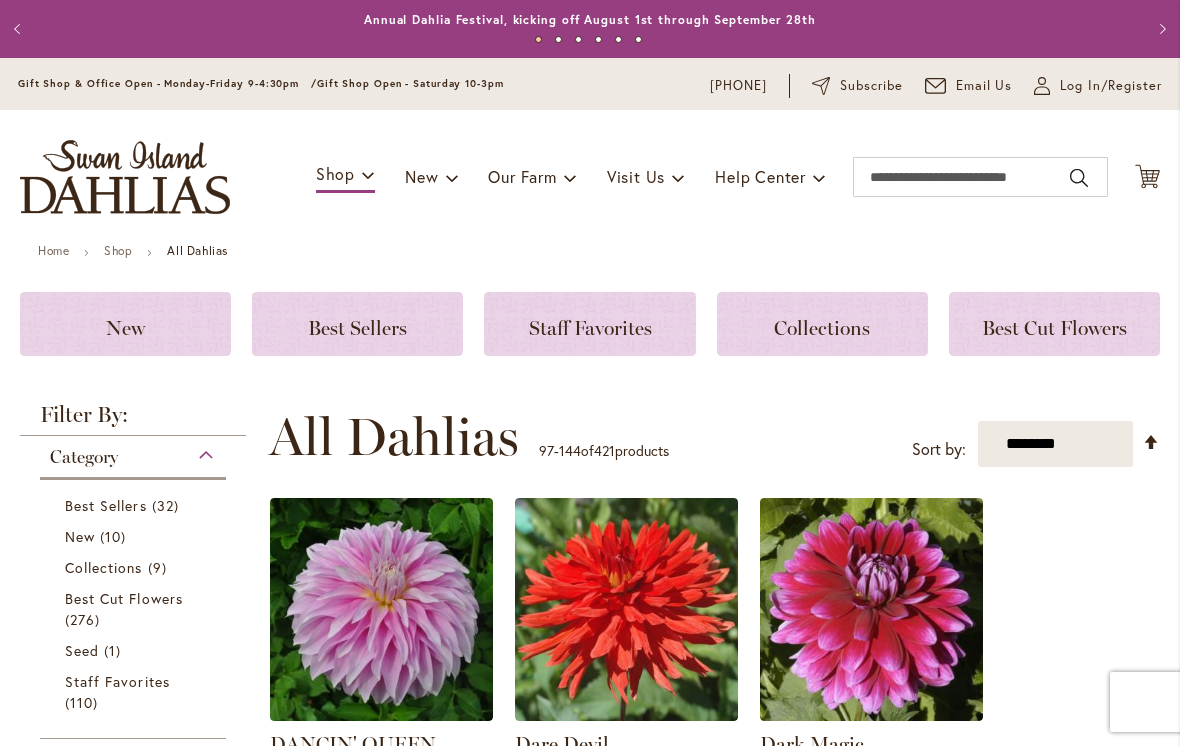 scroll, scrollTop: 0, scrollLeft: 0, axis: both 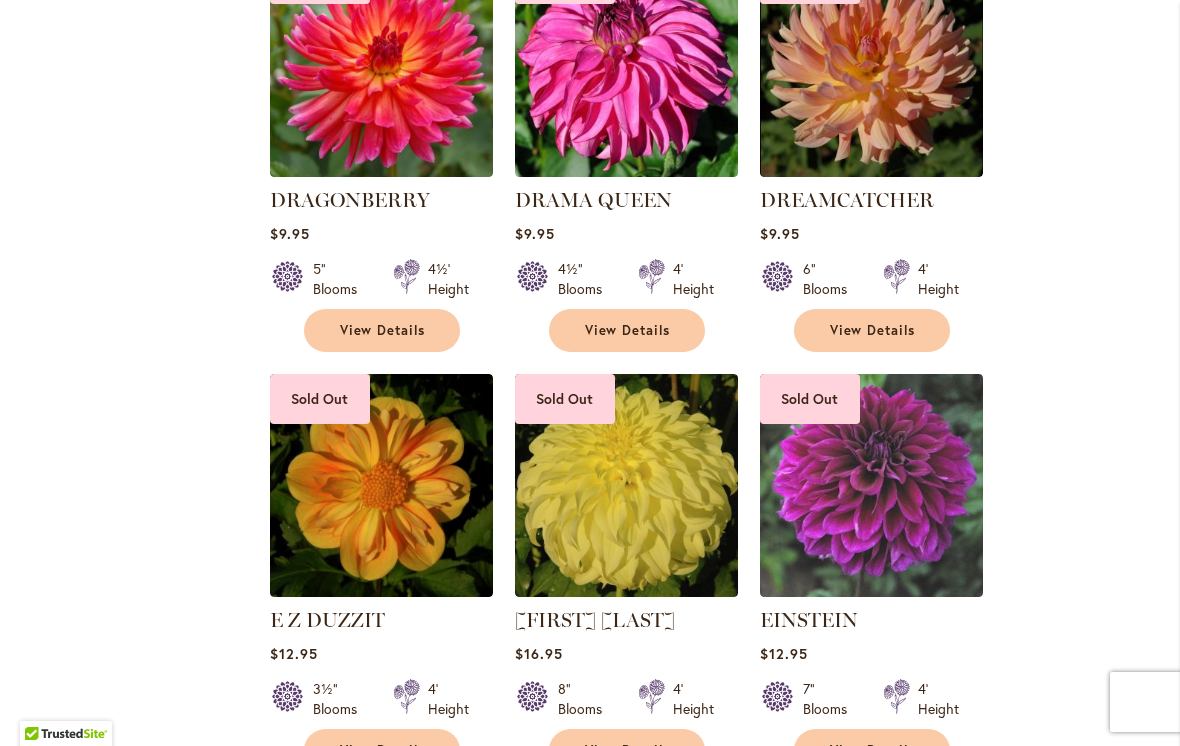 click on "View Details" at bounding box center [383, 330] 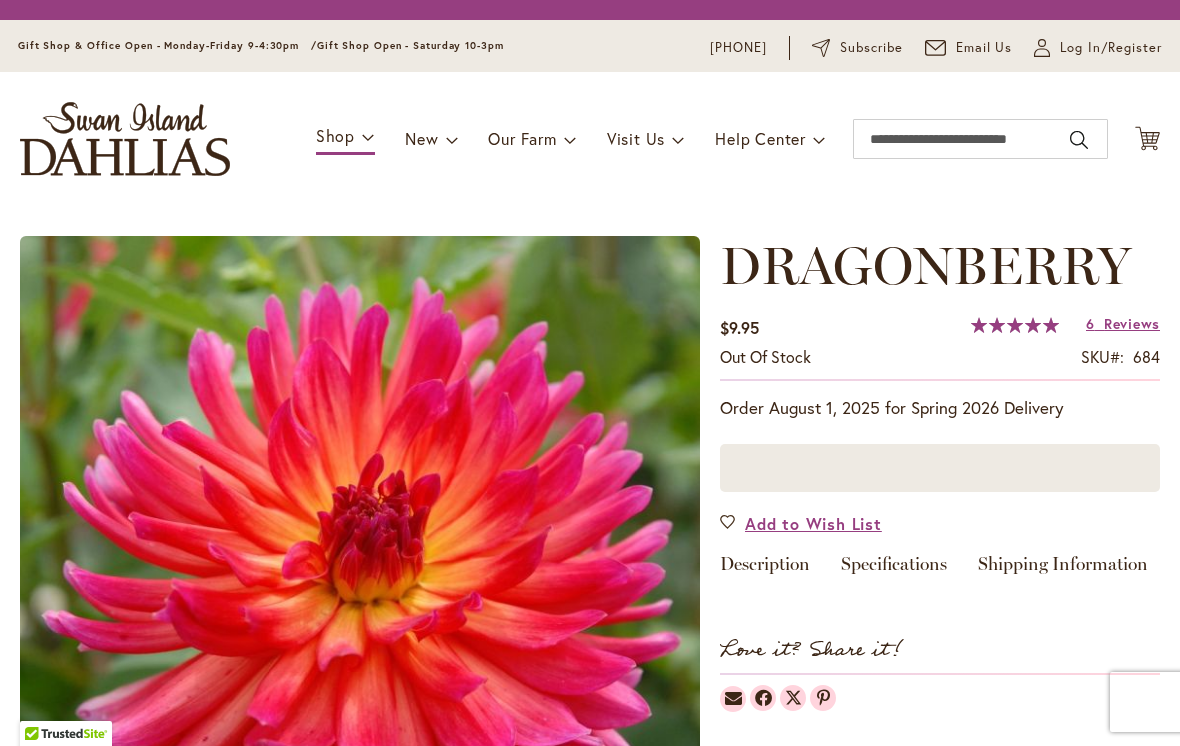 scroll, scrollTop: 0, scrollLeft: 0, axis: both 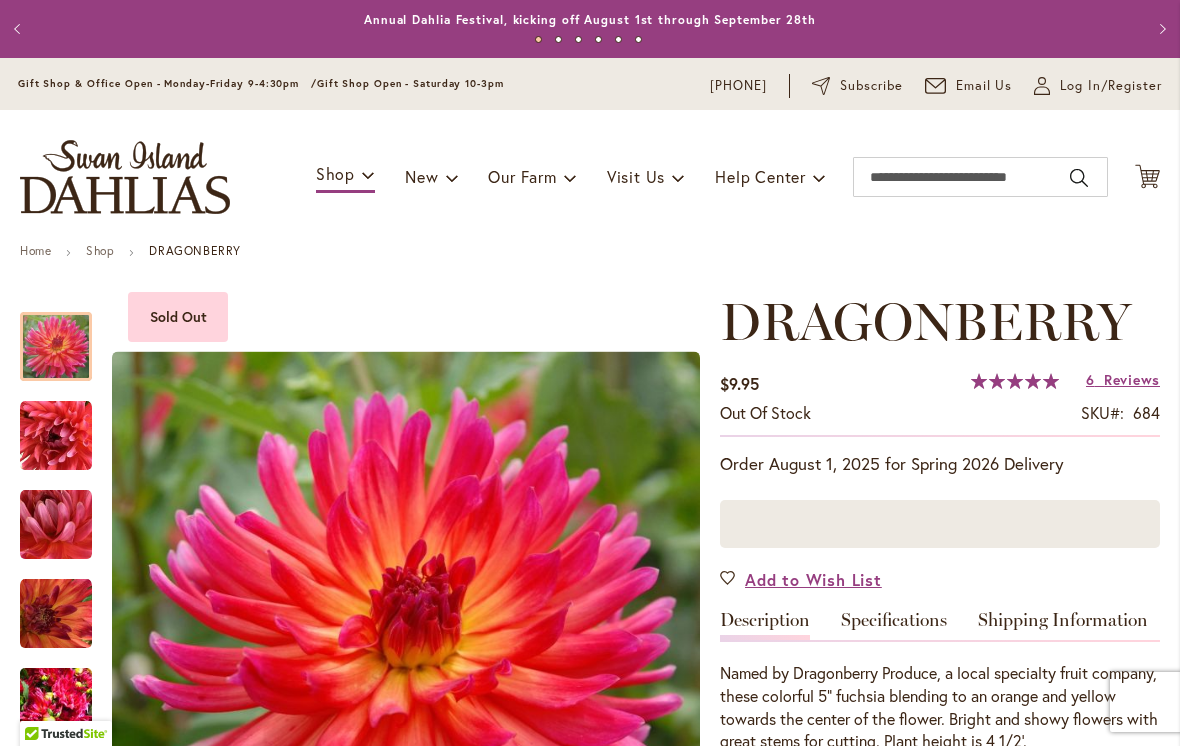 click on "Reviews" at bounding box center [1132, 380] 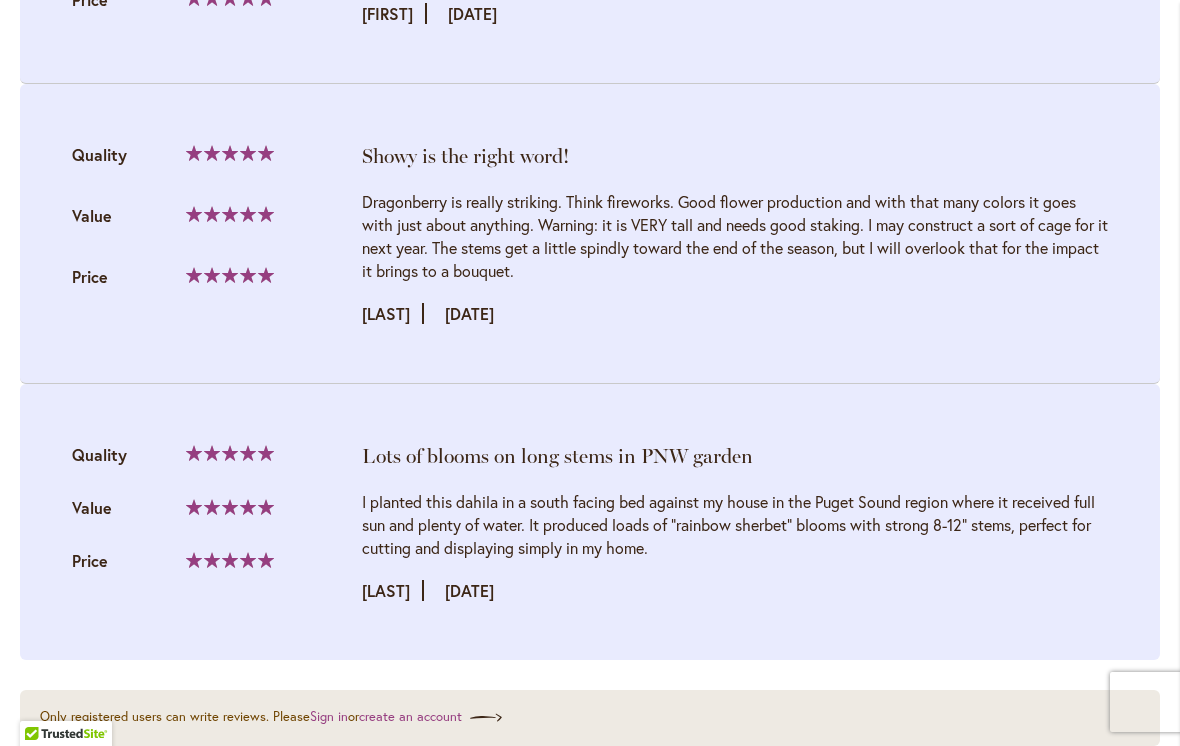 scroll, scrollTop: 2706, scrollLeft: 0, axis: vertical 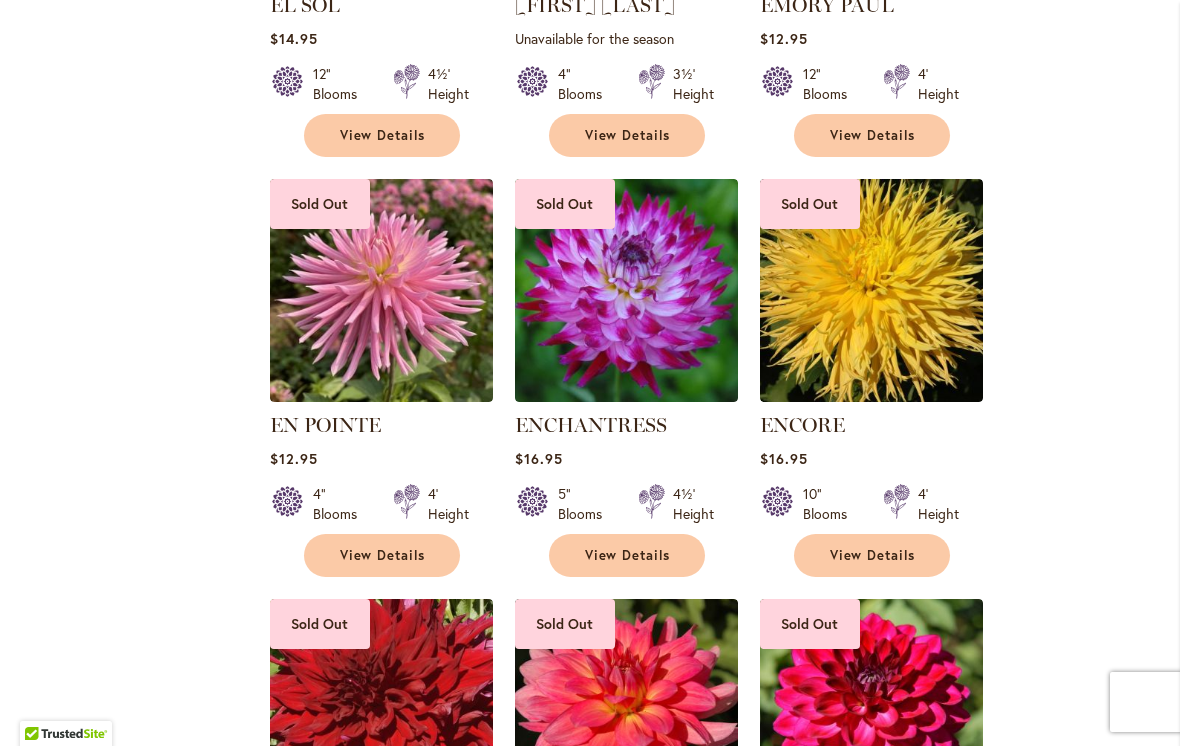 click on "View Details" at bounding box center (628, 555) 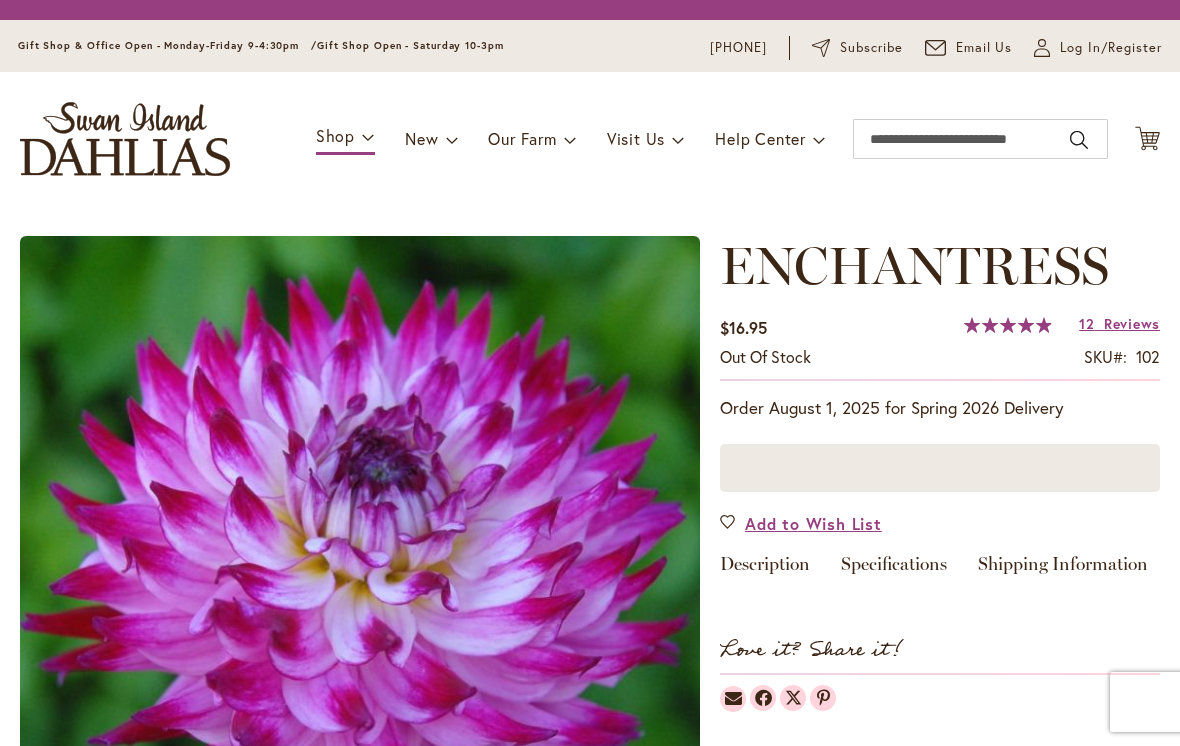 scroll, scrollTop: 0, scrollLeft: 0, axis: both 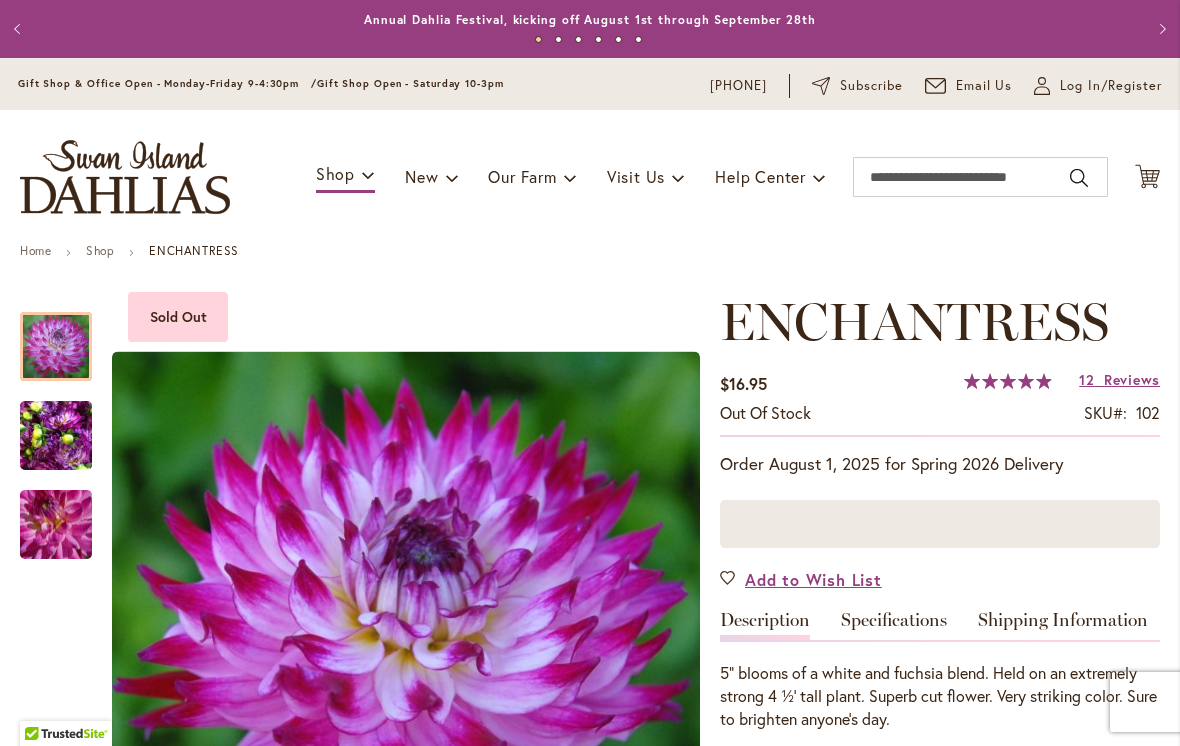 click on "Reviews" at bounding box center (1132, 380) 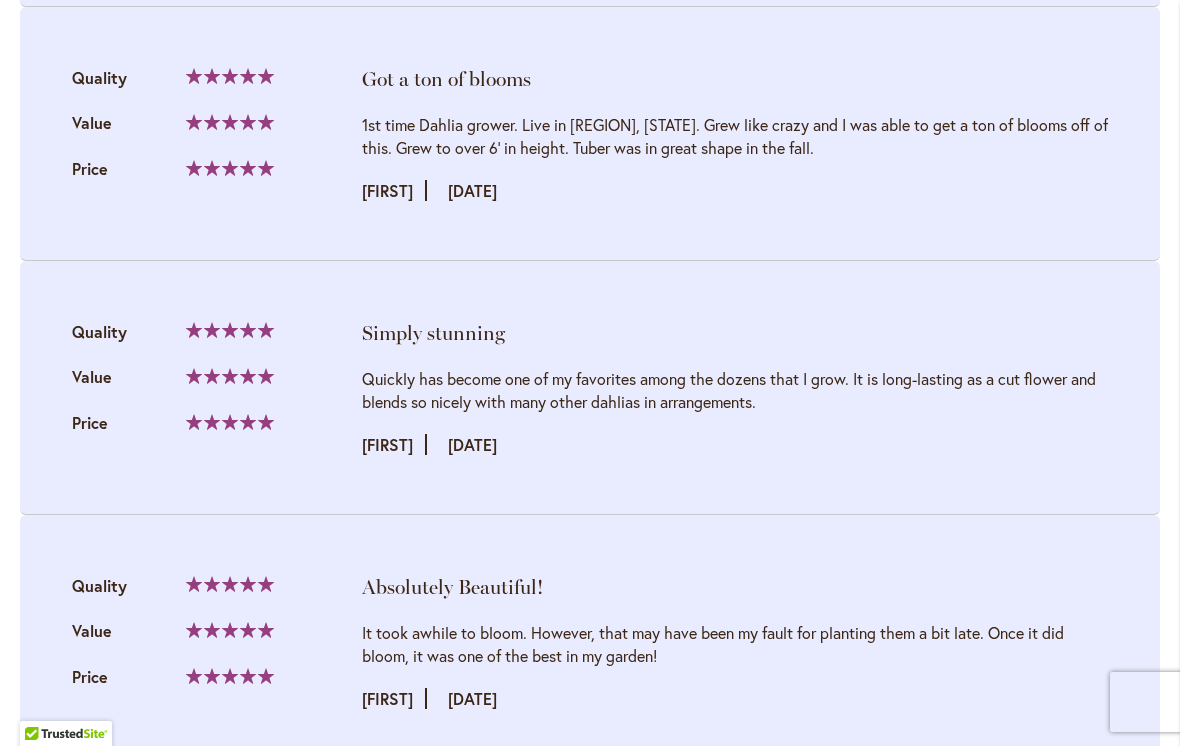 scroll, scrollTop: 3549, scrollLeft: 0, axis: vertical 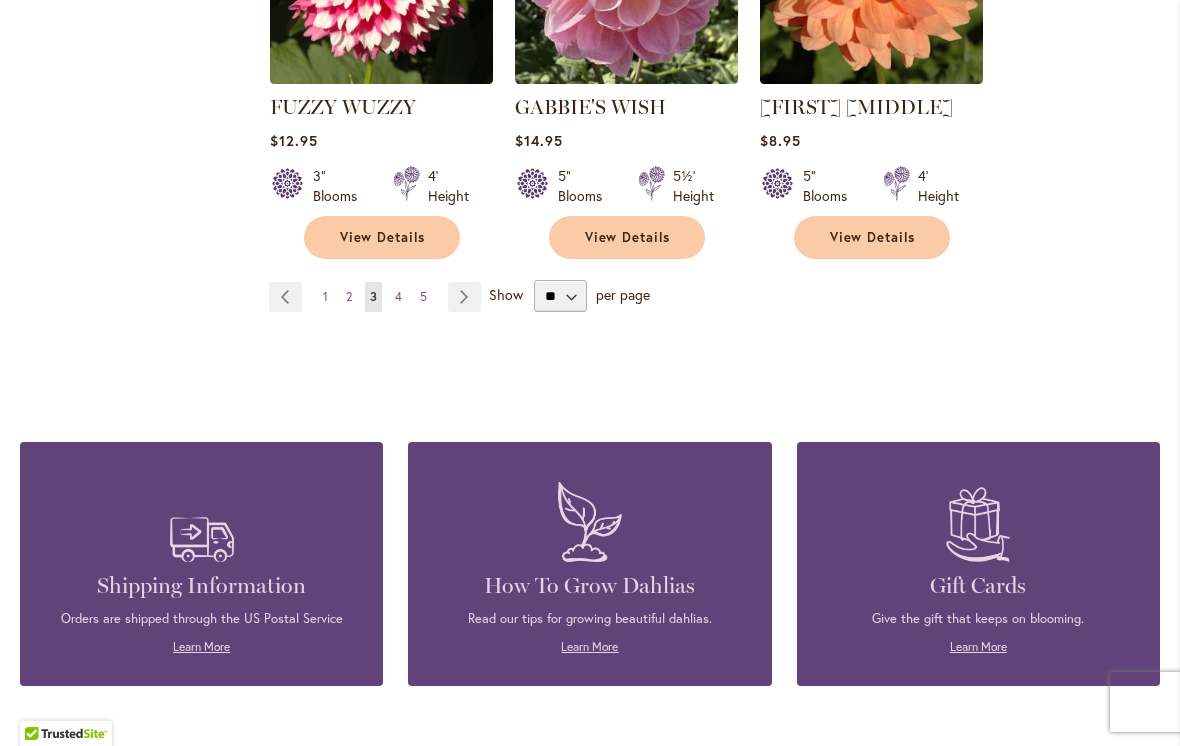 click on "Page
Next" at bounding box center [464, 297] 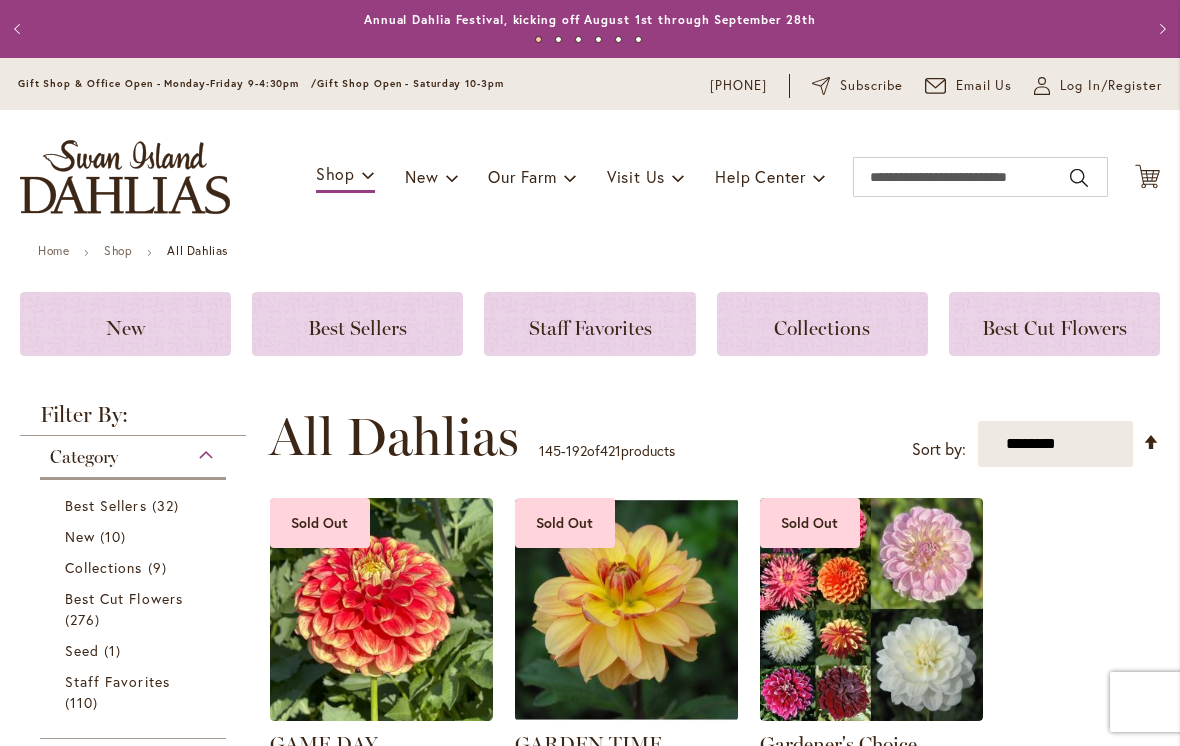 scroll, scrollTop: 0, scrollLeft: 0, axis: both 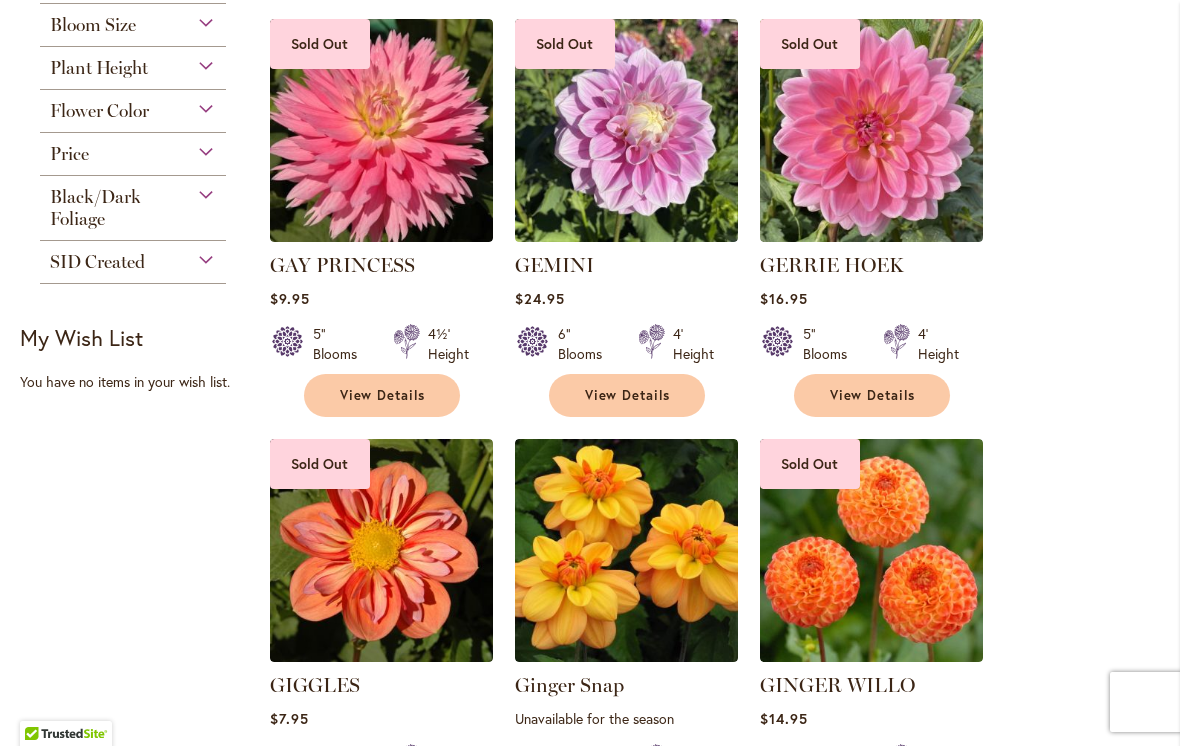 click on "View Details" at bounding box center (383, 395) 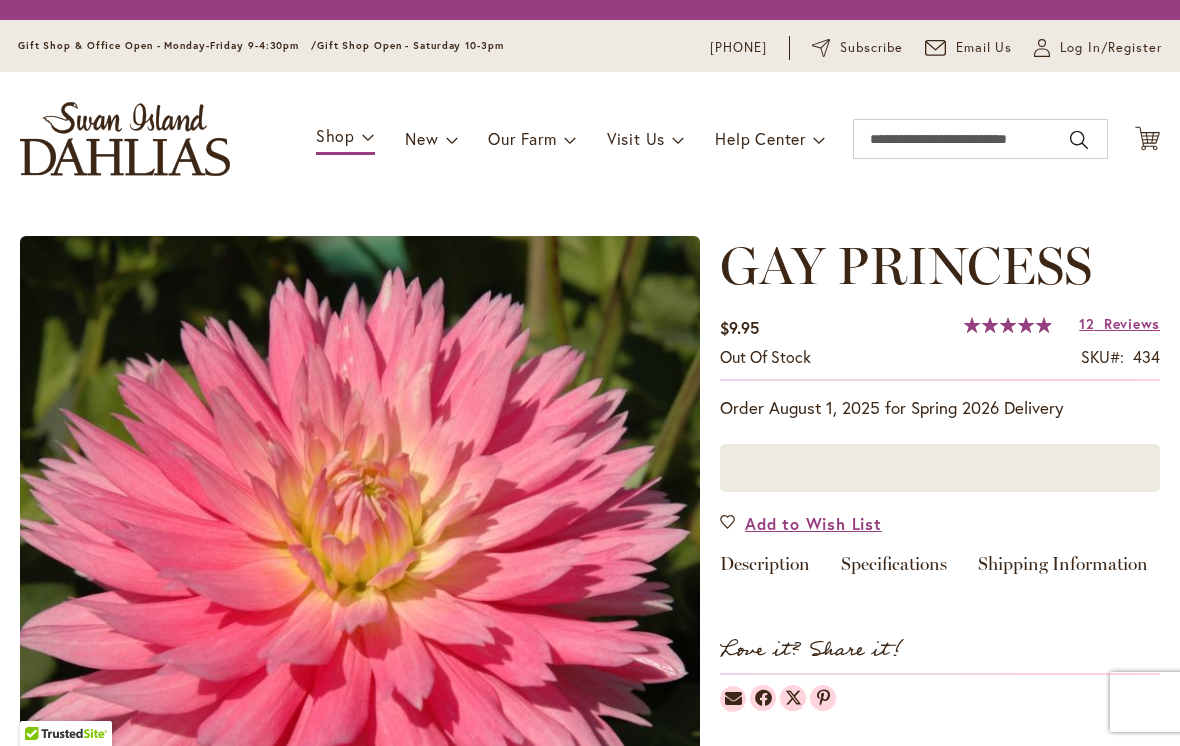 scroll, scrollTop: 0, scrollLeft: 0, axis: both 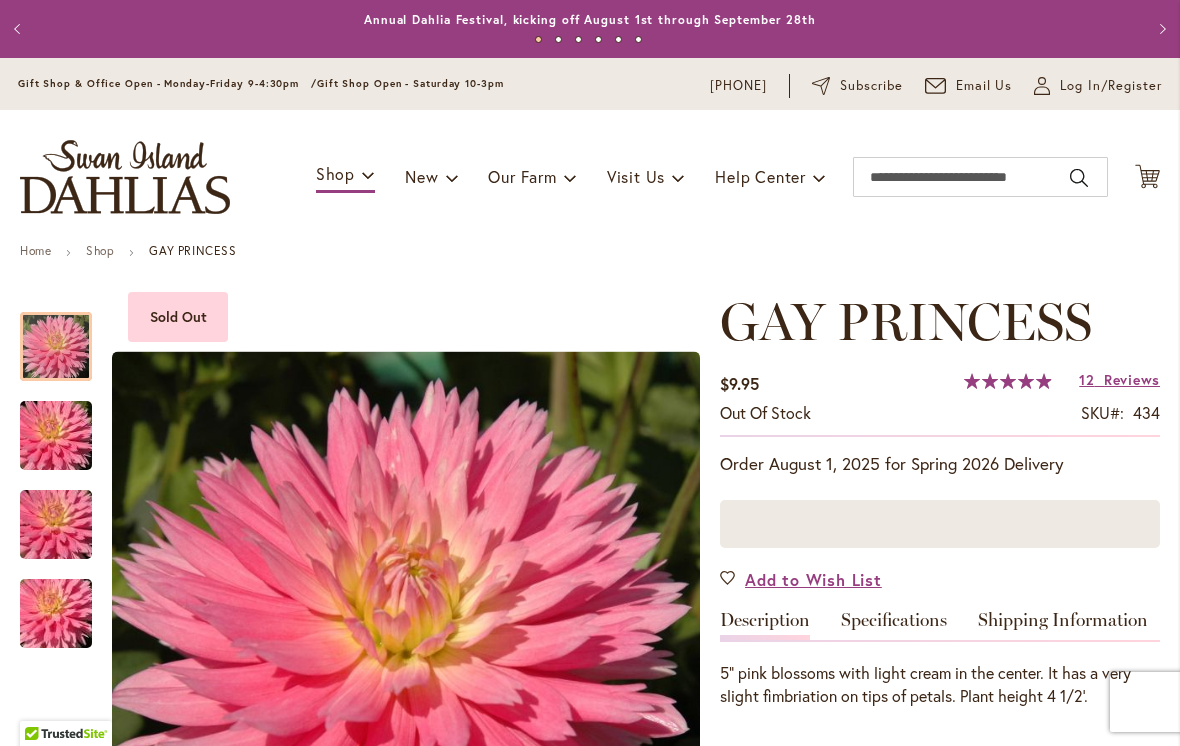 click on "Reviews" at bounding box center [1132, 380] 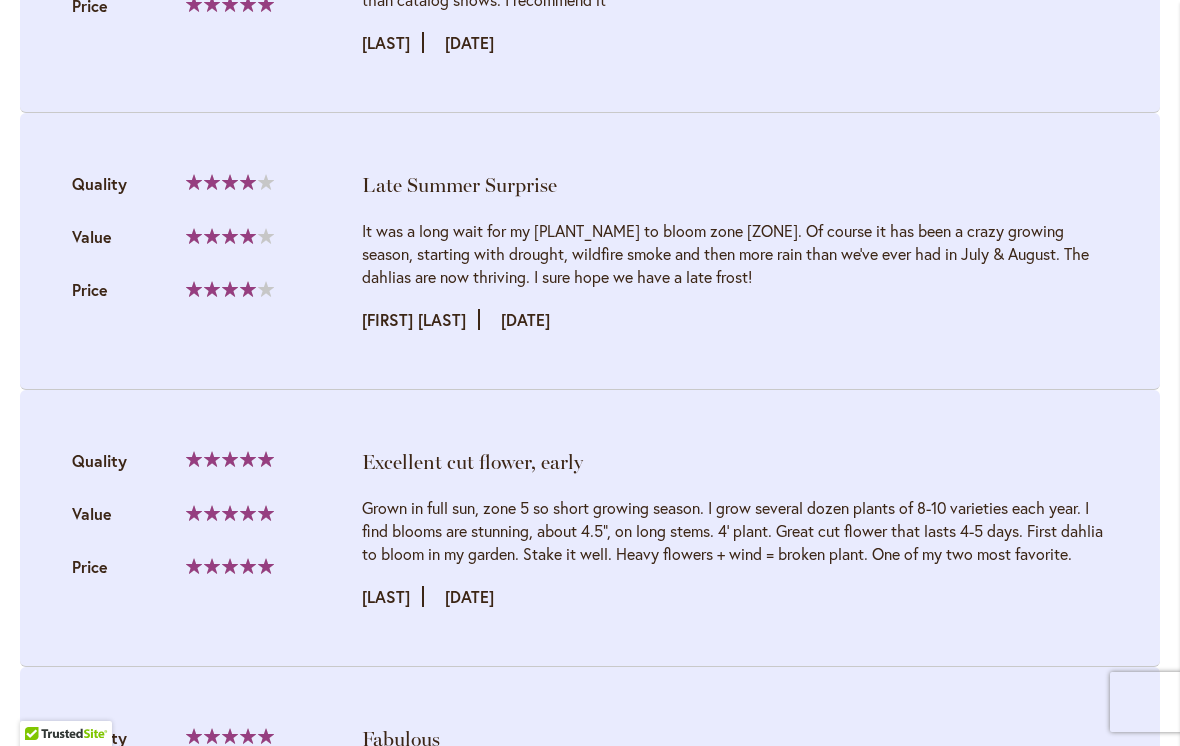 scroll, scrollTop: 1960, scrollLeft: 0, axis: vertical 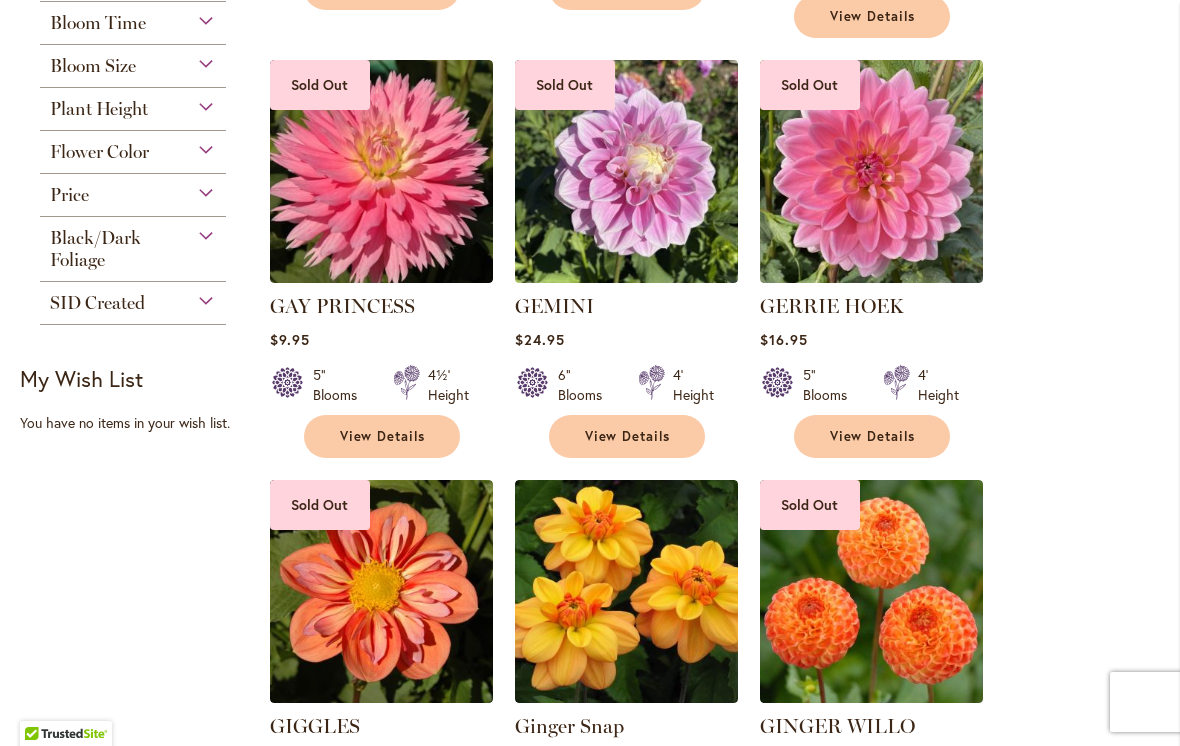 click on "View Details" at bounding box center [873, 436] 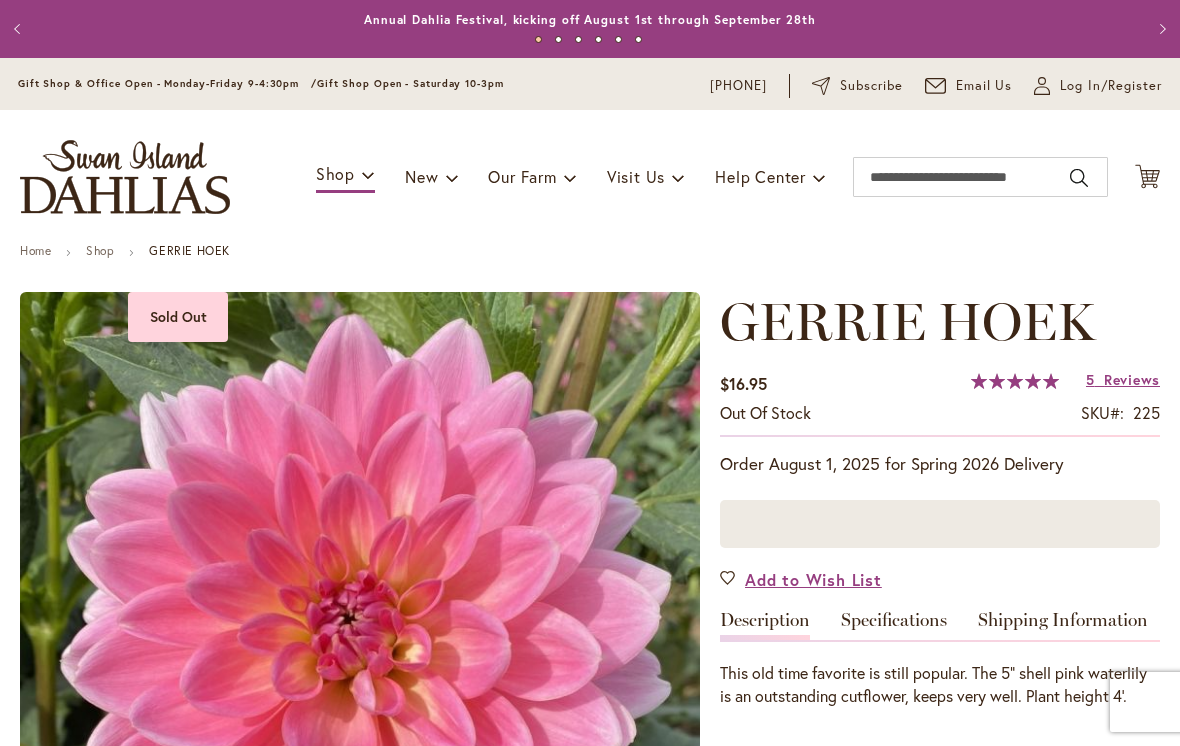 scroll, scrollTop: 0, scrollLeft: 0, axis: both 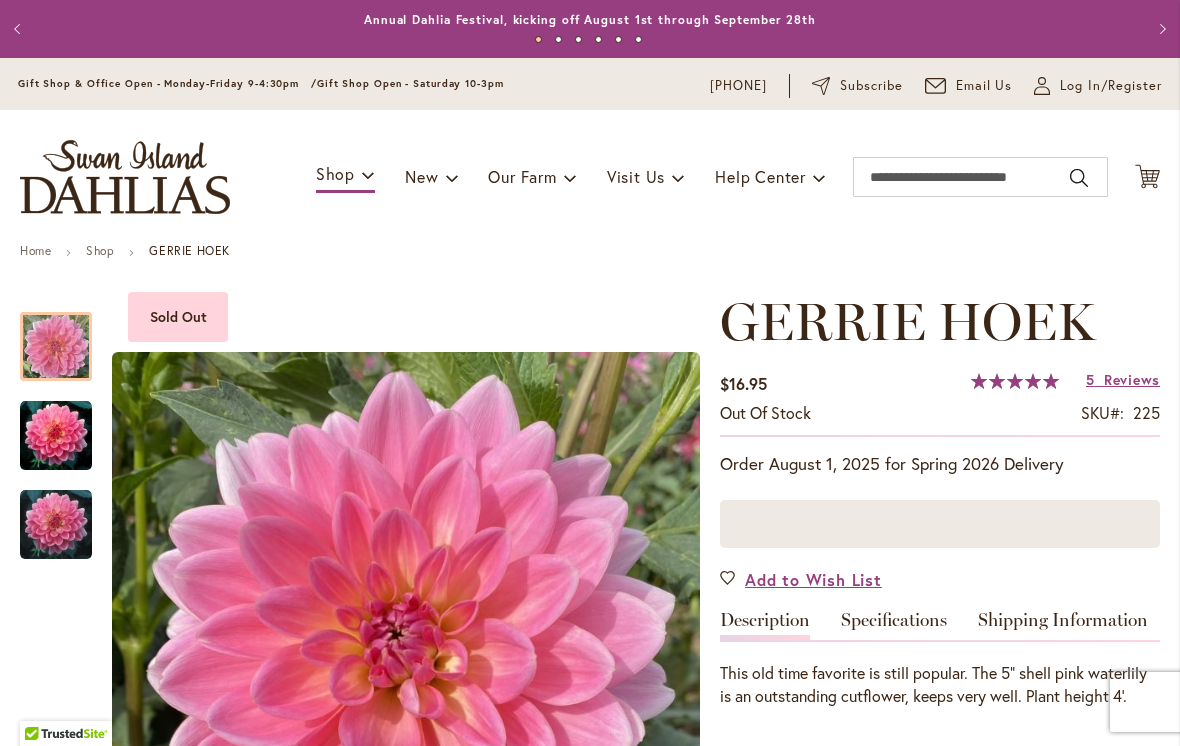 click on "Reviews" at bounding box center (1132, 380) 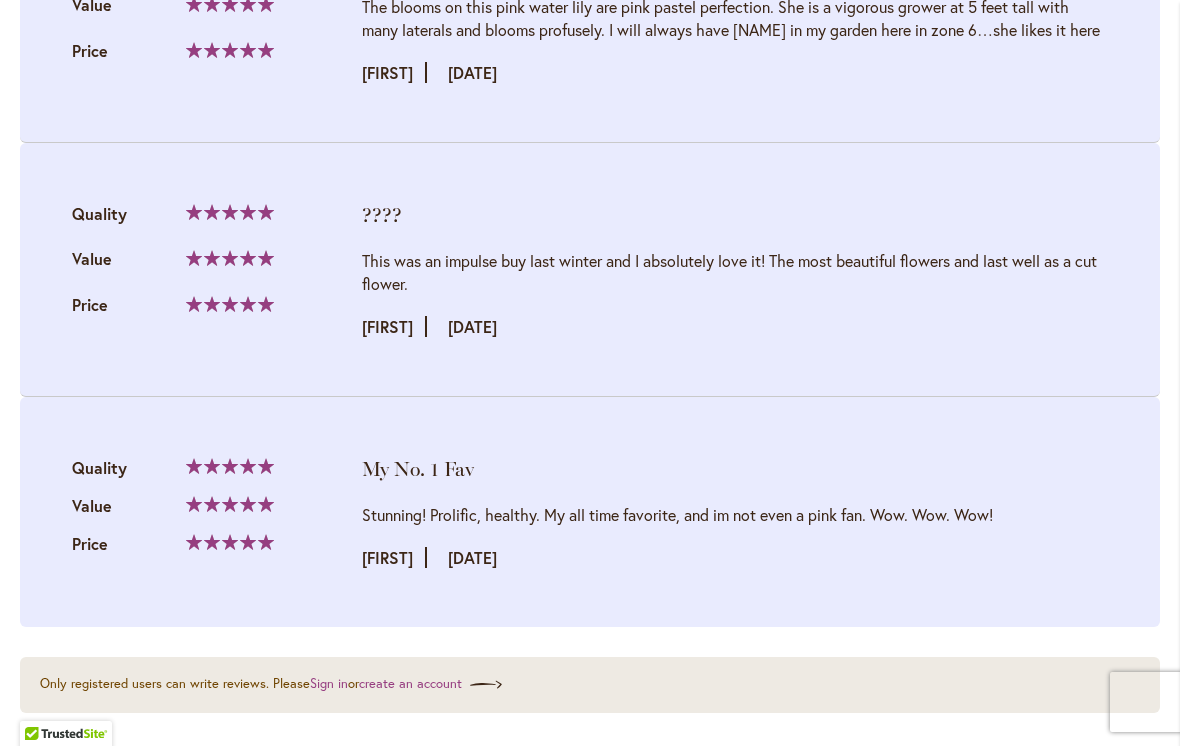 scroll, scrollTop: 2370, scrollLeft: 0, axis: vertical 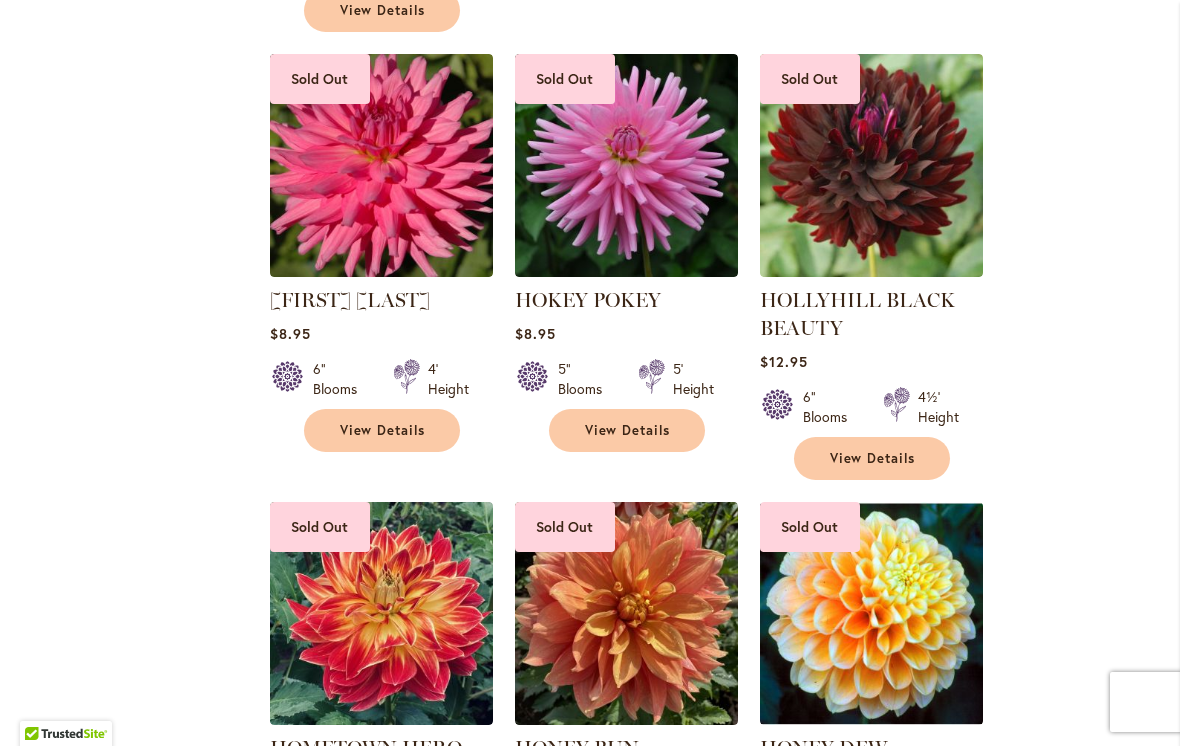 click on "View Details" at bounding box center (382, 430) 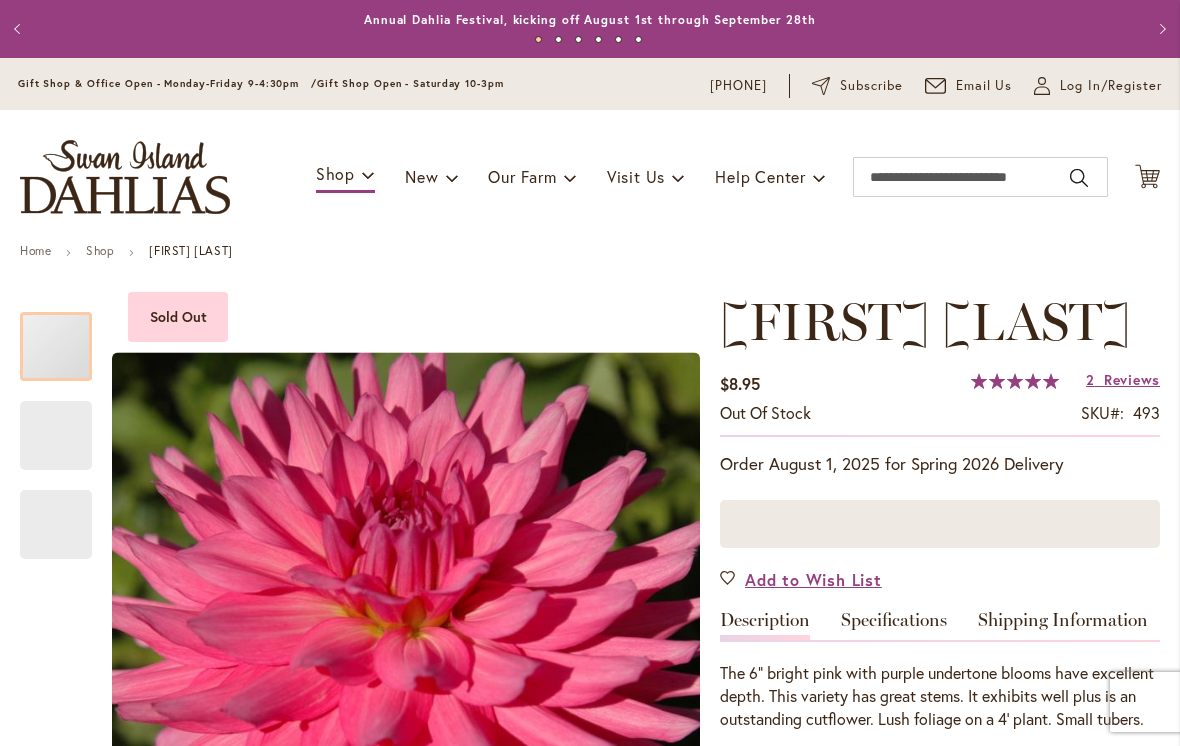 scroll, scrollTop: 0, scrollLeft: 0, axis: both 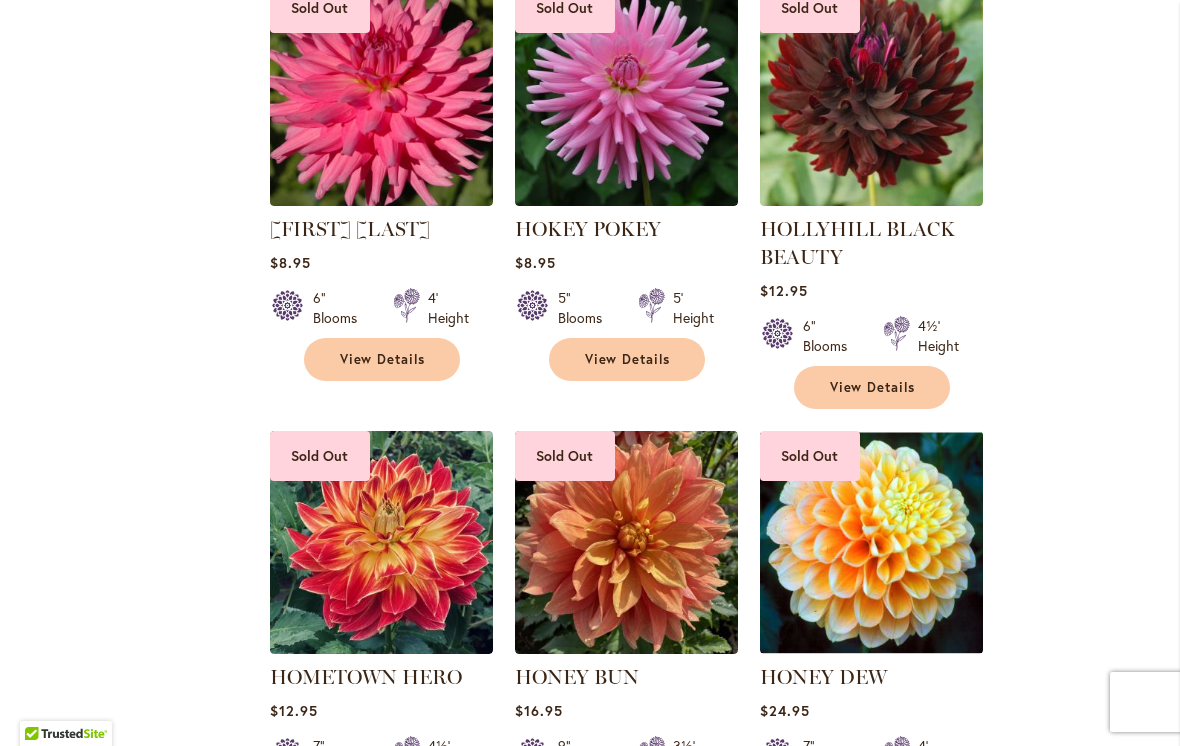 click on "View Details" at bounding box center [628, 359] 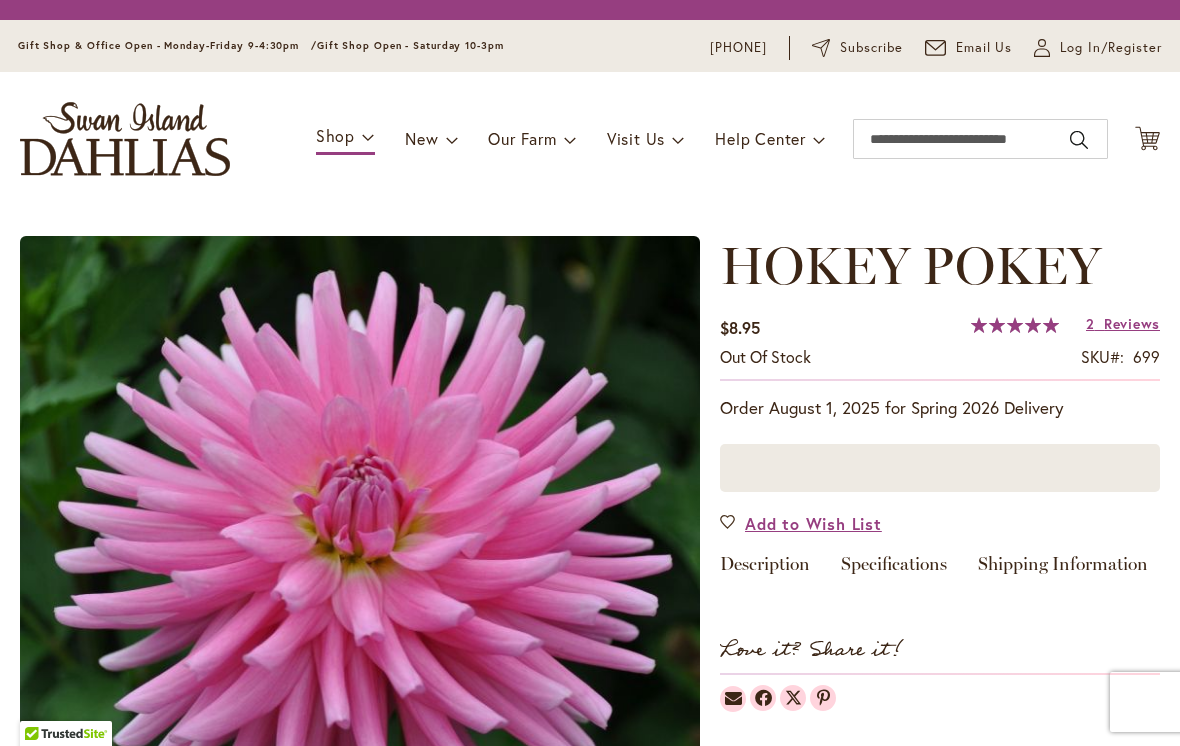 scroll, scrollTop: 0, scrollLeft: 0, axis: both 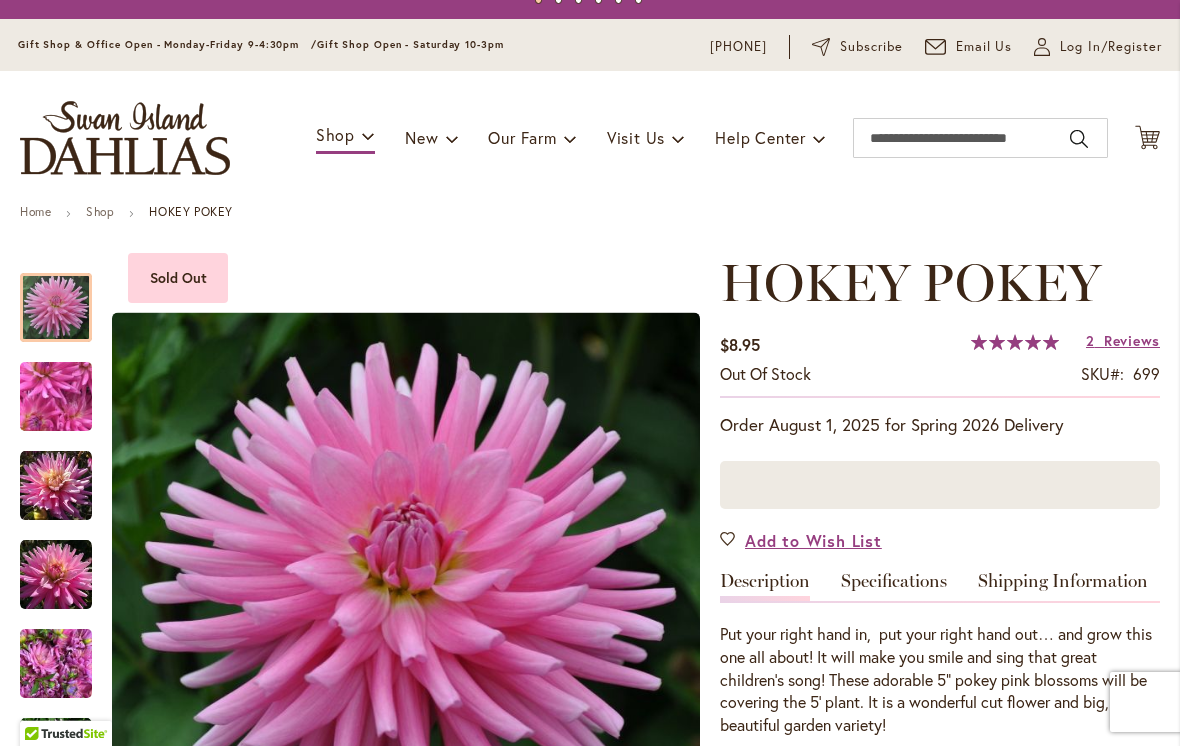 click on "Reviews" at bounding box center [1132, 341] 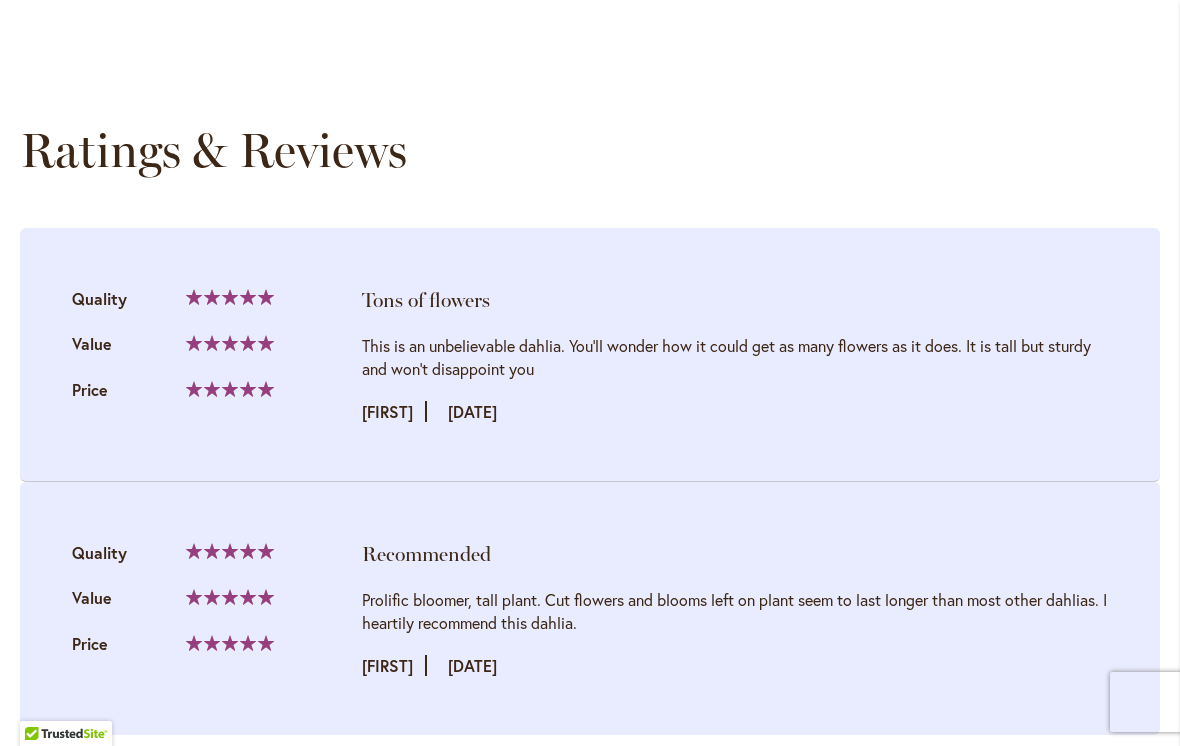 scroll, scrollTop: 1546, scrollLeft: 0, axis: vertical 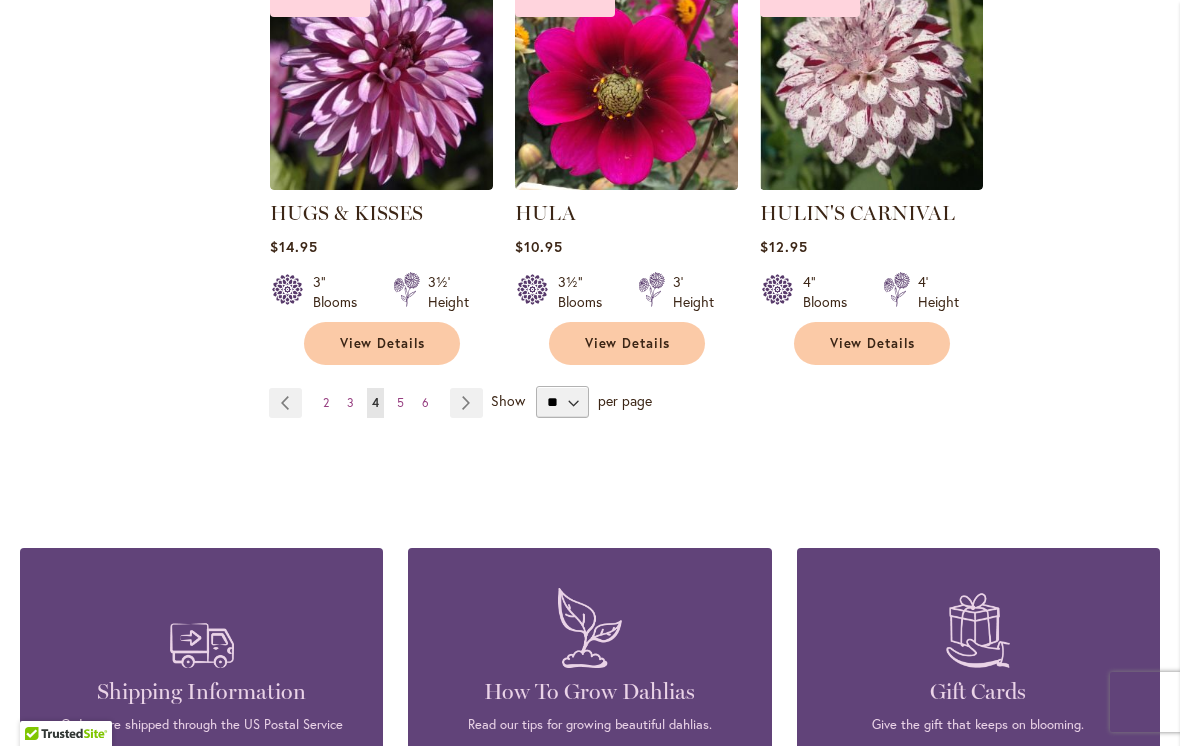 click on "Page
Next" at bounding box center [466, 403] 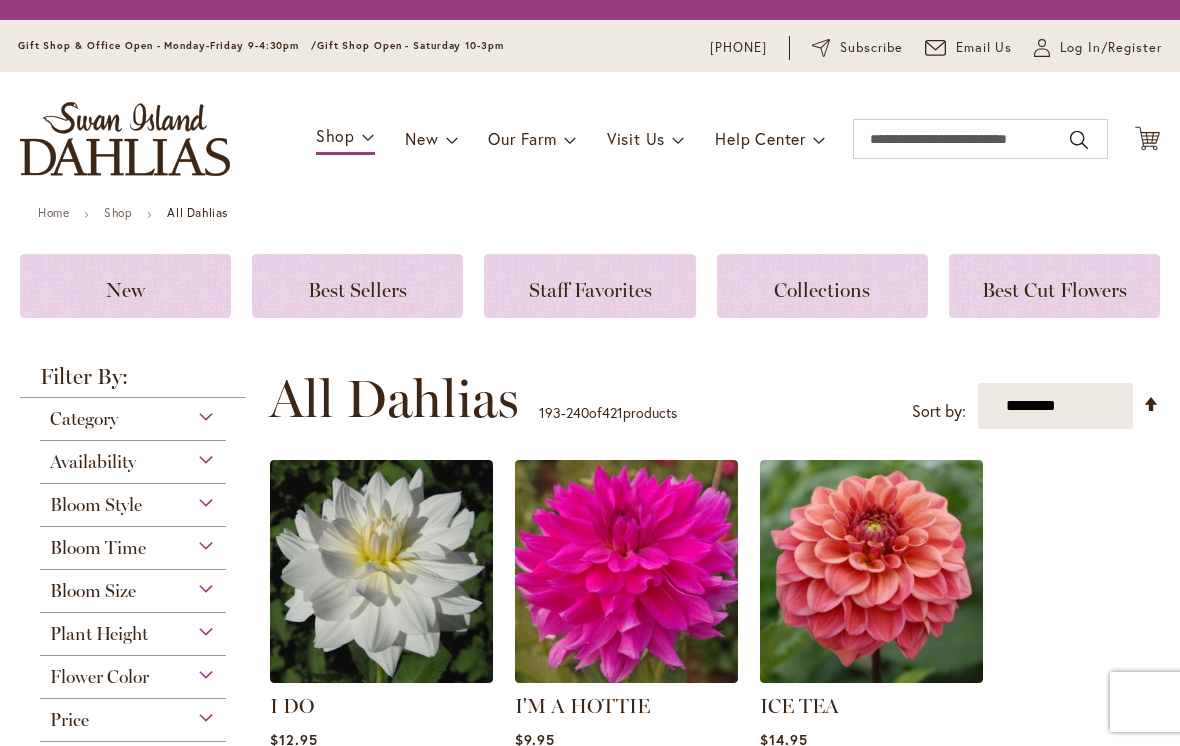 scroll, scrollTop: 0, scrollLeft: 0, axis: both 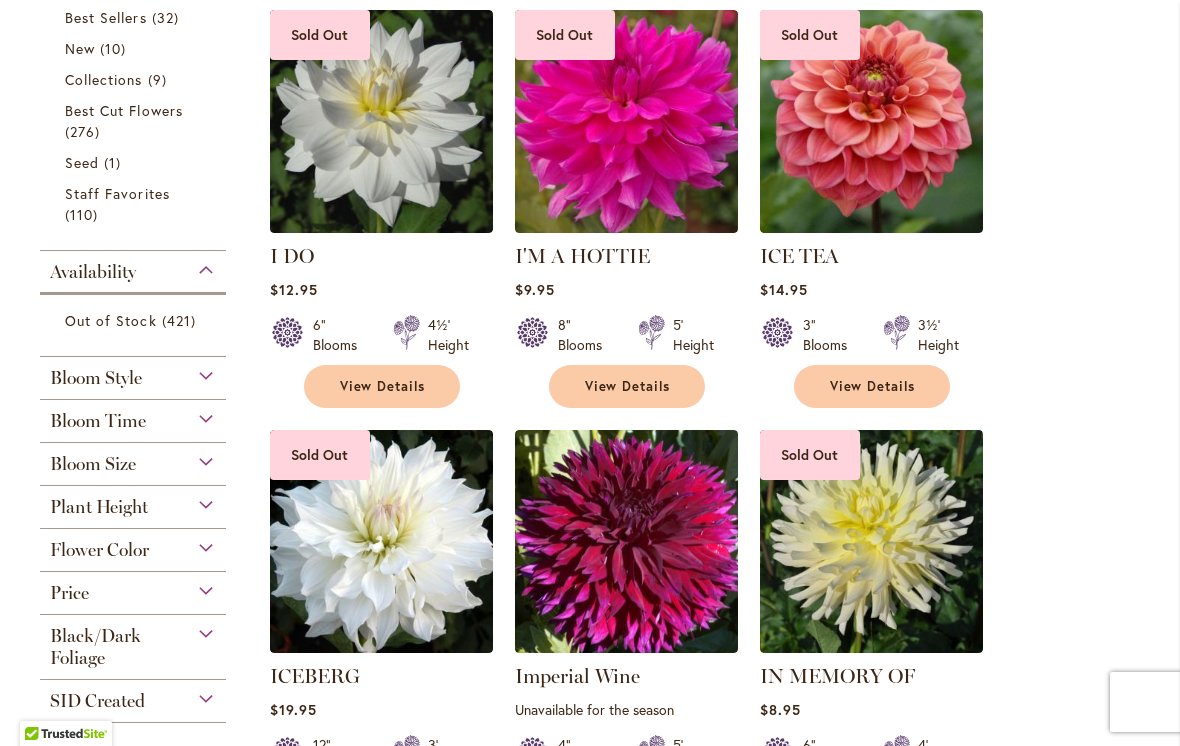 click on "View Details" at bounding box center [628, 386] 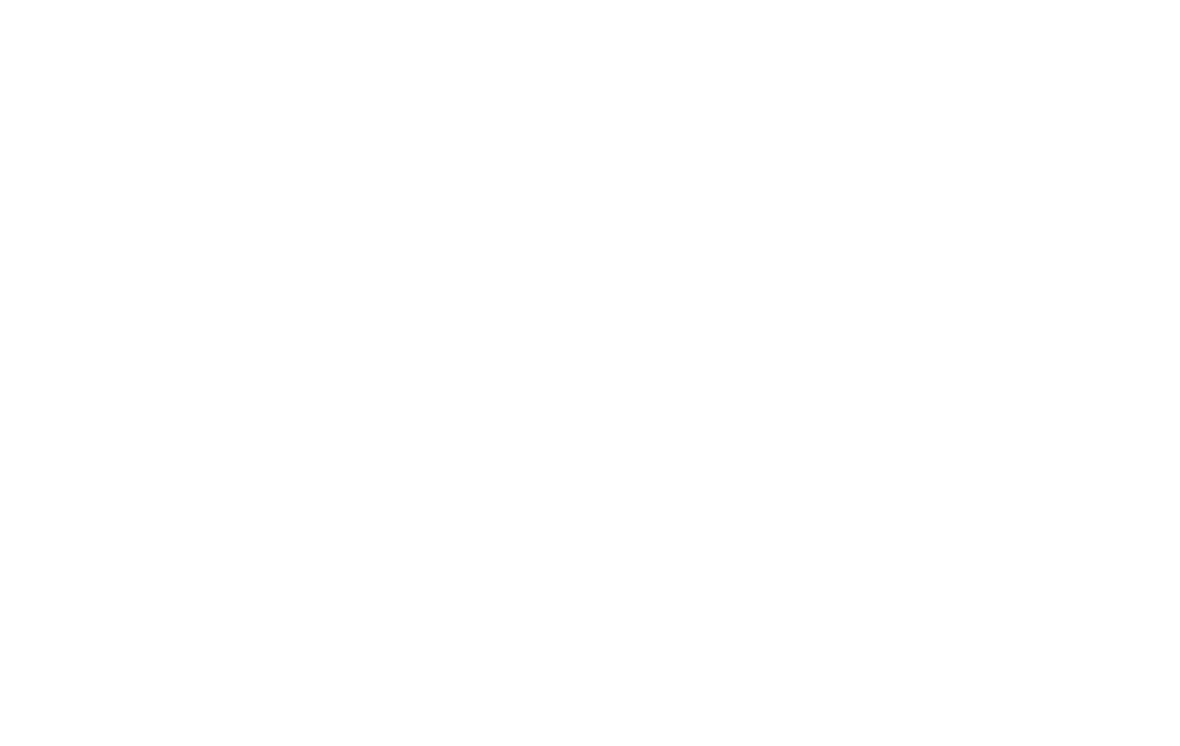 scroll, scrollTop: 0, scrollLeft: 0, axis: both 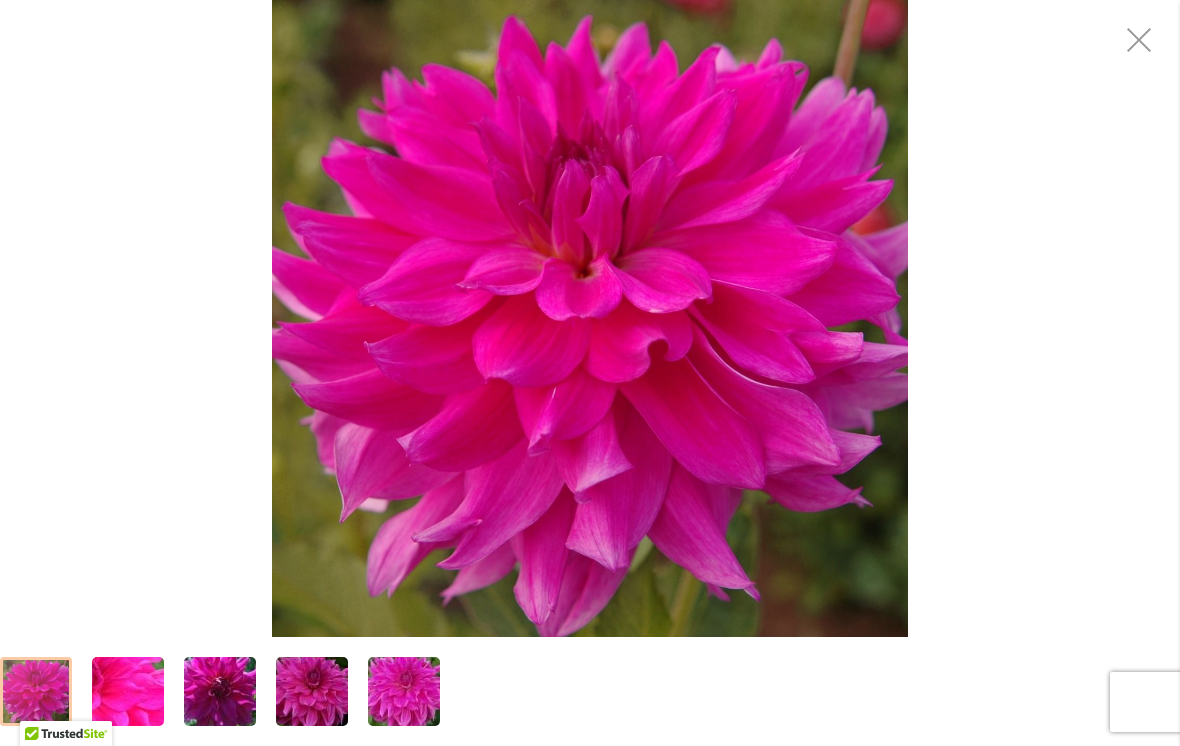 click at bounding box center [590, 318] 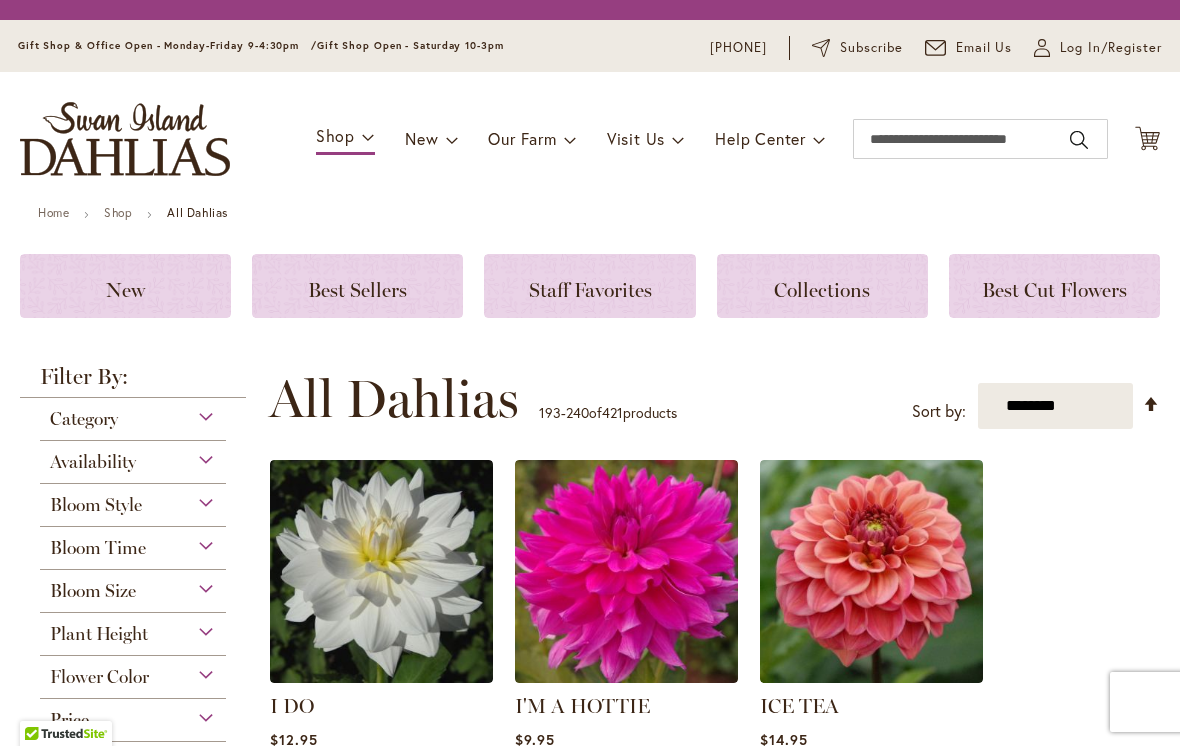 scroll, scrollTop: 0, scrollLeft: 0, axis: both 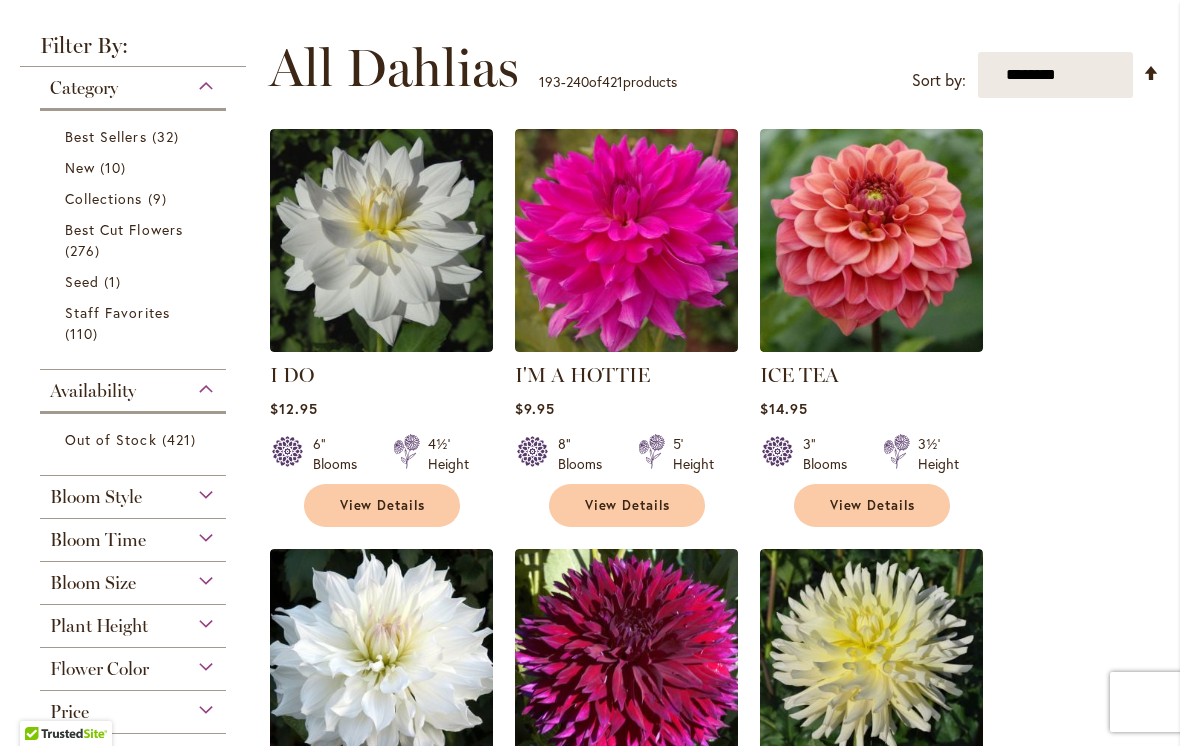 click on "View Details" at bounding box center [627, 505] 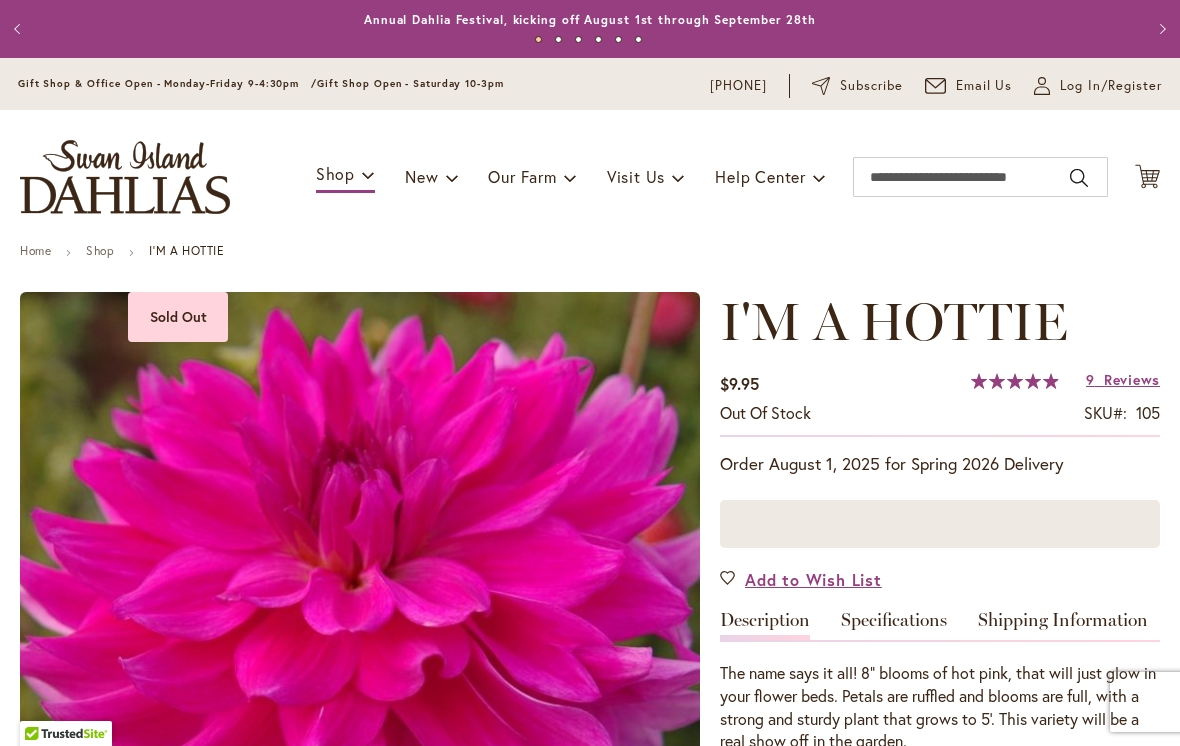 scroll, scrollTop: 0, scrollLeft: 0, axis: both 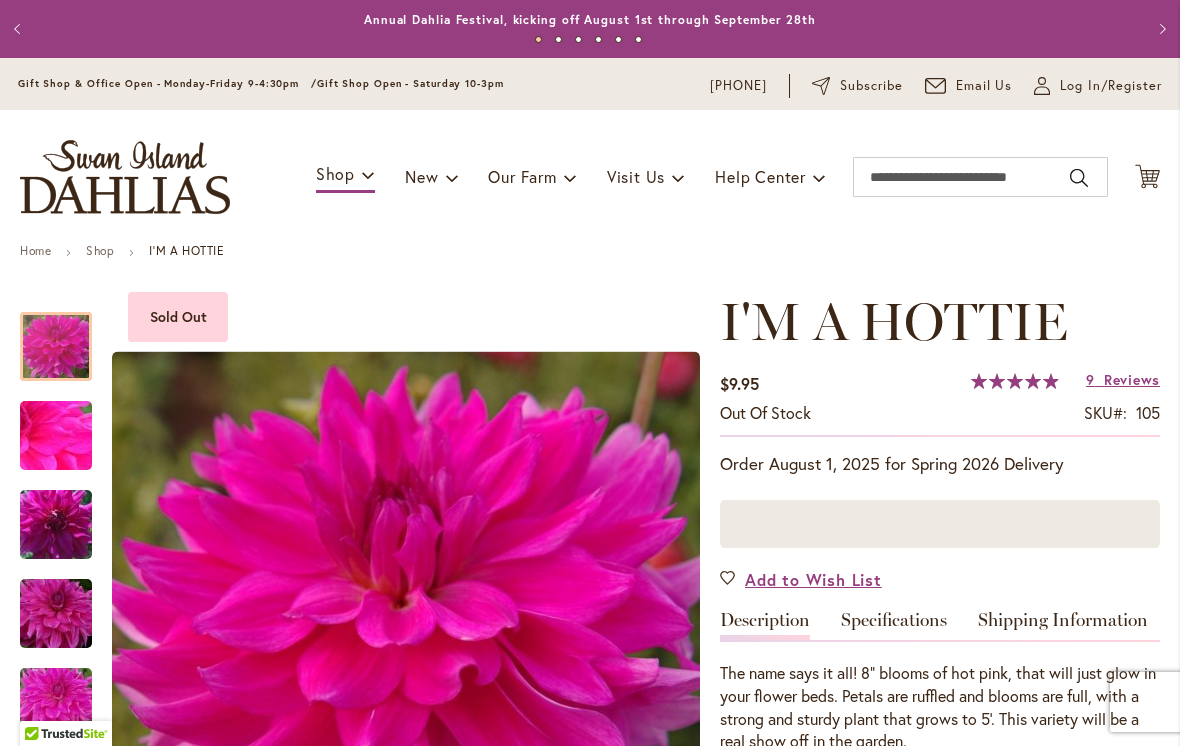 click on "Reviews" at bounding box center (1132, 380) 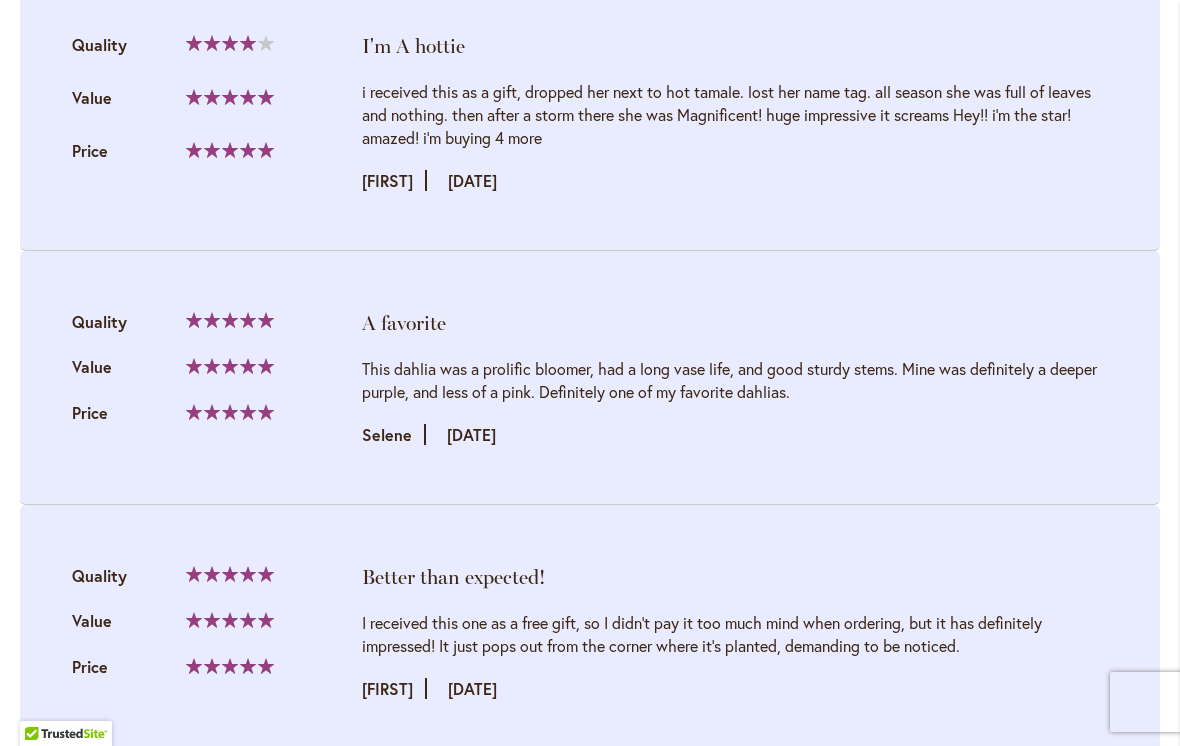 scroll, scrollTop: 3356, scrollLeft: 0, axis: vertical 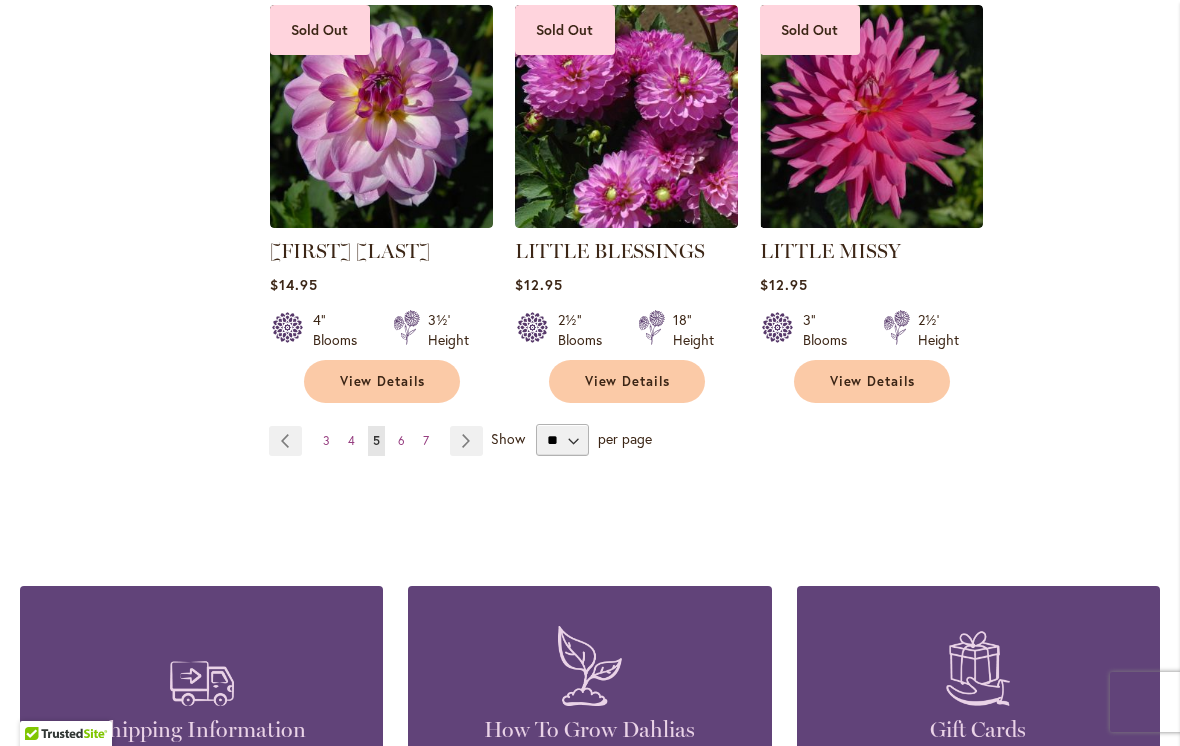 click on "Home
Shop
All Dahlias
New Best Sellers Staff Favorites Collections Best Cut Flowers
Filter by:
Filter By:
Category
Best Sellers
32 New 10 9" at bounding box center (590, -2868) 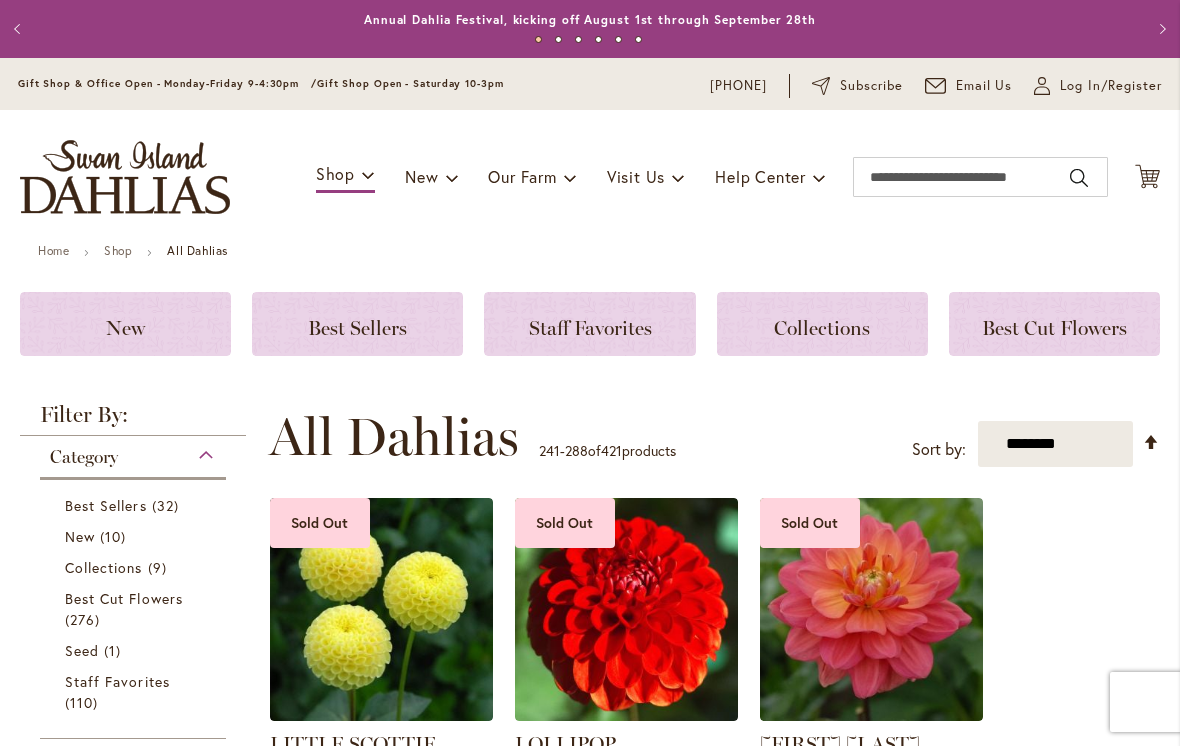 scroll, scrollTop: 0, scrollLeft: 0, axis: both 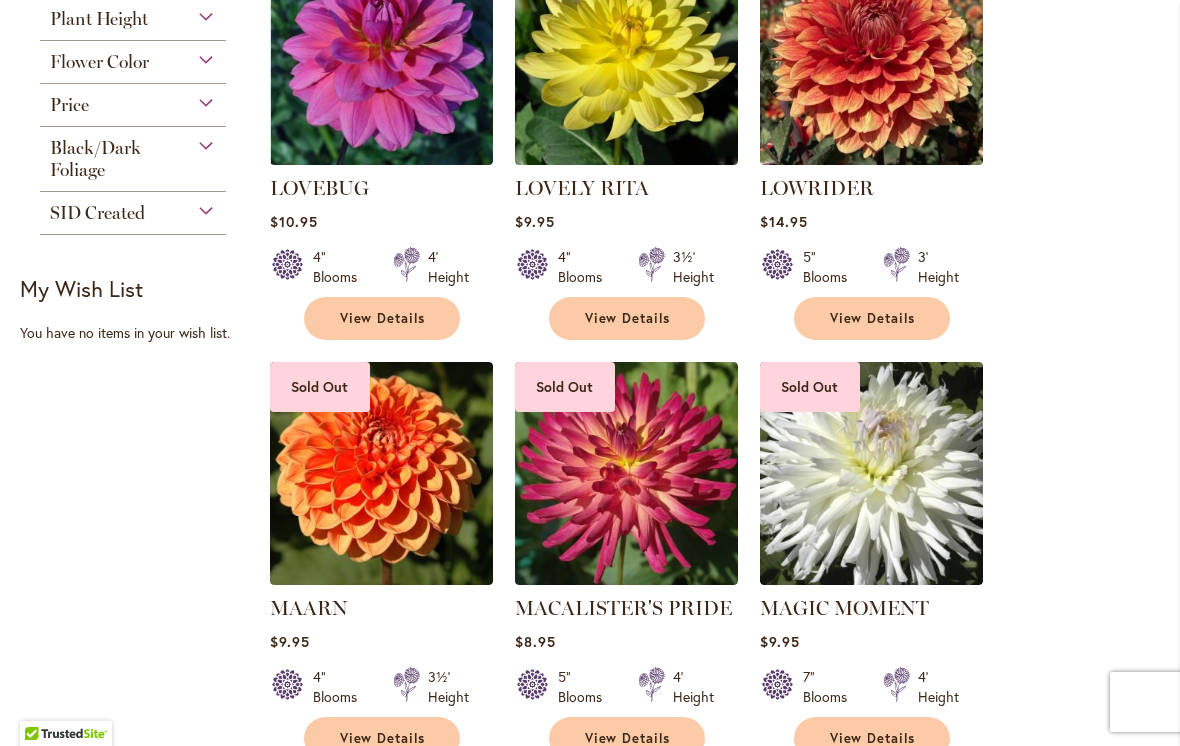 click on "View Details" at bounding box center [382, 318] 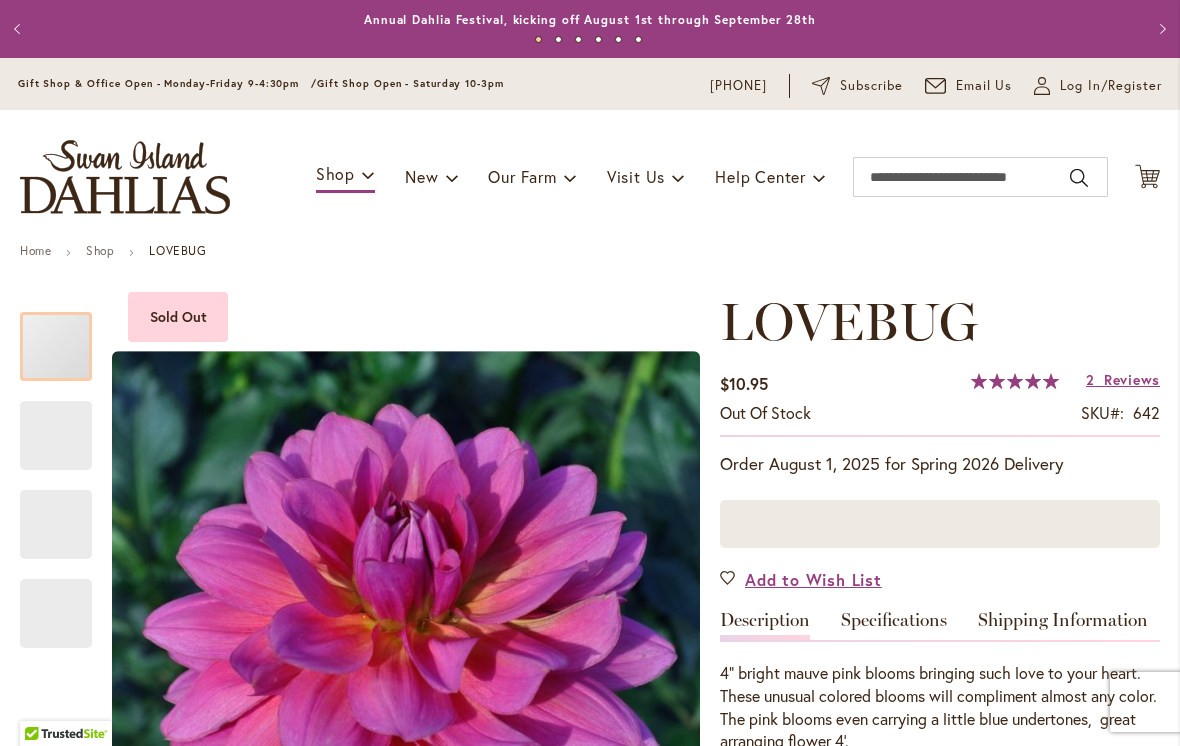 scroll, scrollTop: 0, scrollLeft: 0, axis: both 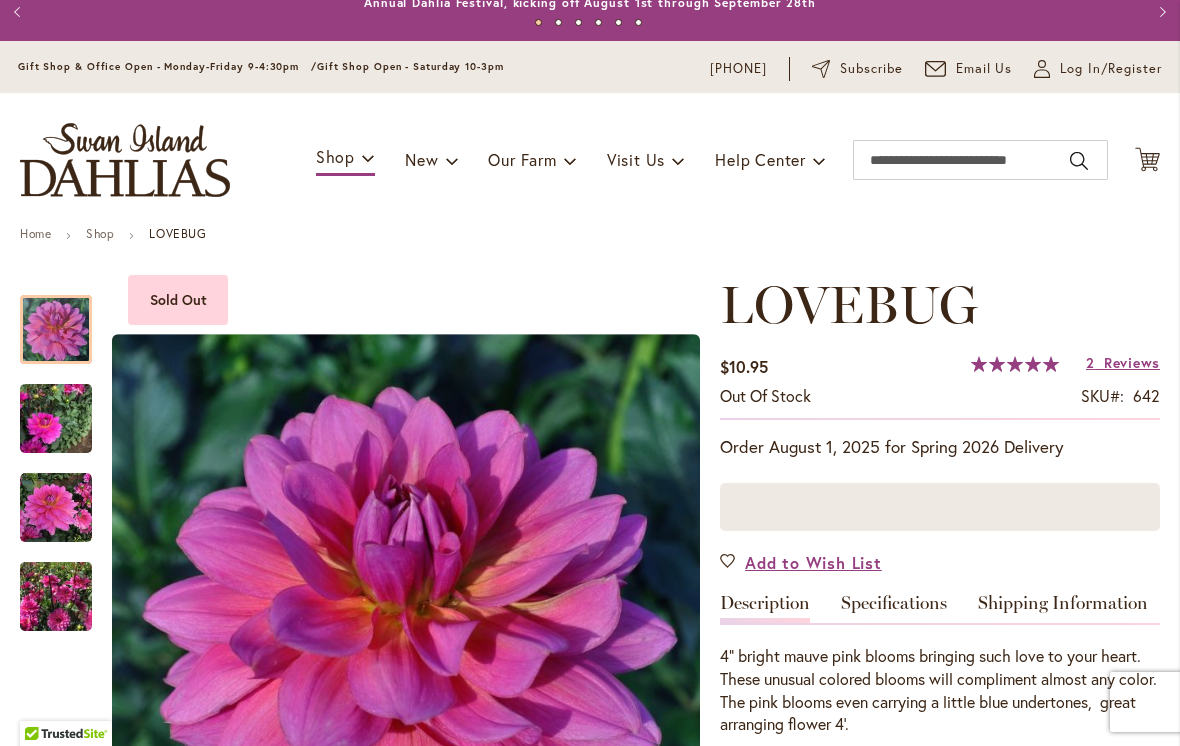click on "Reviews" at bounding box center (1132, 363) 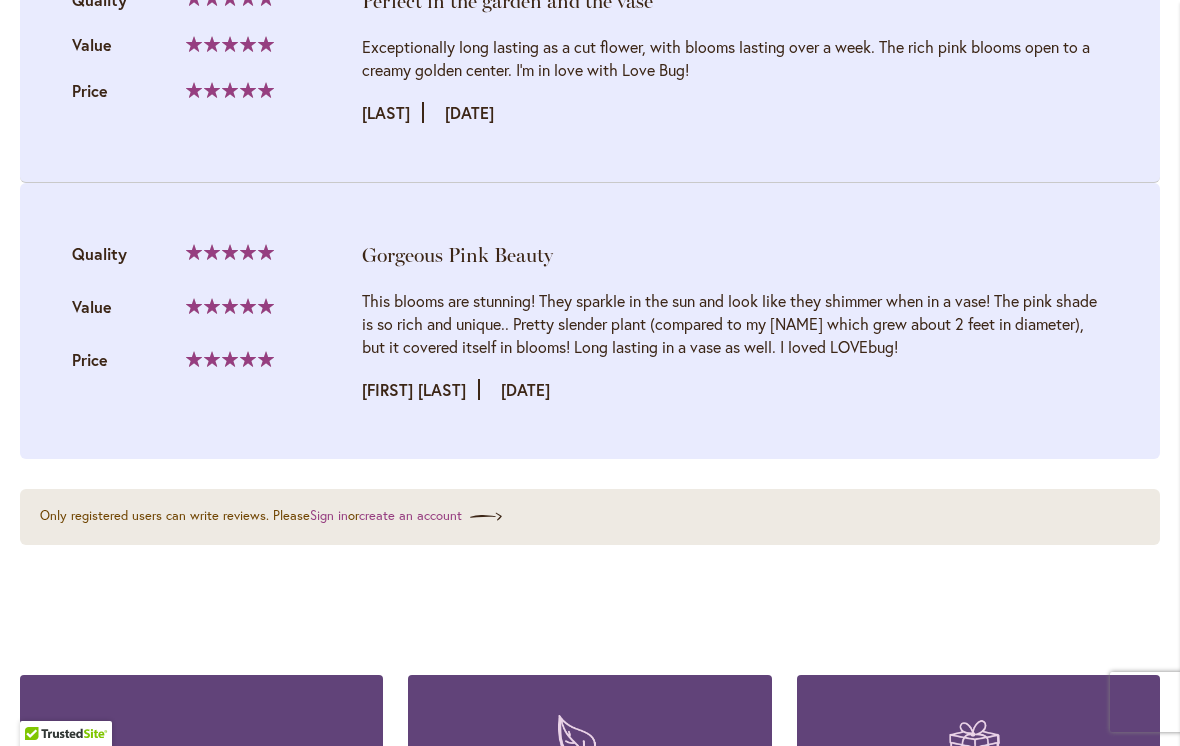 scroll, scrollTop: 1810, scrollLeft: 0, axis: vertical 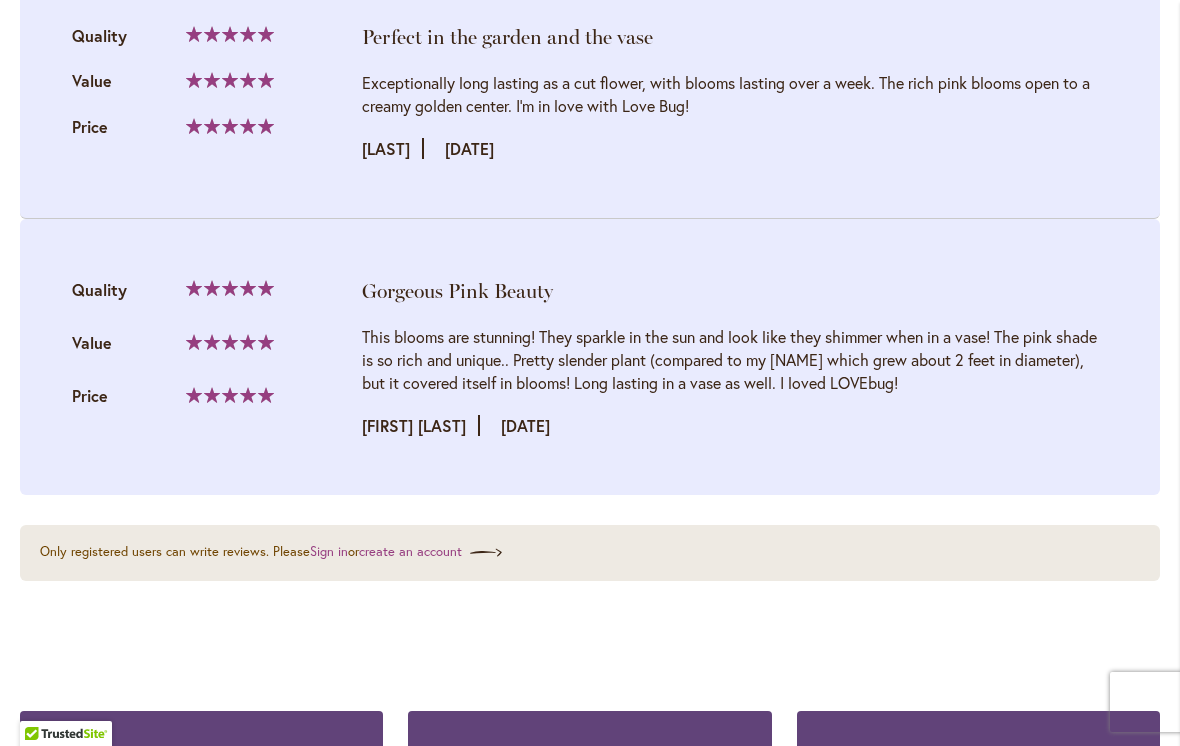 click on "Gorgeous Pink Beauty
Quality
100%" at bounding box center (590, 357) 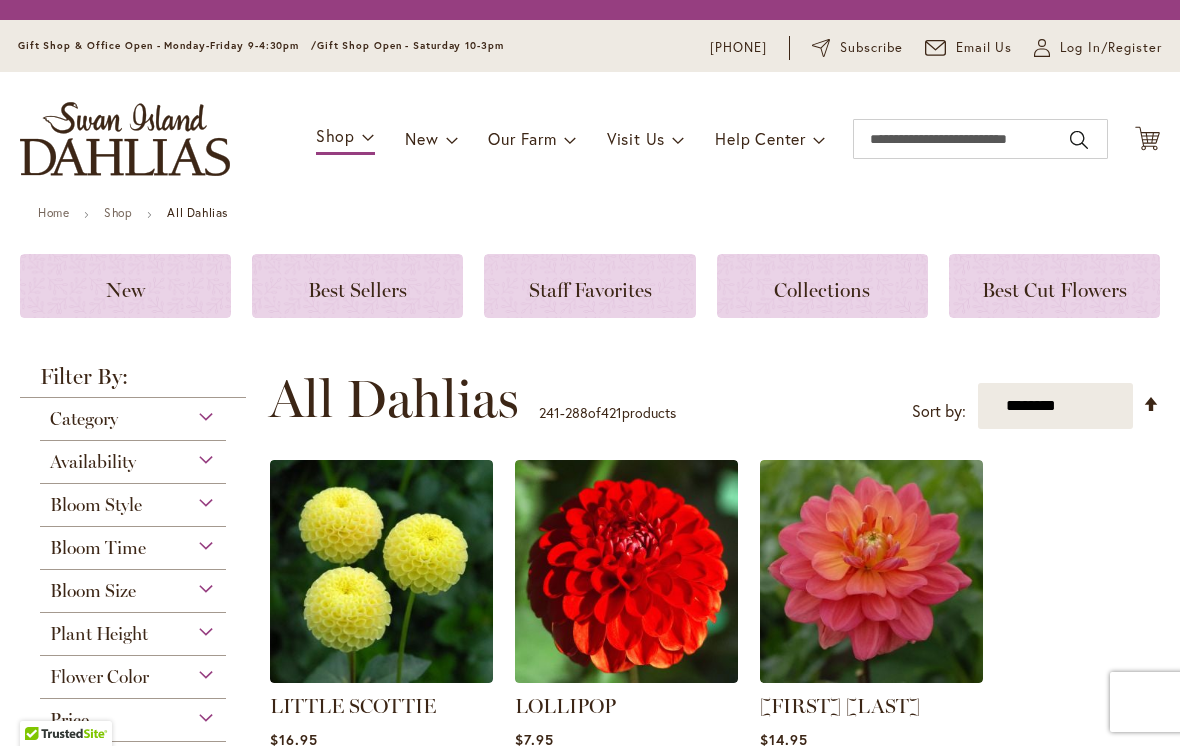 scroll, scrollTop: 0, scrollLeft: 0, axis: both 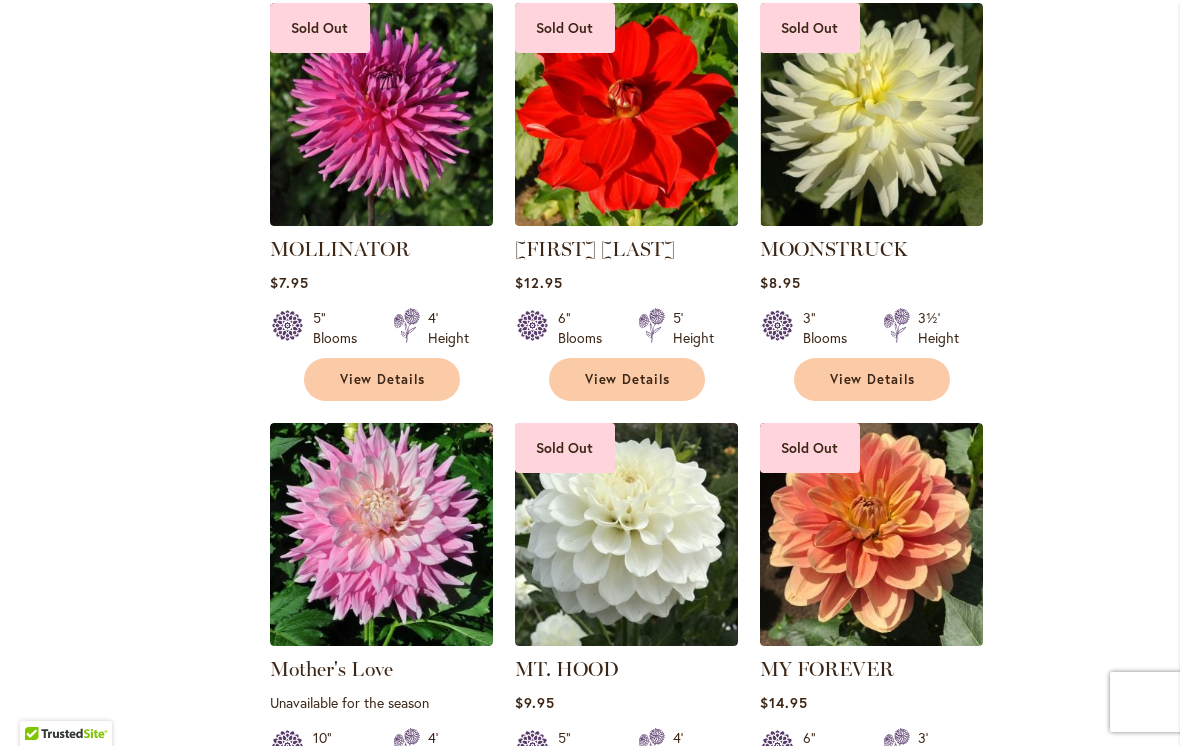 click on "View Details" at bounding box center (383, 379) 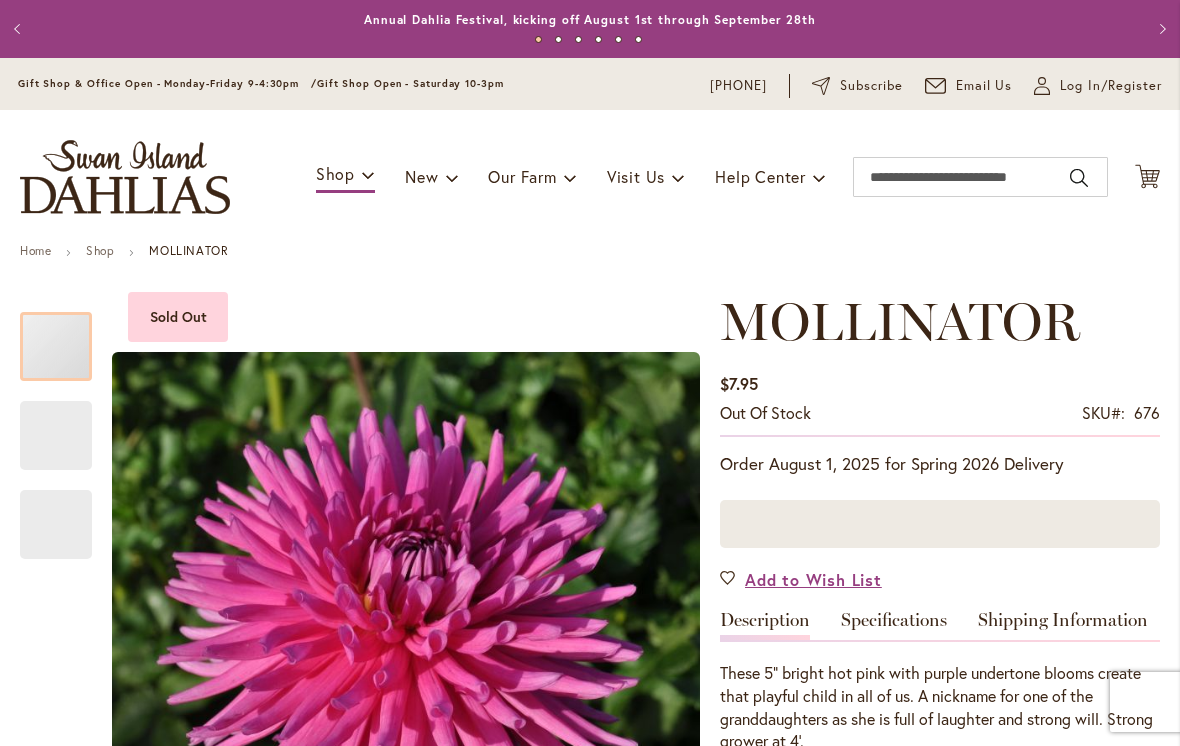 scroll, scrollTop: 0, scrollLeft: 0, axis: both 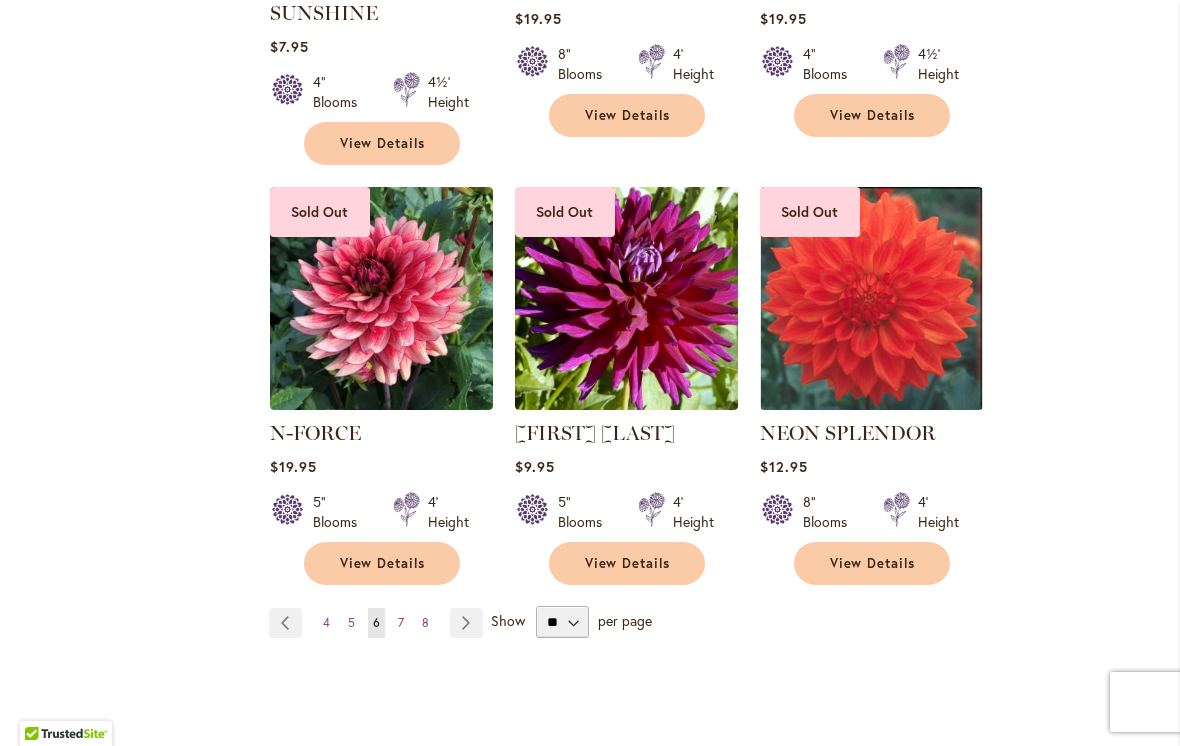 click on "Page
Next" at bounding box center [466, 623] 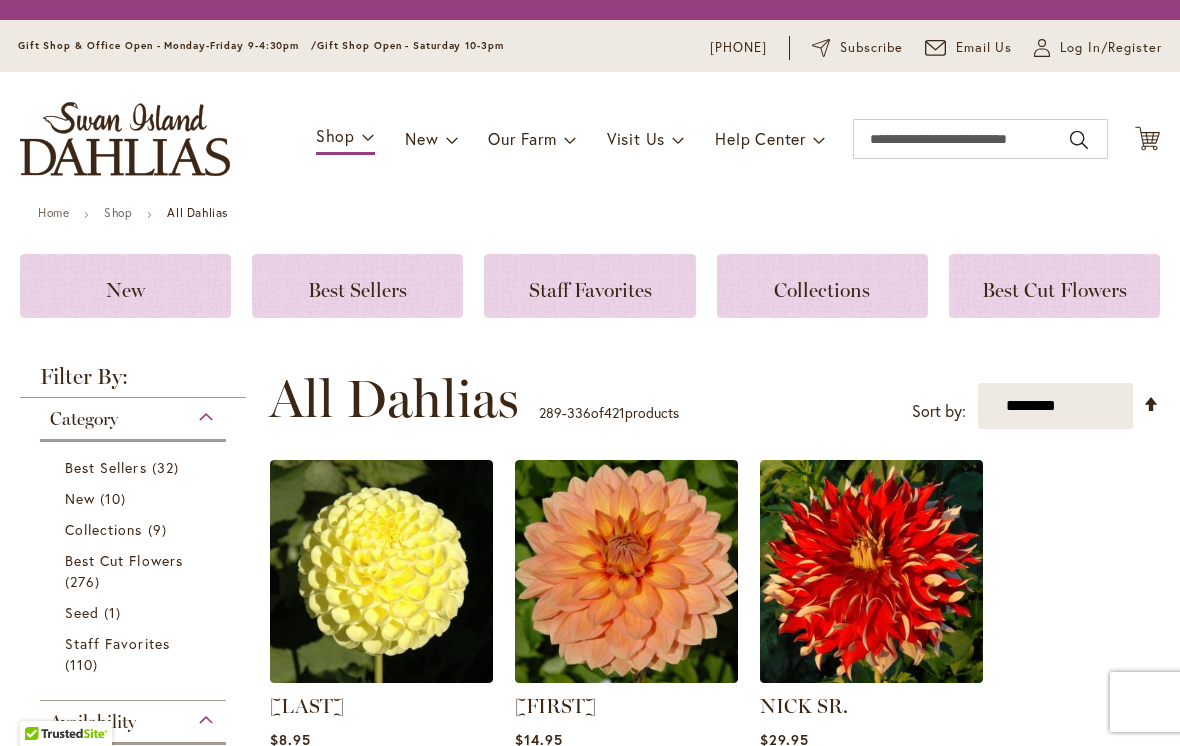 scroll, scrollTop: 0, scrollLeft: 0, axis: both 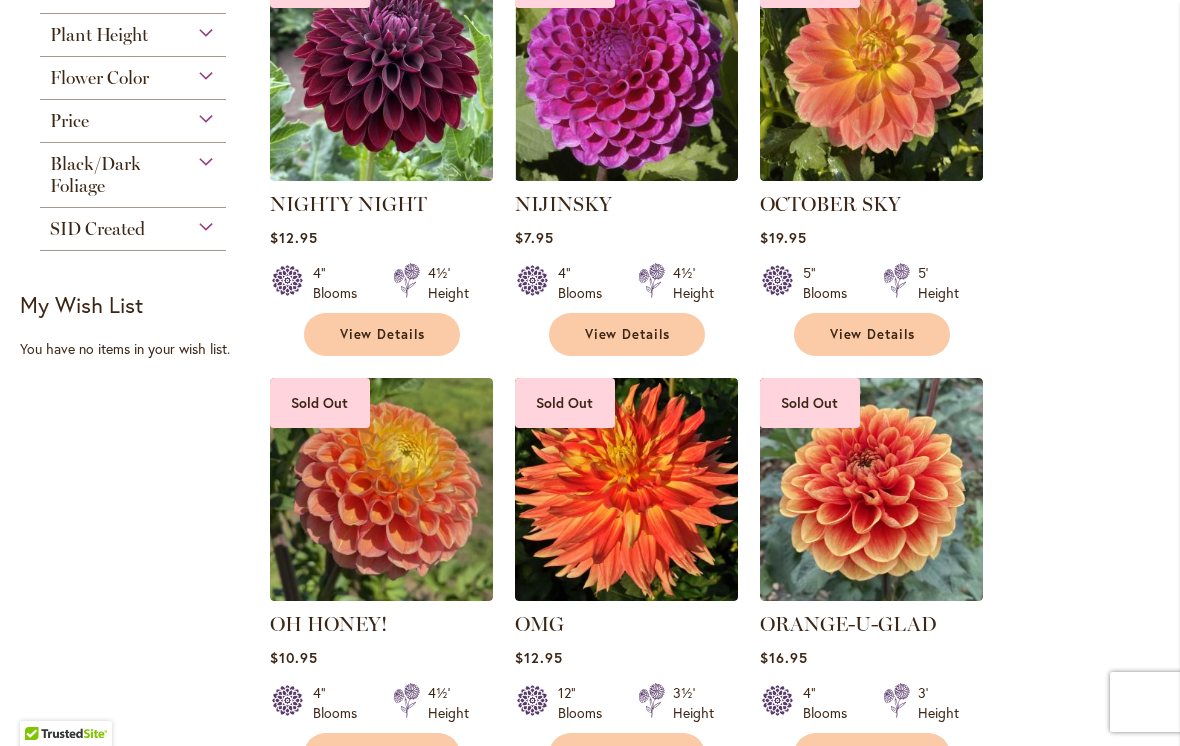 click on "View Details" at bounding box center [628, 334] 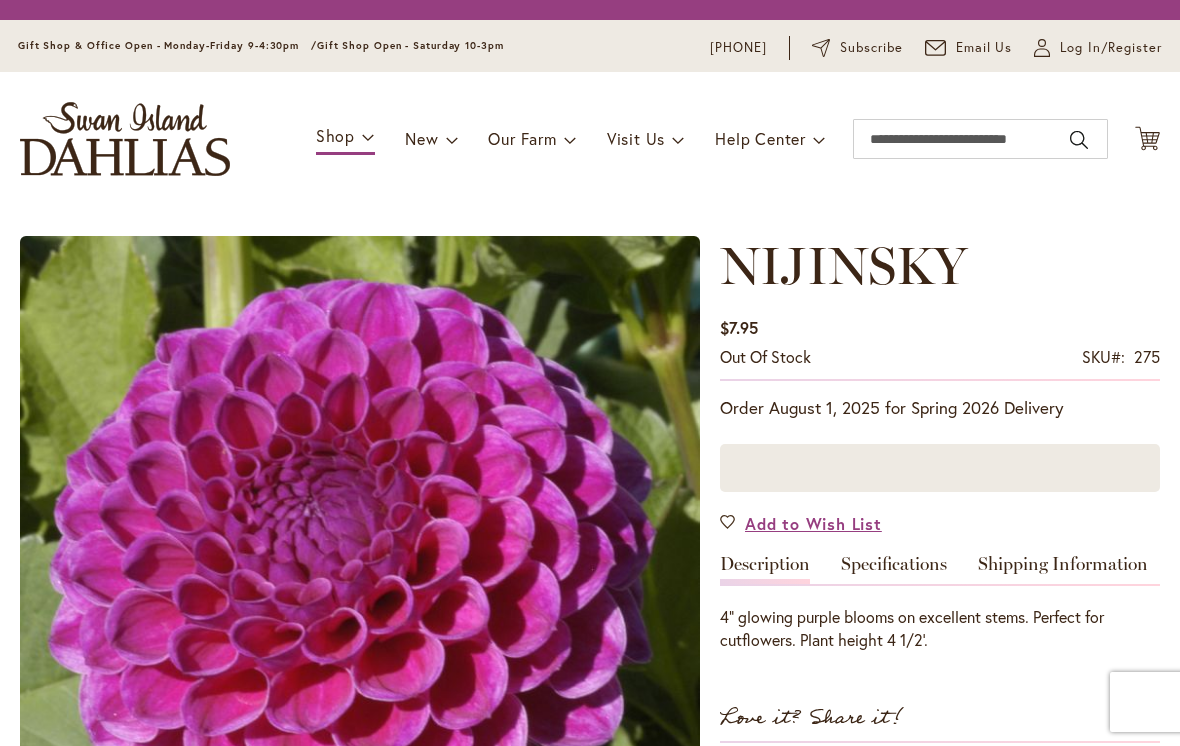 scroll, scrollTop: 0, scrollLeft: 0, axis: both 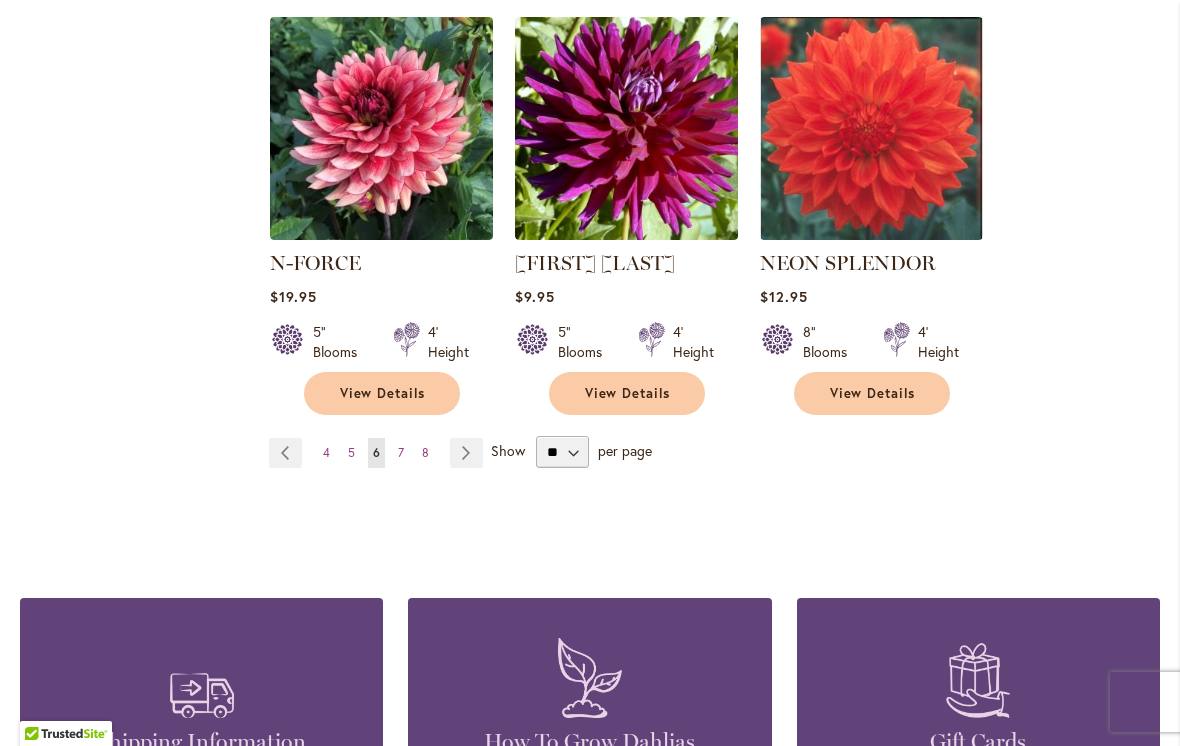 click on "Page
Next" at bounding box center [466, 453] 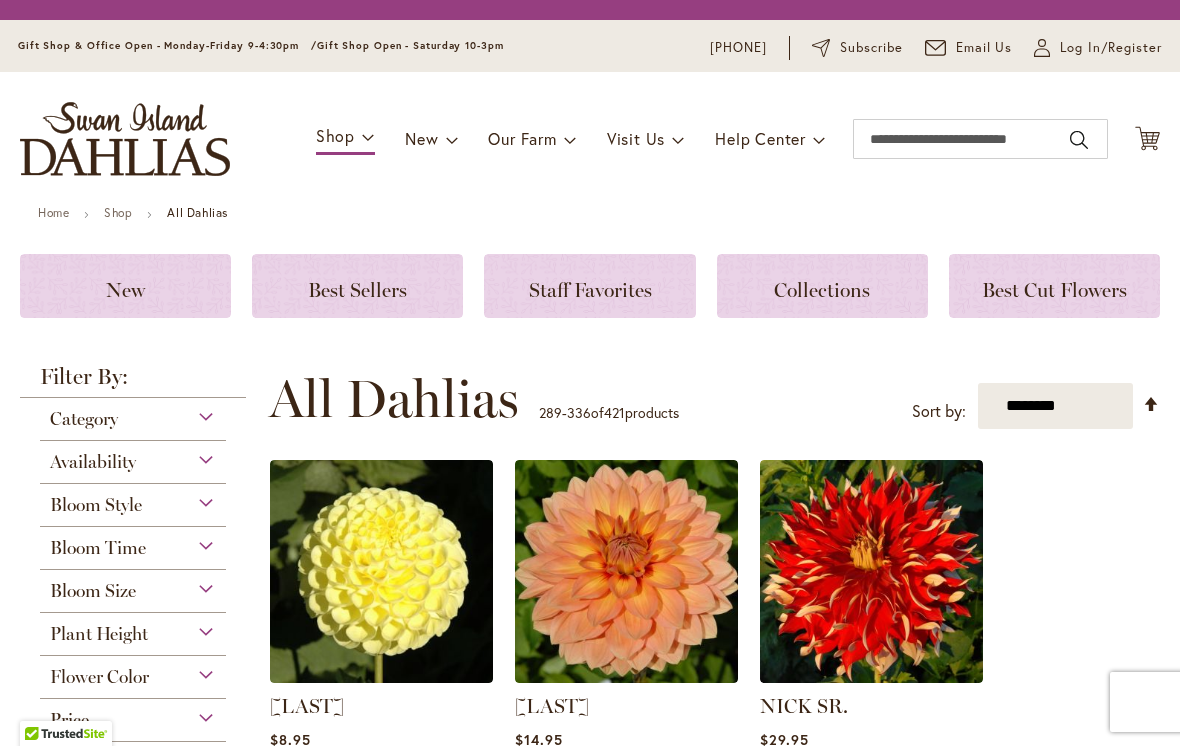 scroll, scrollTop: 0, scrollLeft: 0, axis: both 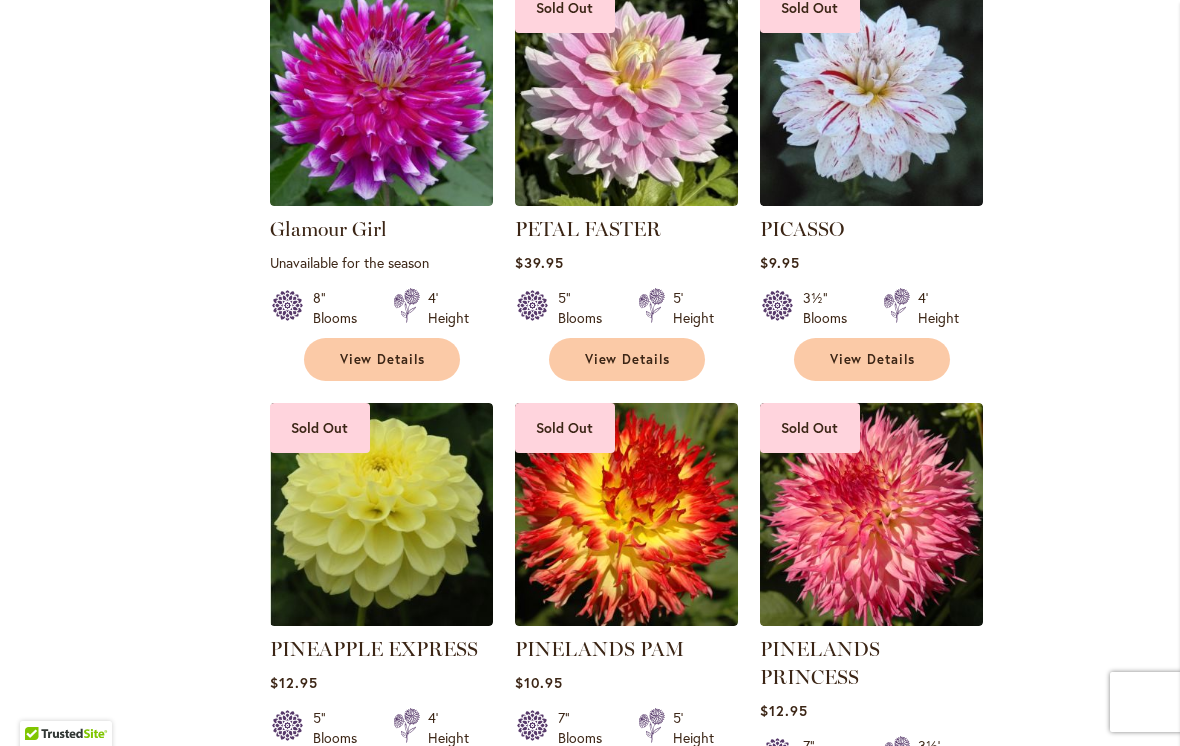 click on "View Details" at bounding box center (383, 359) 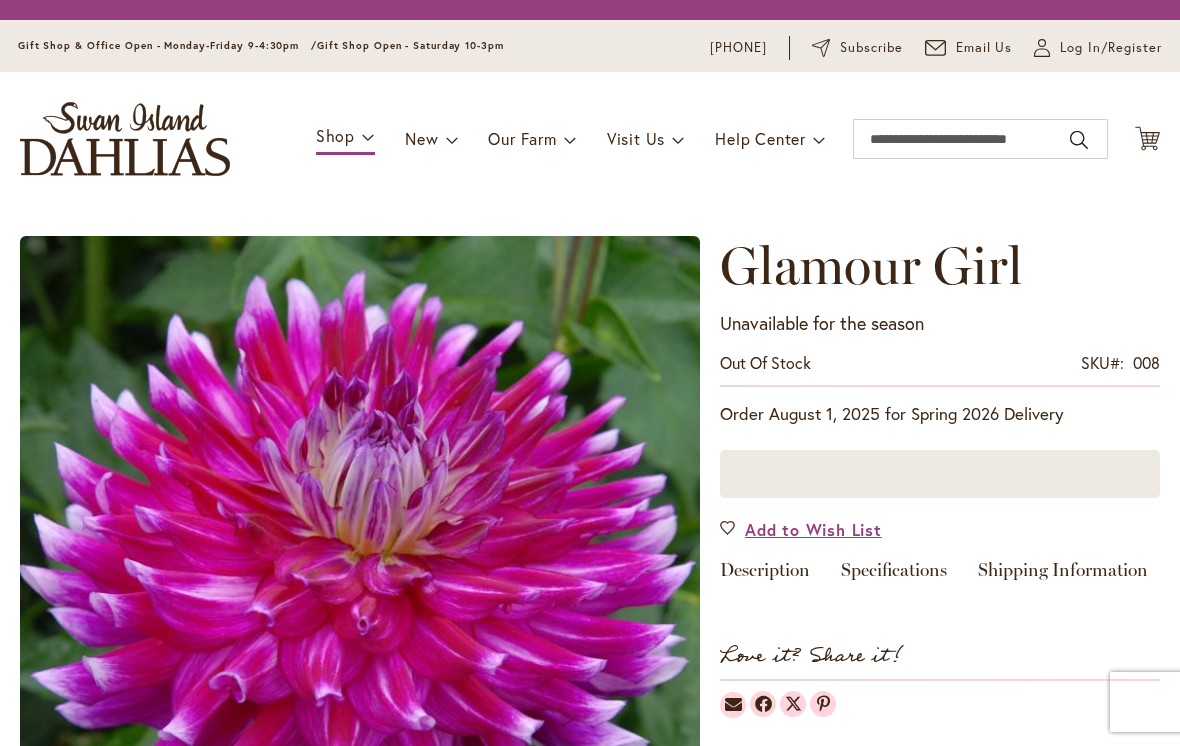 scroll, scrollTop: 0, scrollLeft: 0, axis: both 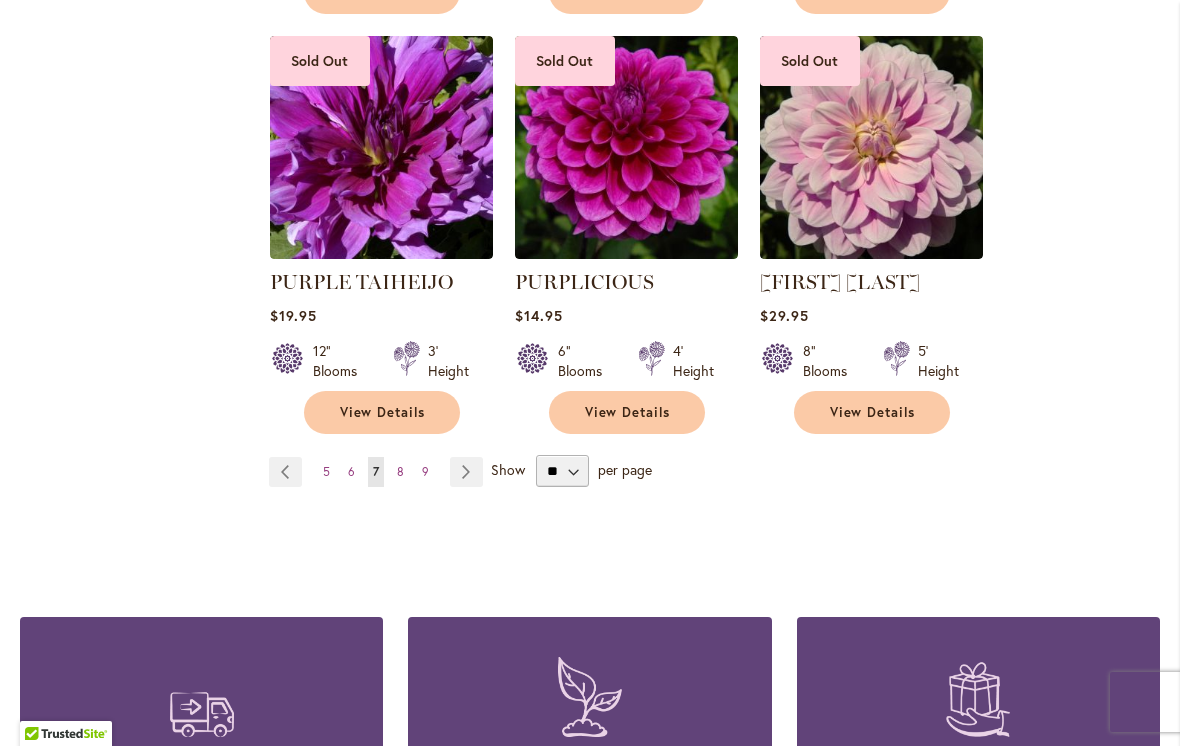 click on "View Details" at bounding box center (628, 412) 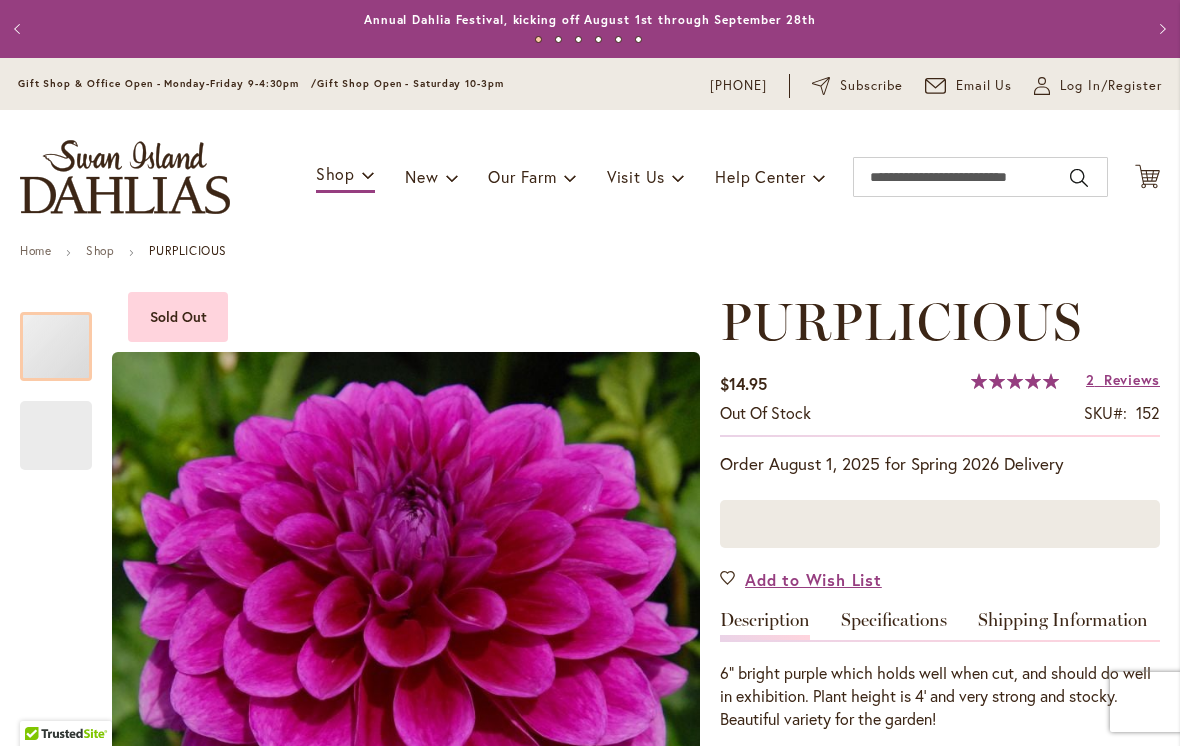 scroll, scrollTop: 0, scrollLeft: 0, axis: both 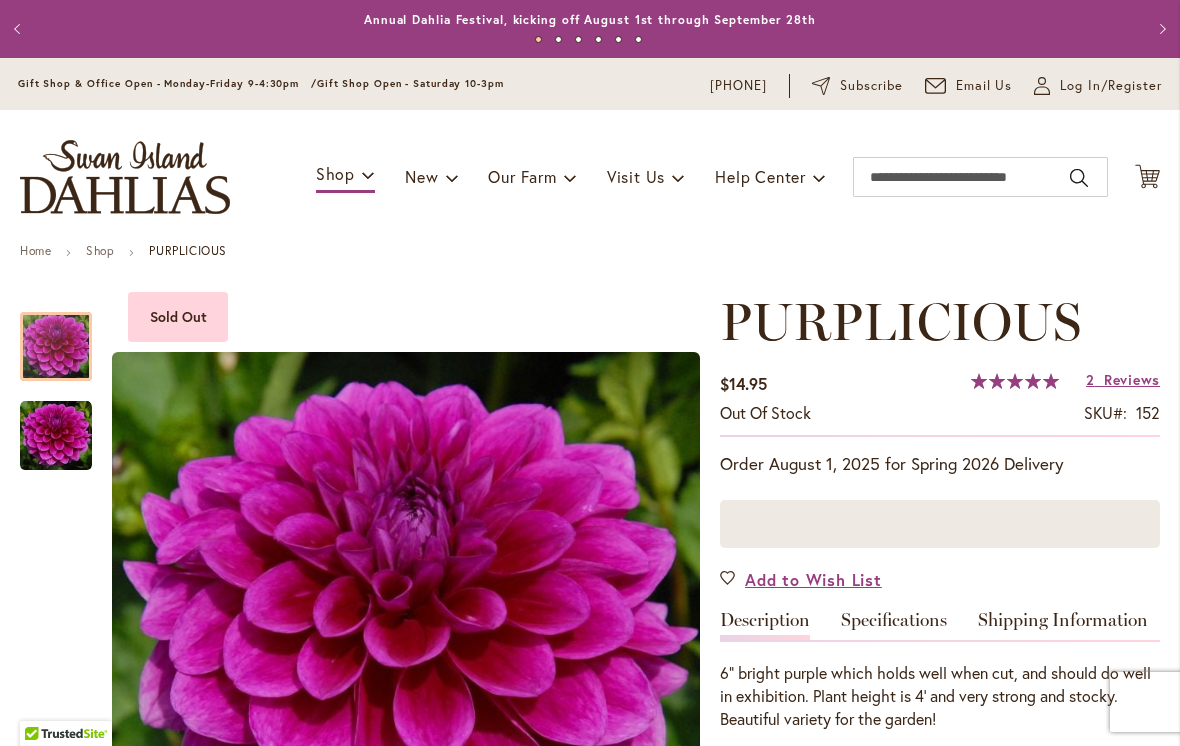 click on "Reviews" at bounding box center [1132, 380] 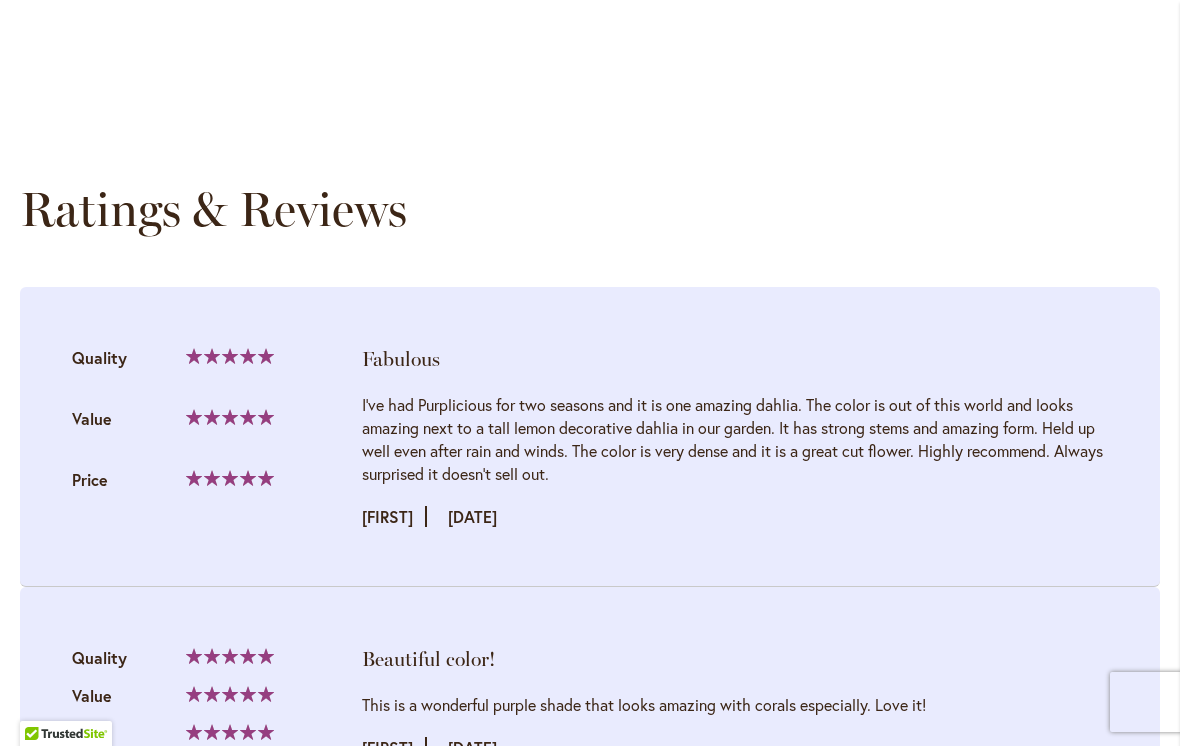scroll, scrollTop: 1442, scrollLeft: 0, axis: vertical 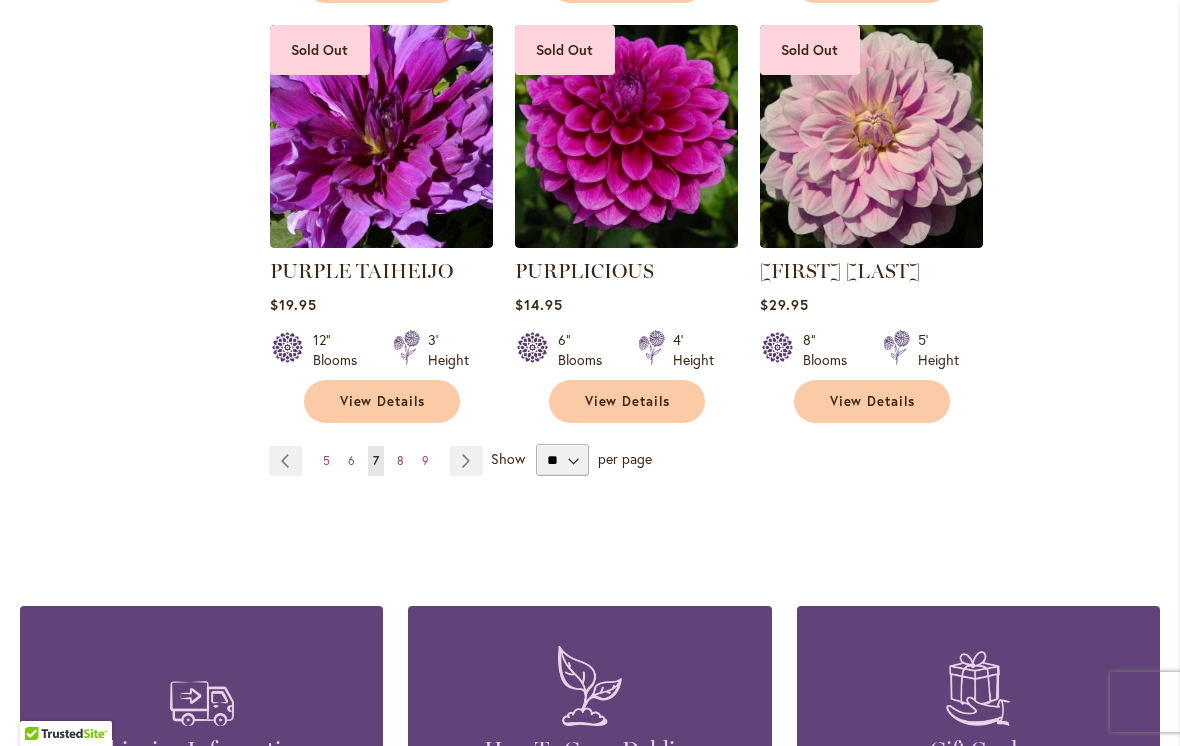 click on "Page
Next" at bounding box center (466, 461) 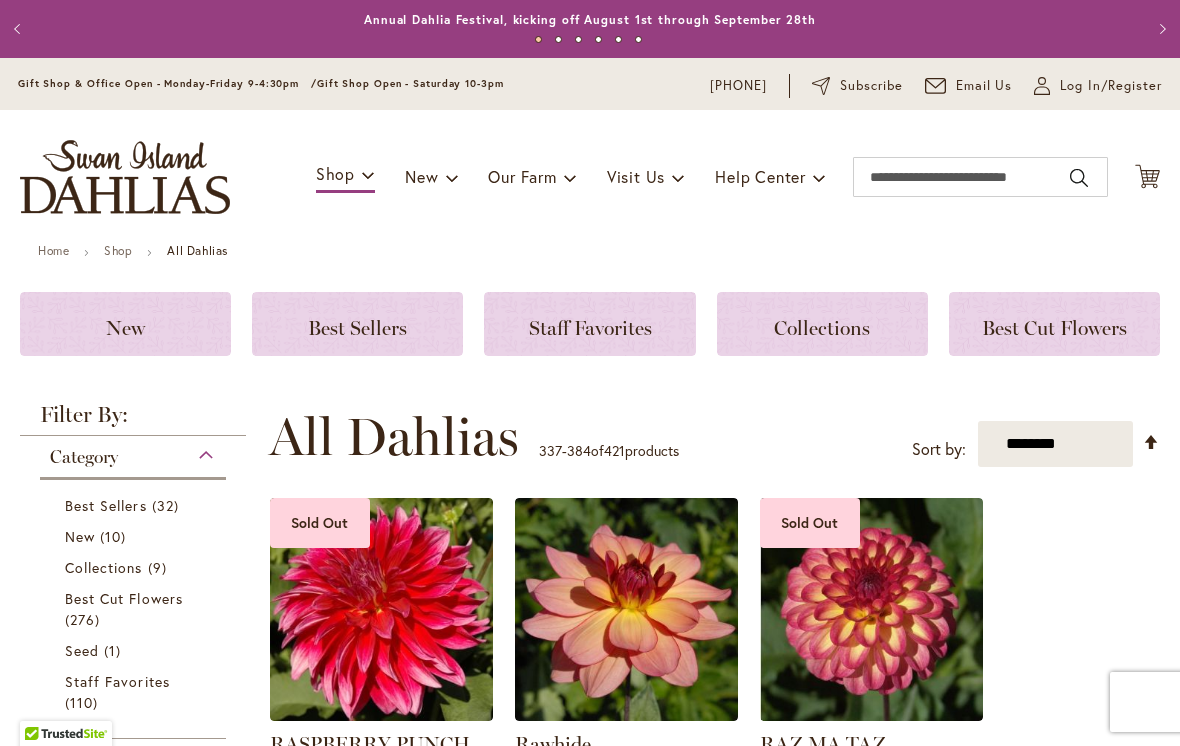 scroll, scrollTop: 0, scrollLeft: 0, axis: both 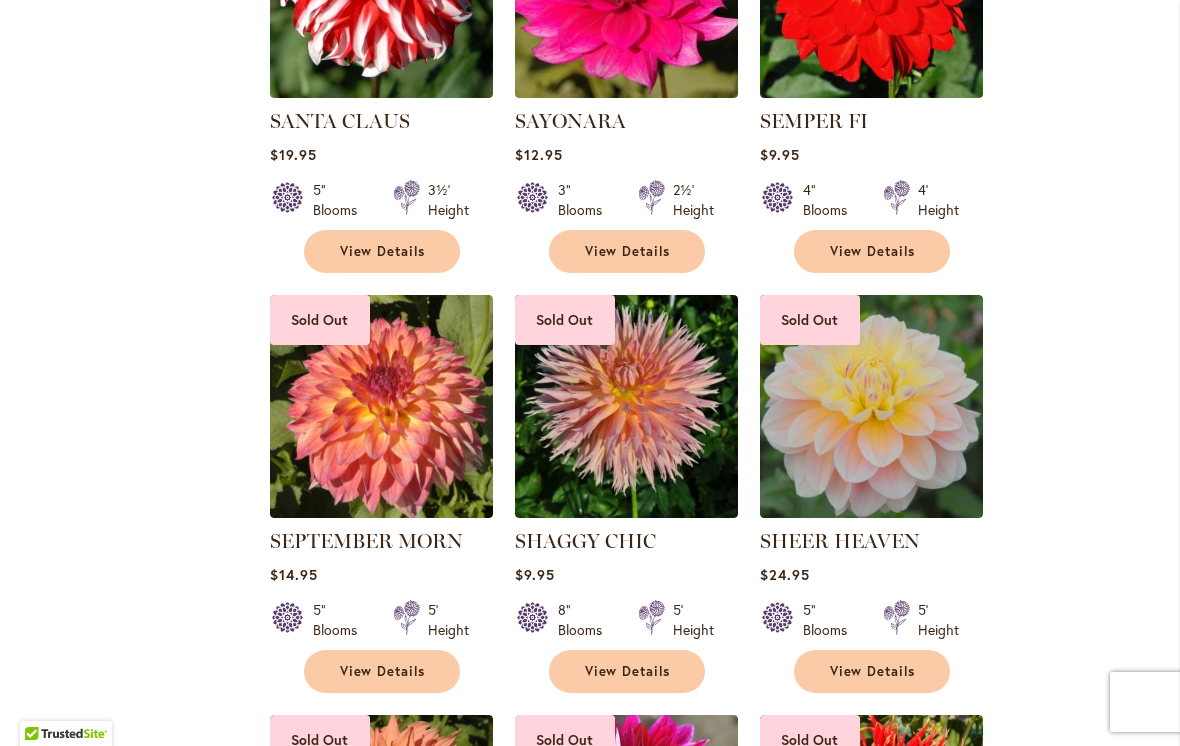 click on "View Details" at bounding box center [628, 251] 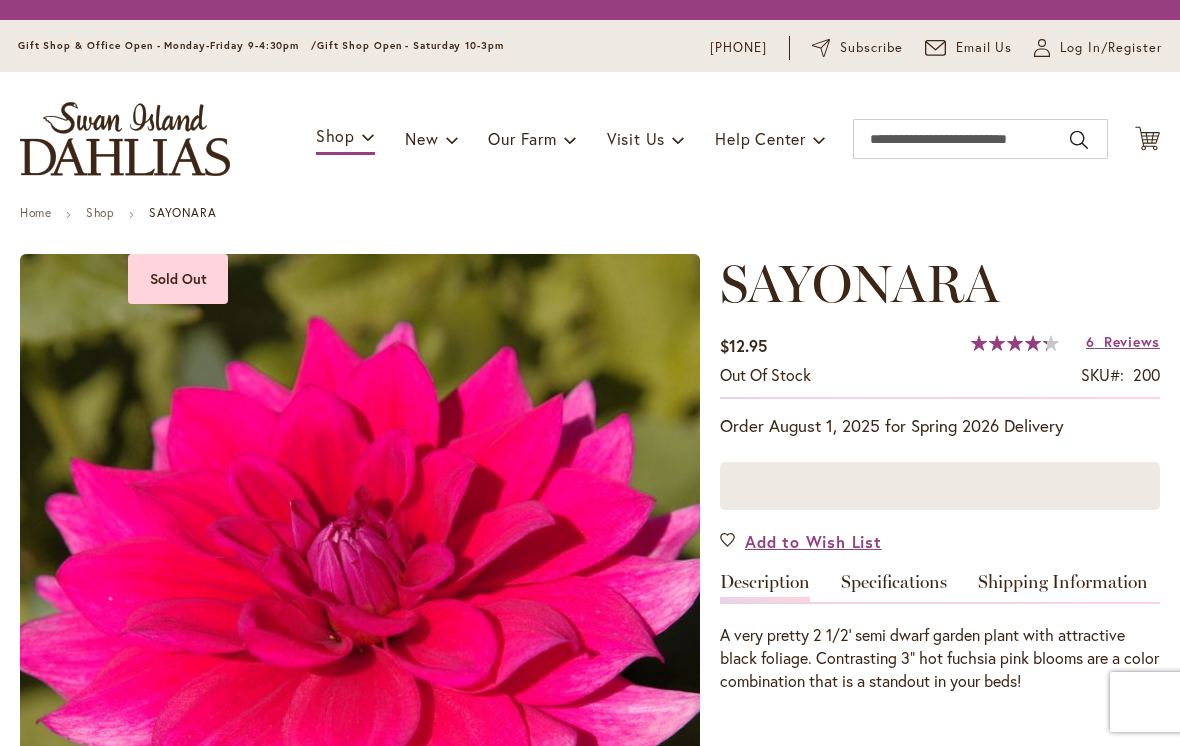 scroll, scrollTop: 0, scrollLeft: 0, axis: both 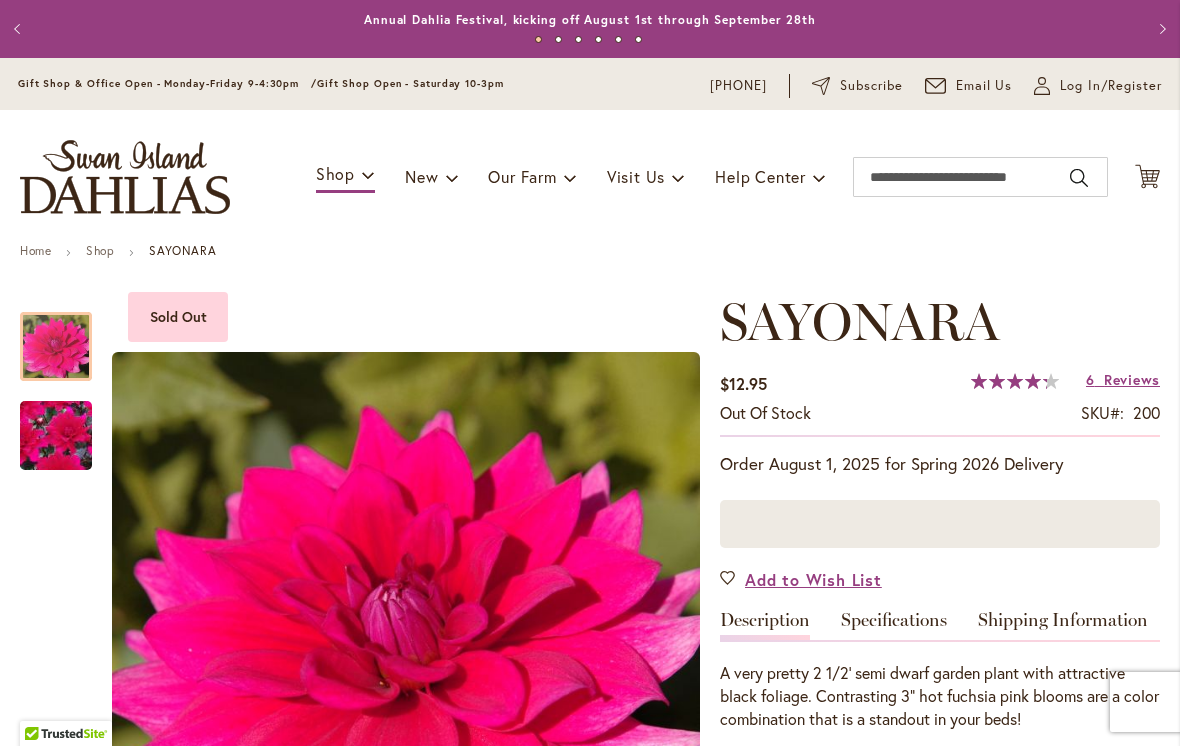 click on "Reviews" at bounding box center [1132, 380] 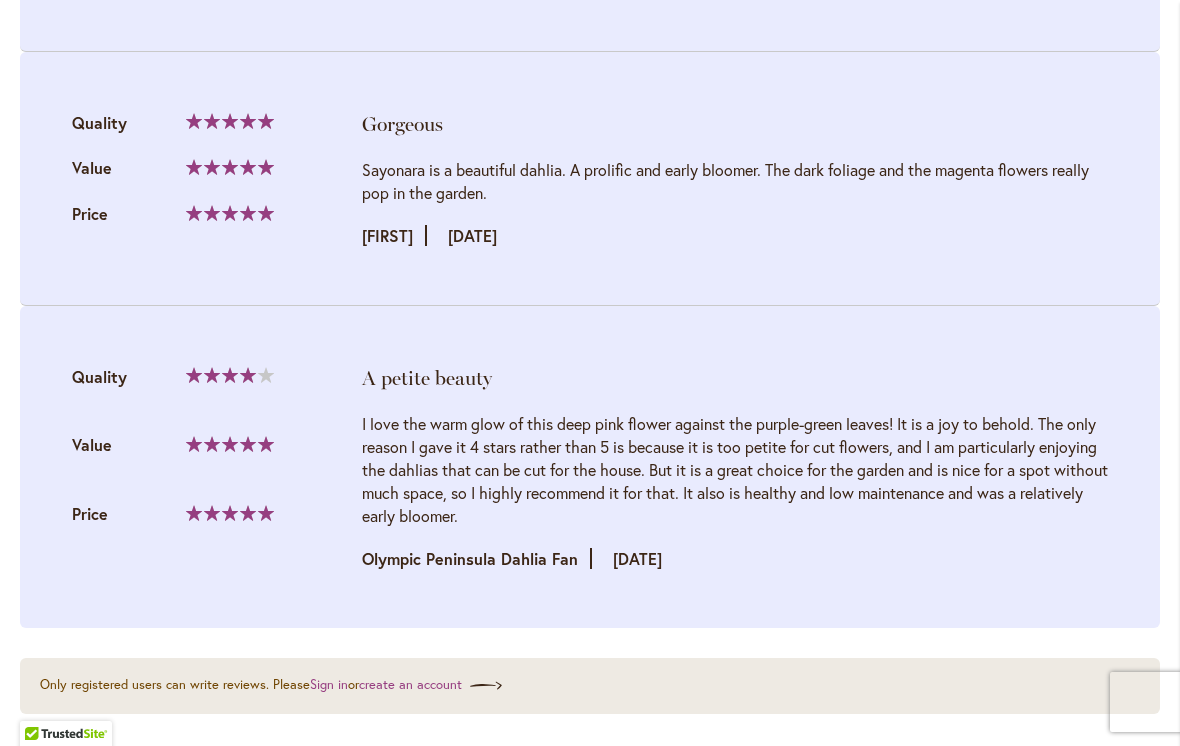 scroll, scrollTop: 2810, scrollLeft: 0, axis: vertical 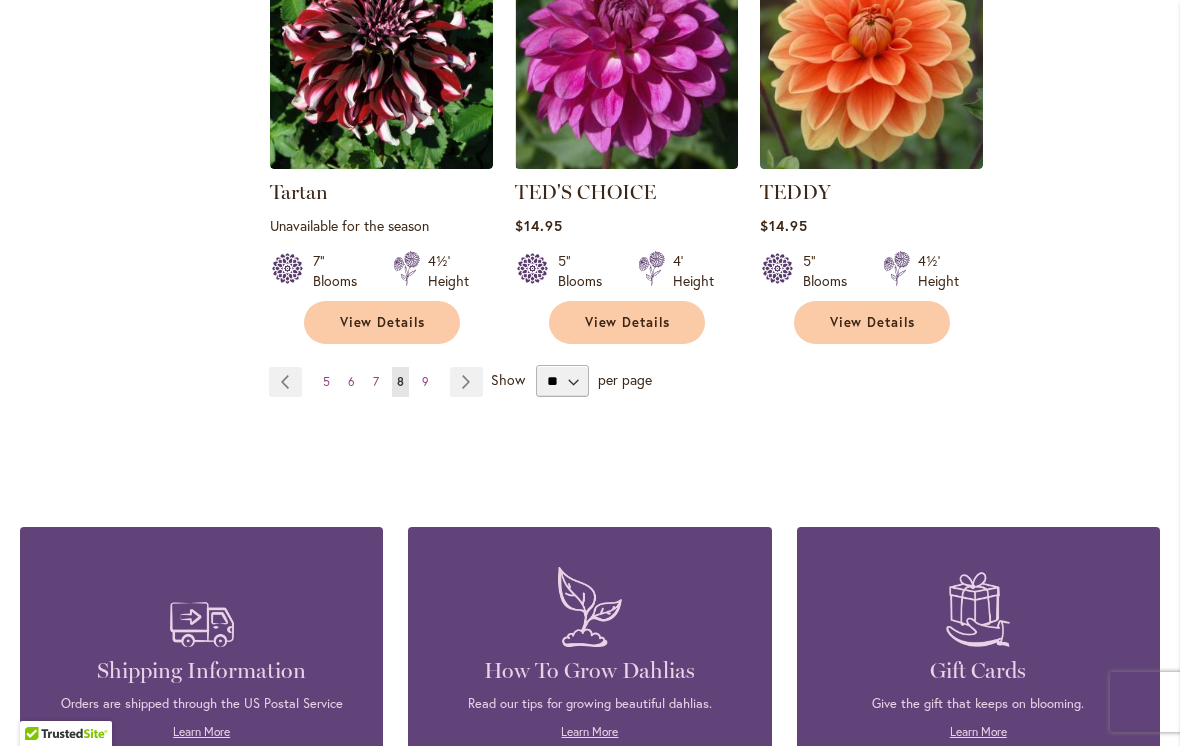 click on "Page
Next" at bounding box center (466, 382) 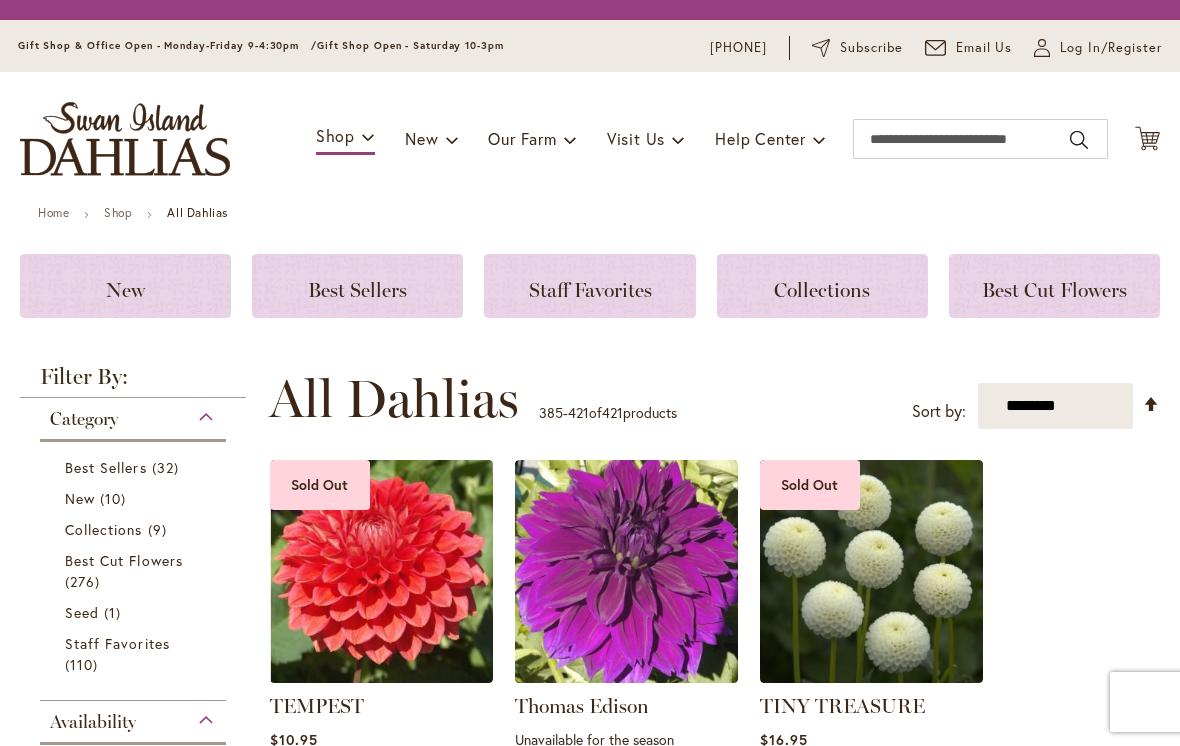 scroll, scrollTop: 0, scrollLeft: 0, axis: both 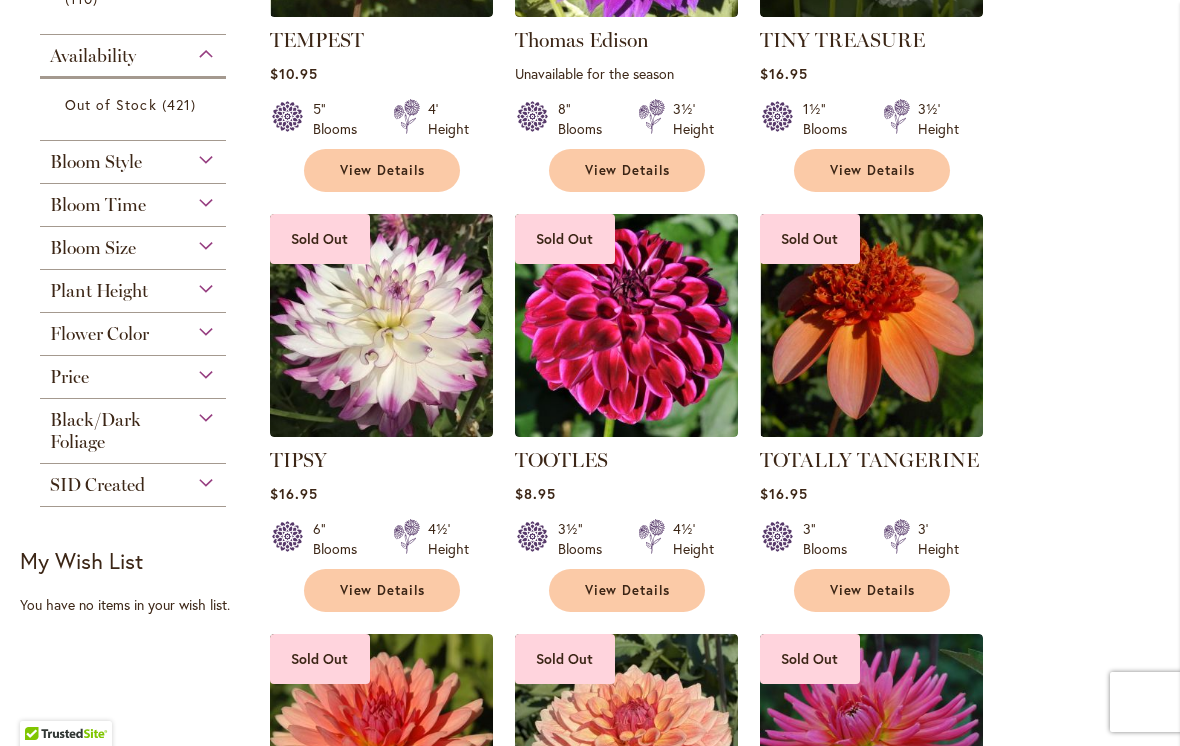 click on "Bloom Style" at bounding box center [133, 157] 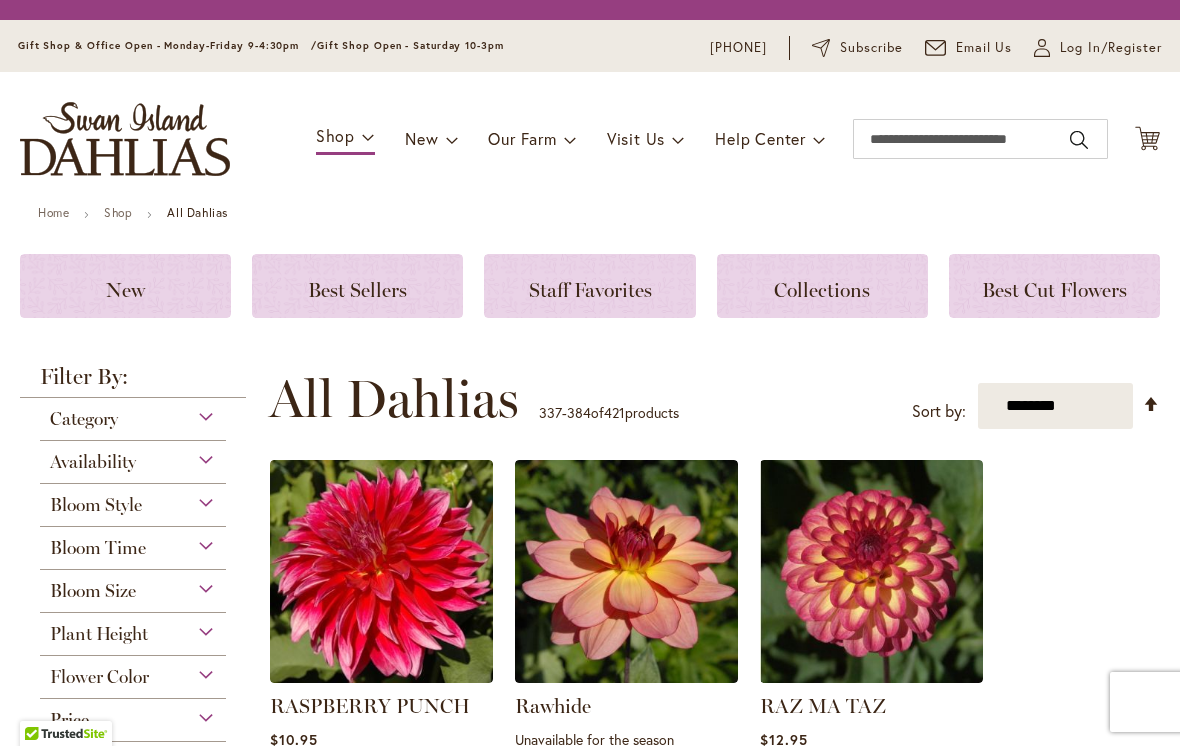 scroll, scrollTop: 0, scrollLeft: 0, axis: both 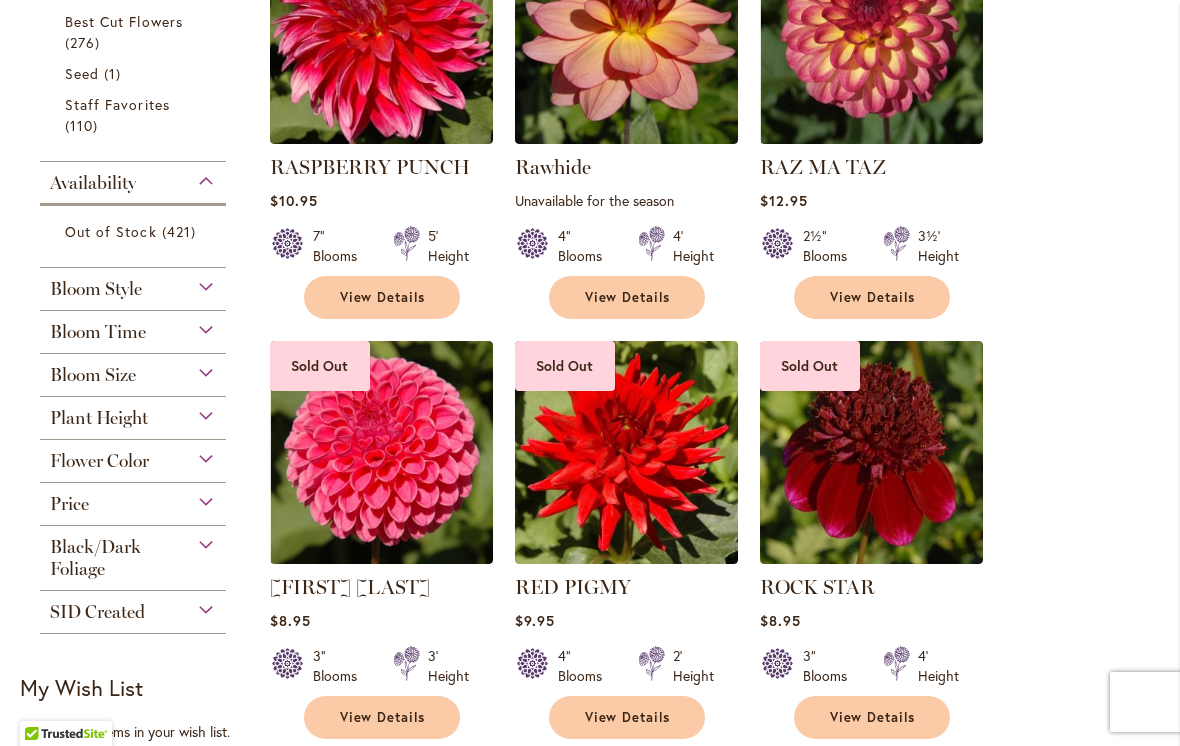 click on "Bloom Time" at bounding box center [133, 327] 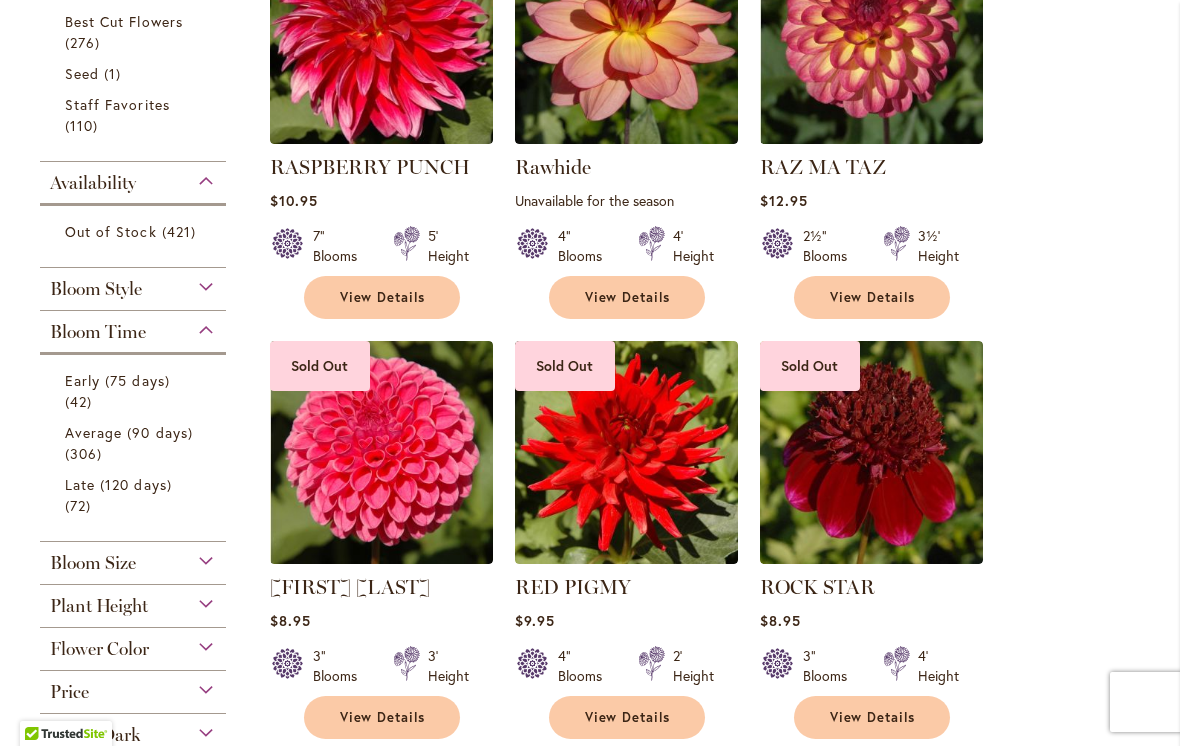 click on "Early (75 days)" at bounding box center [117, 380] 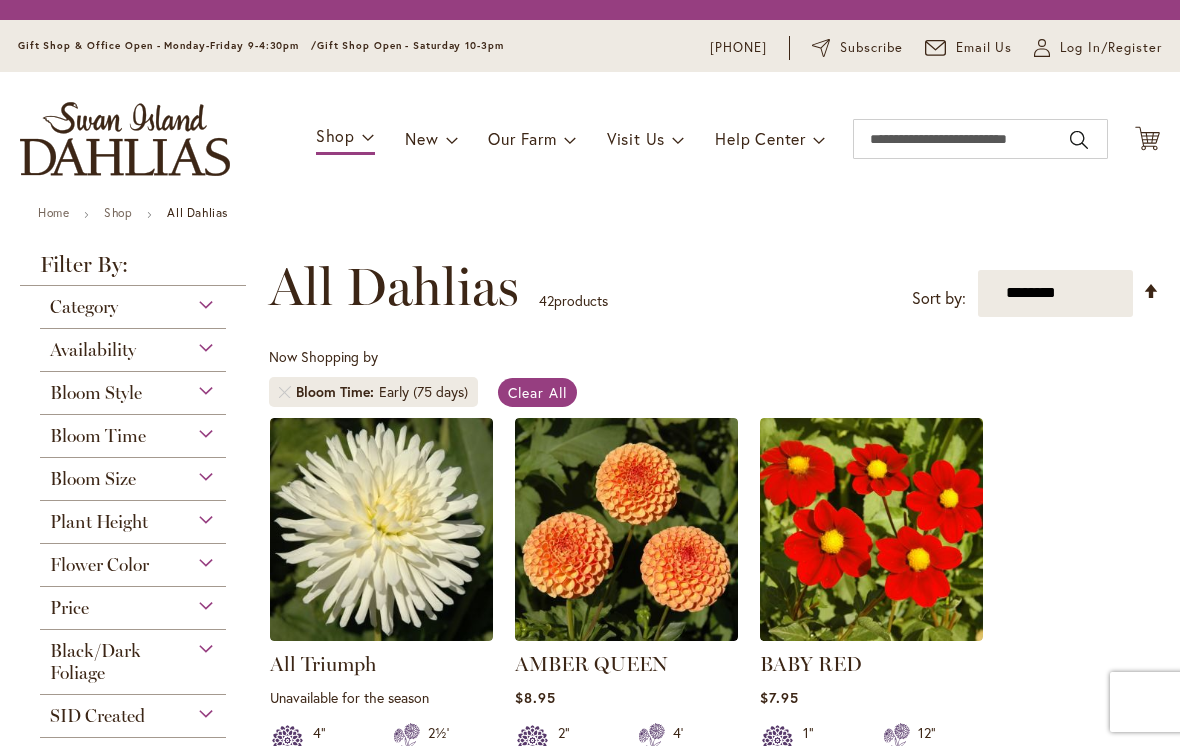 scroll, scrollTop: 0, scrollLeft: 0, axis: both 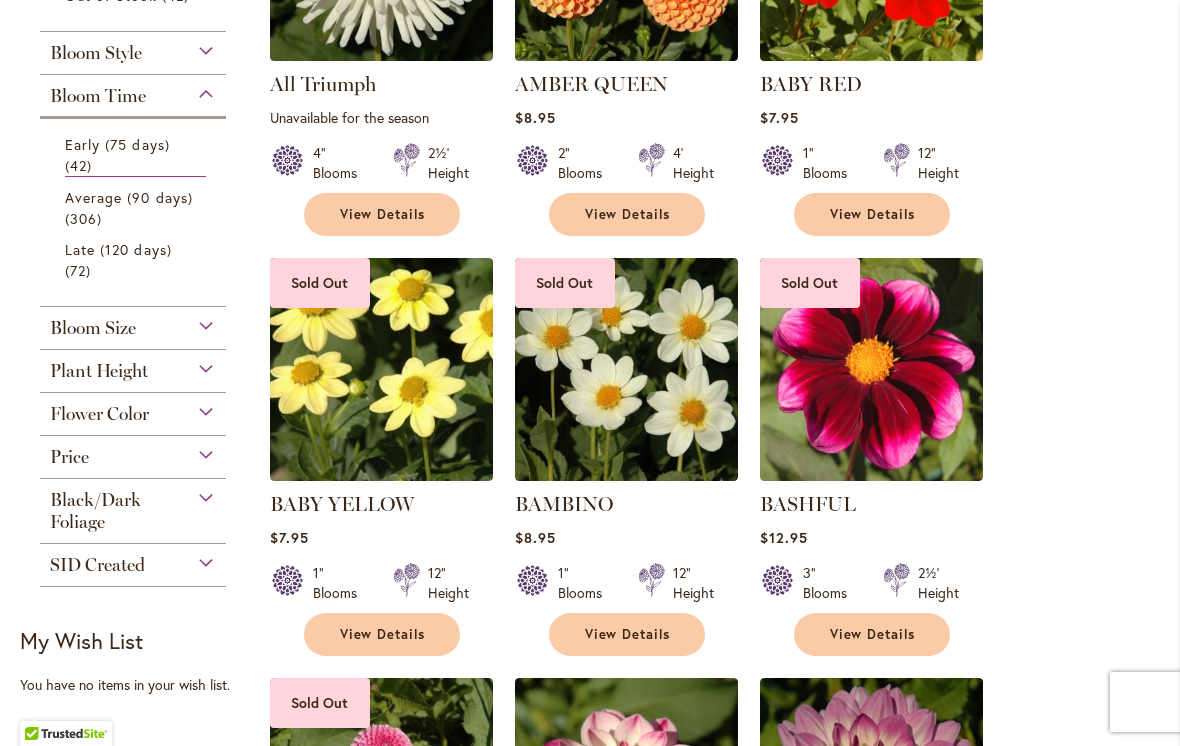 click on "Flower Color" at bounding box center (133, 409) 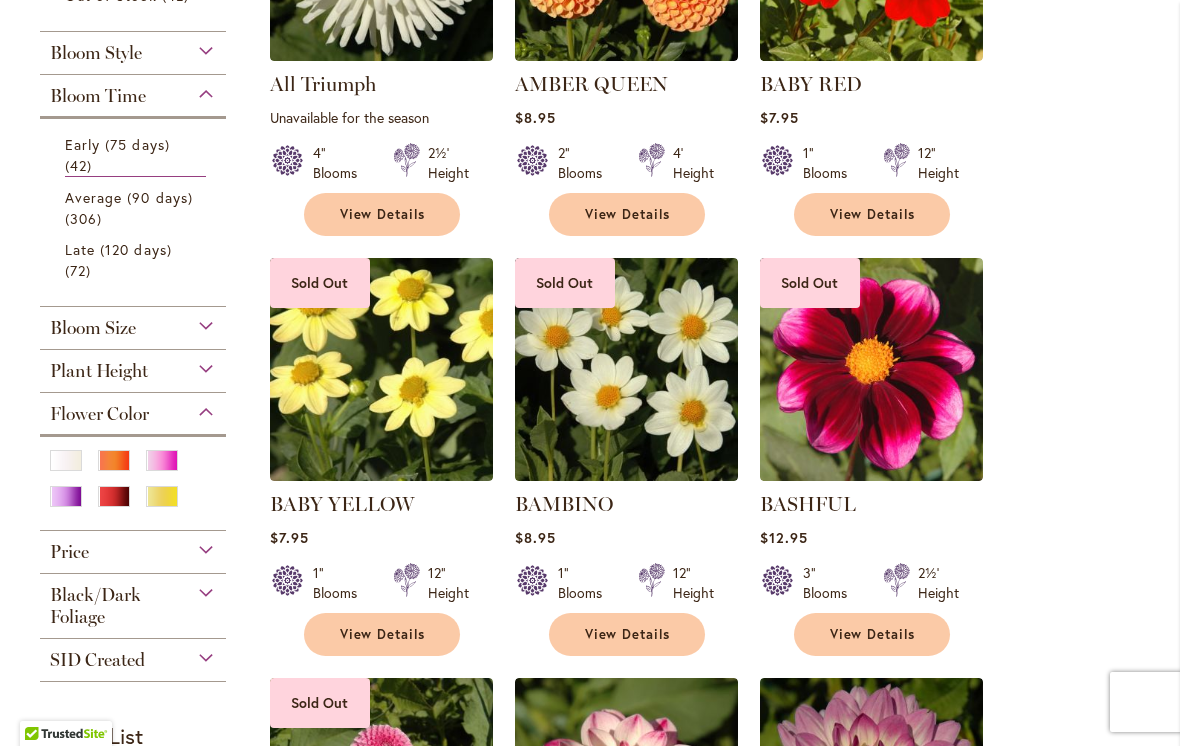 click at bounding box center [66, 496] 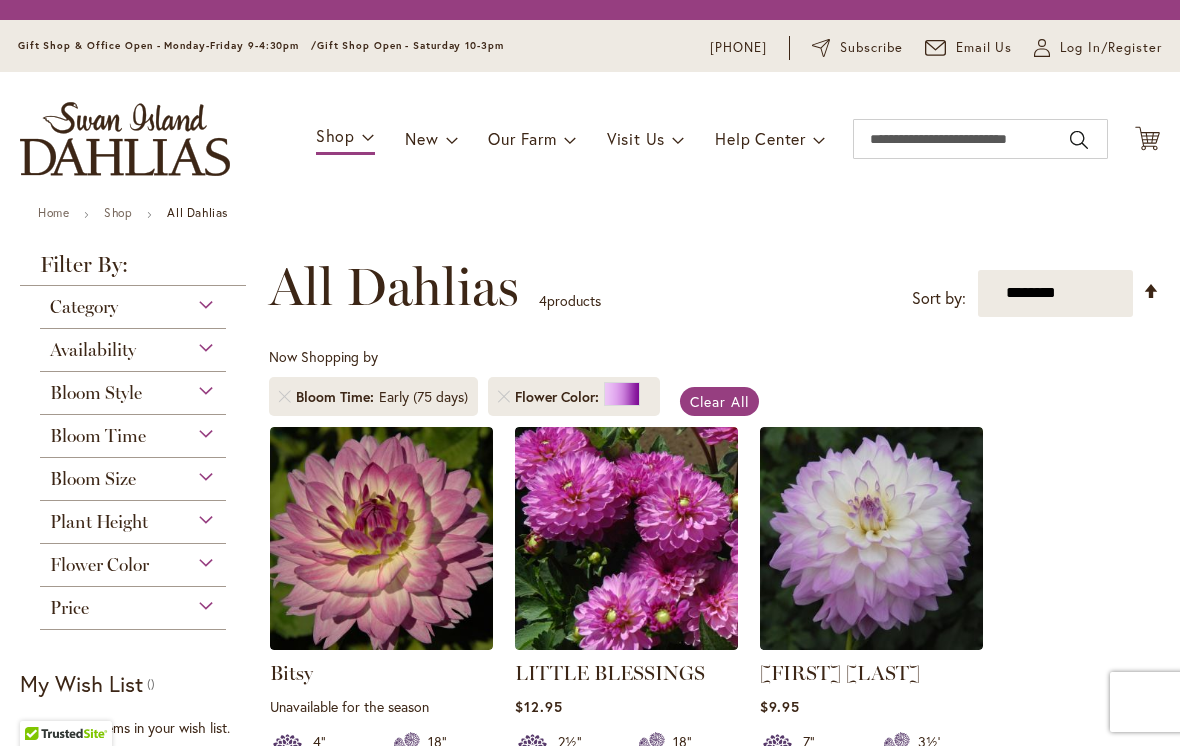 scroll, scrollTop: 0, scrollLeft: 0, axis: both 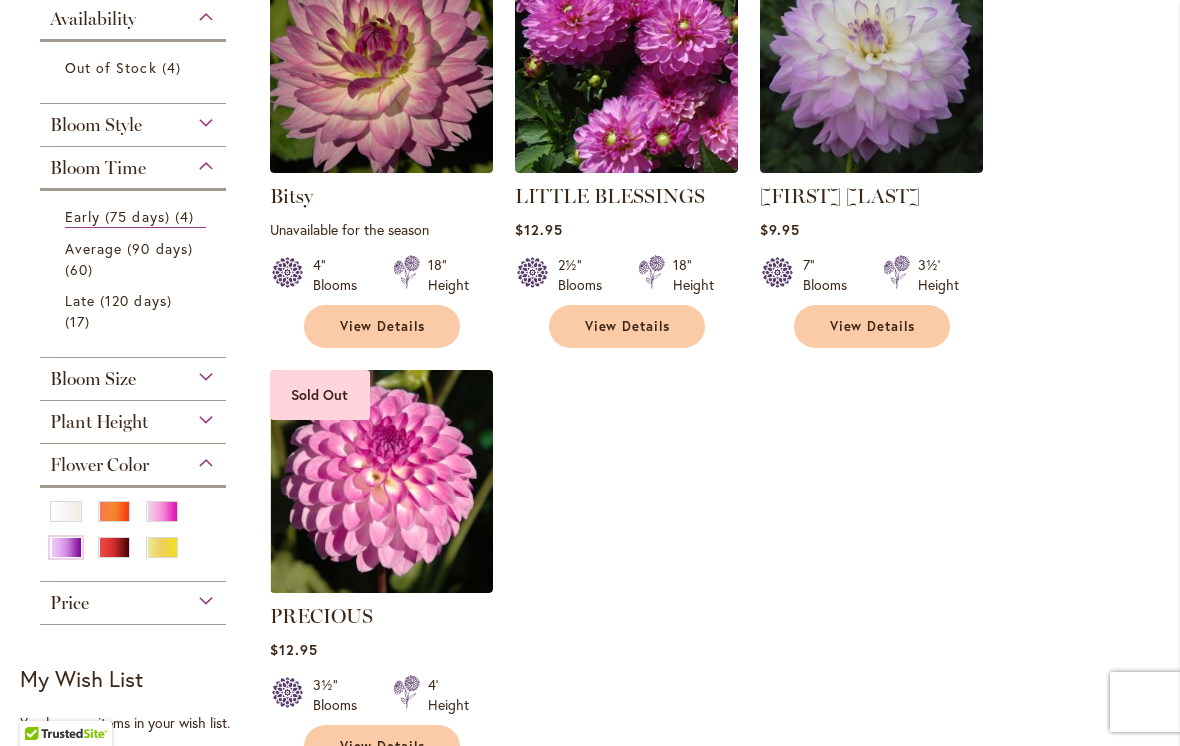 click at bounding box center [162, 511] 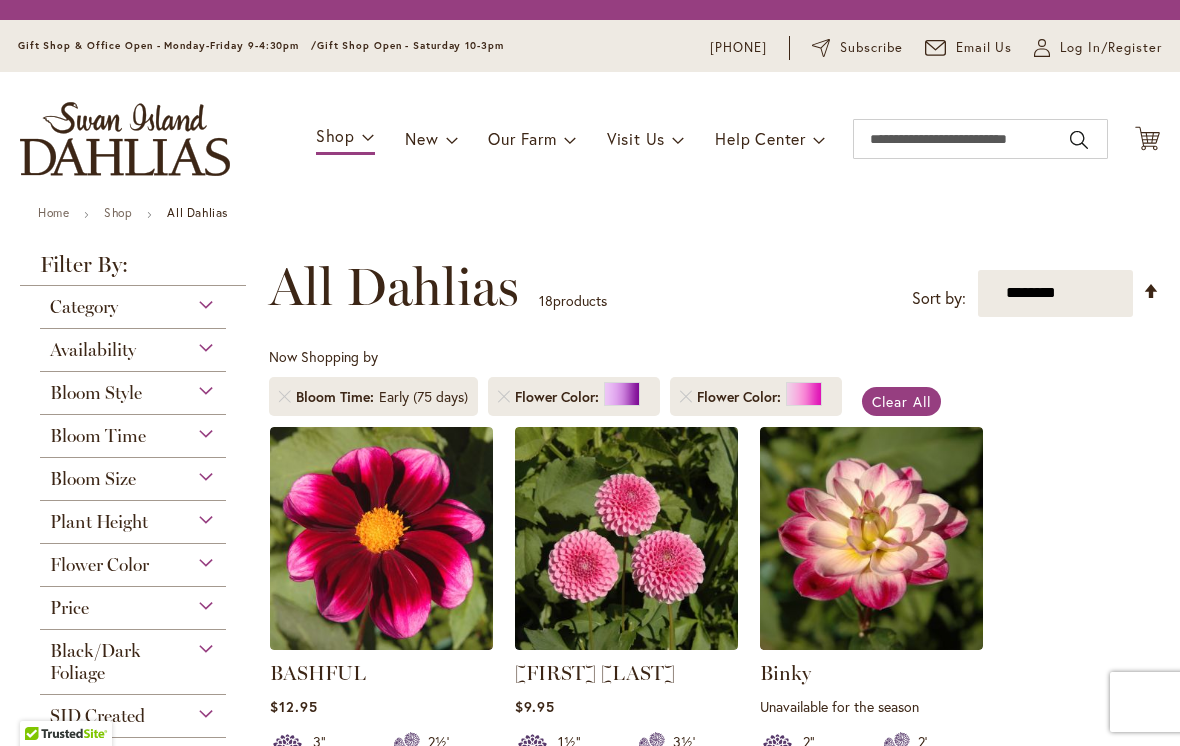 scroll, scrollTop: 0, scrollLeft: 0, axis: both 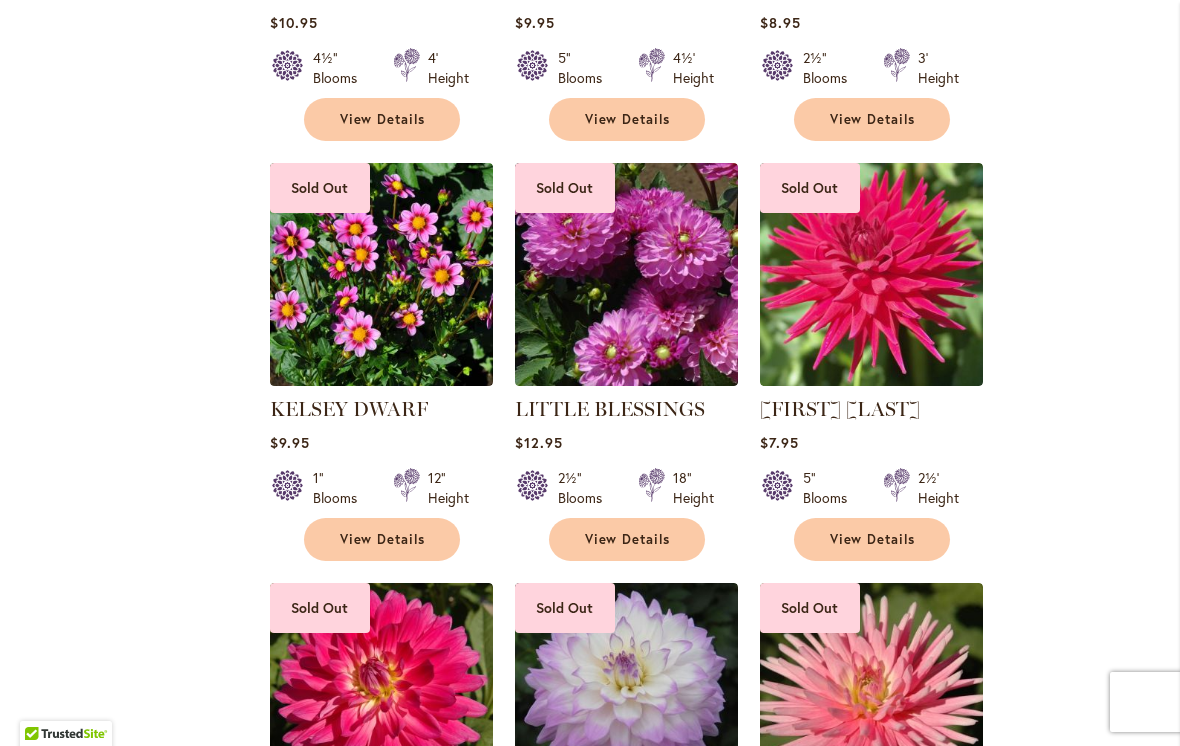 click on "View Details" at bounding box center (628, 539) 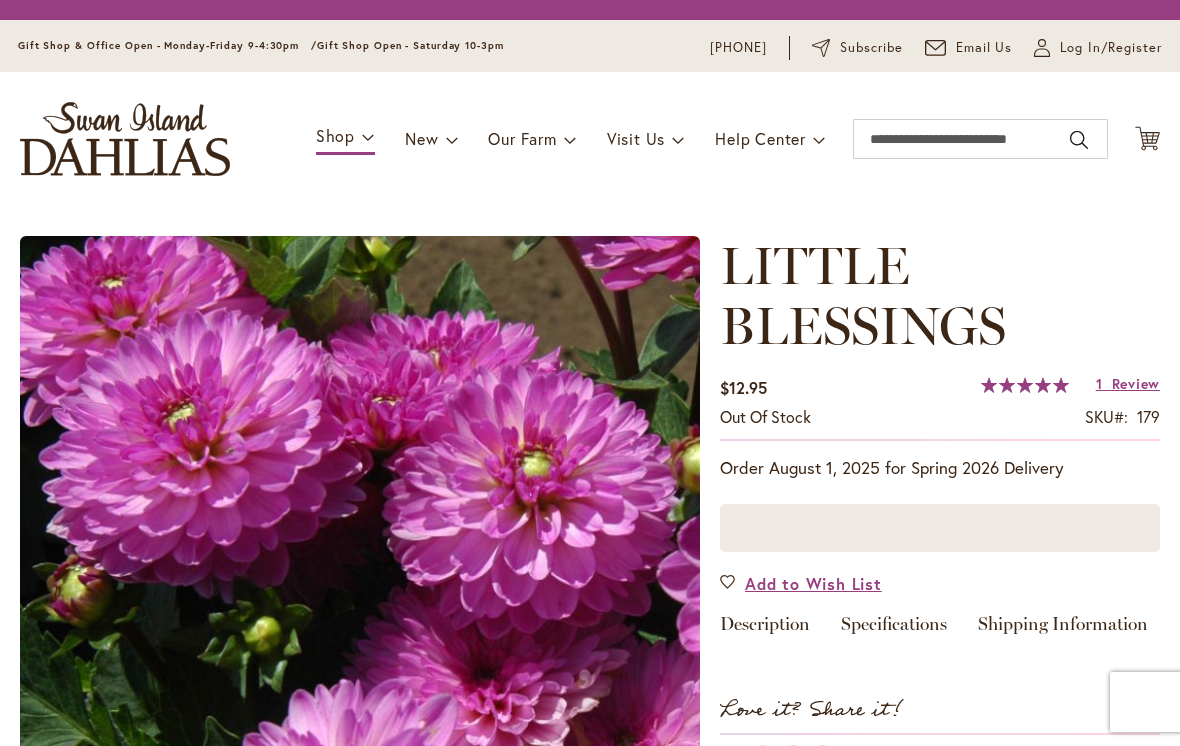 scroll, scrollTop: 0, scrollLeft: 0, axis: both 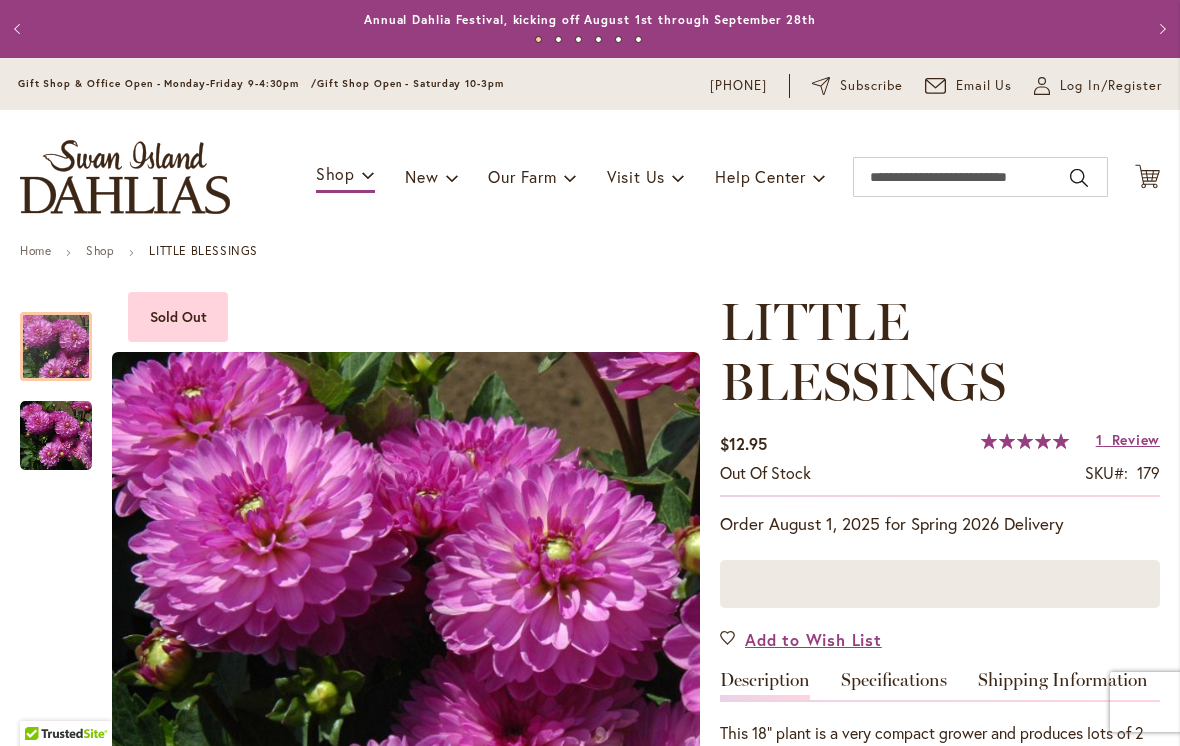 click on "Review" at bounding box center [1136, 440] 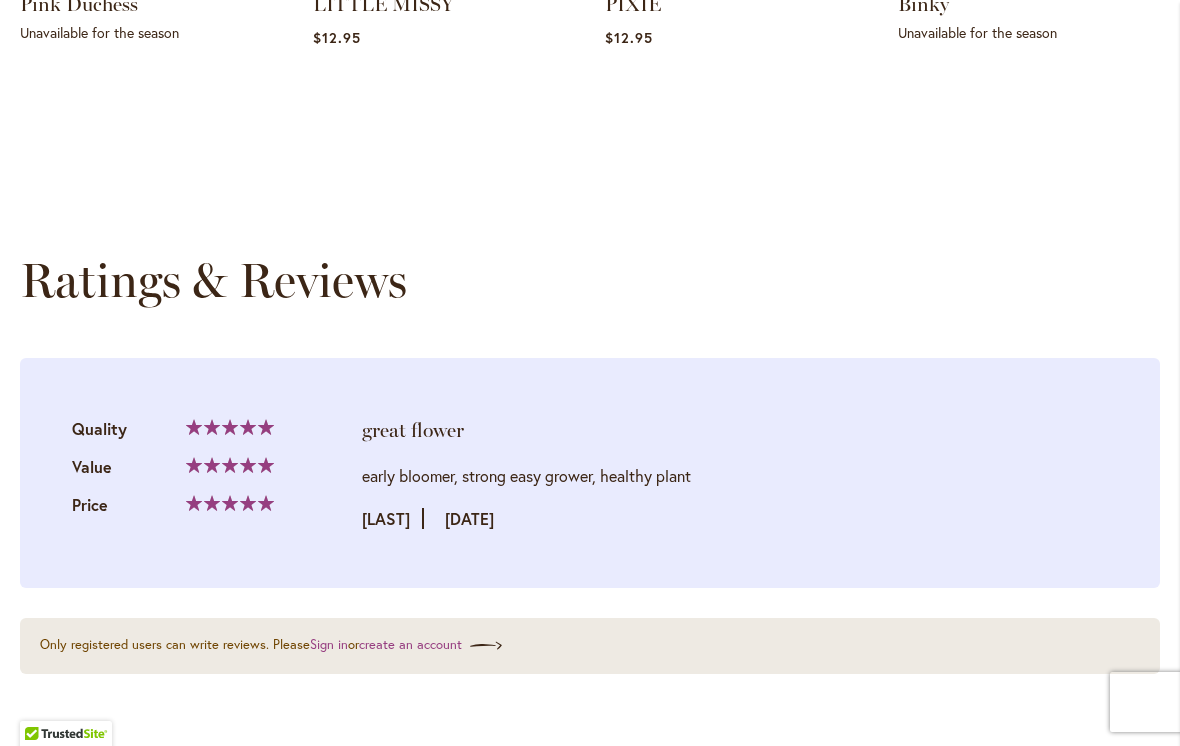 scroll, scrollTop: 1414, scrollLeft: 0, axis: vertical 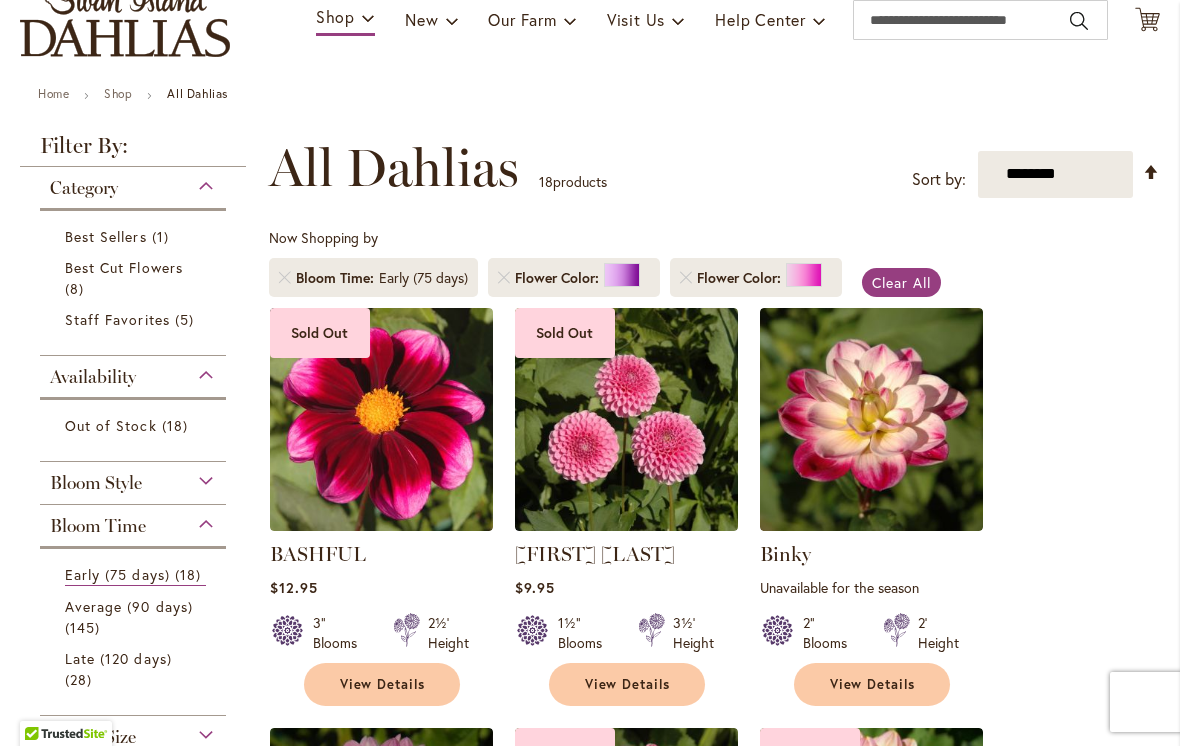 click on "Bloom Style" at bounding box center (133, 478) 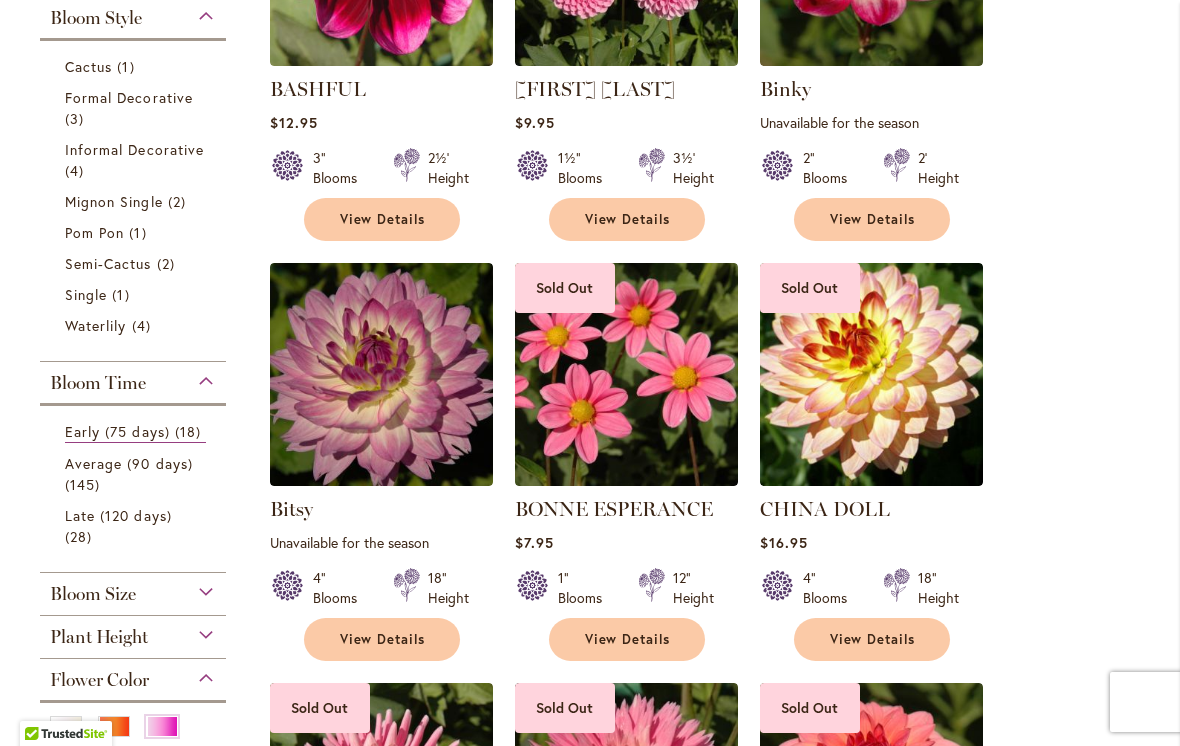 click on "Pom Pon" at bounding box center [94, 232] 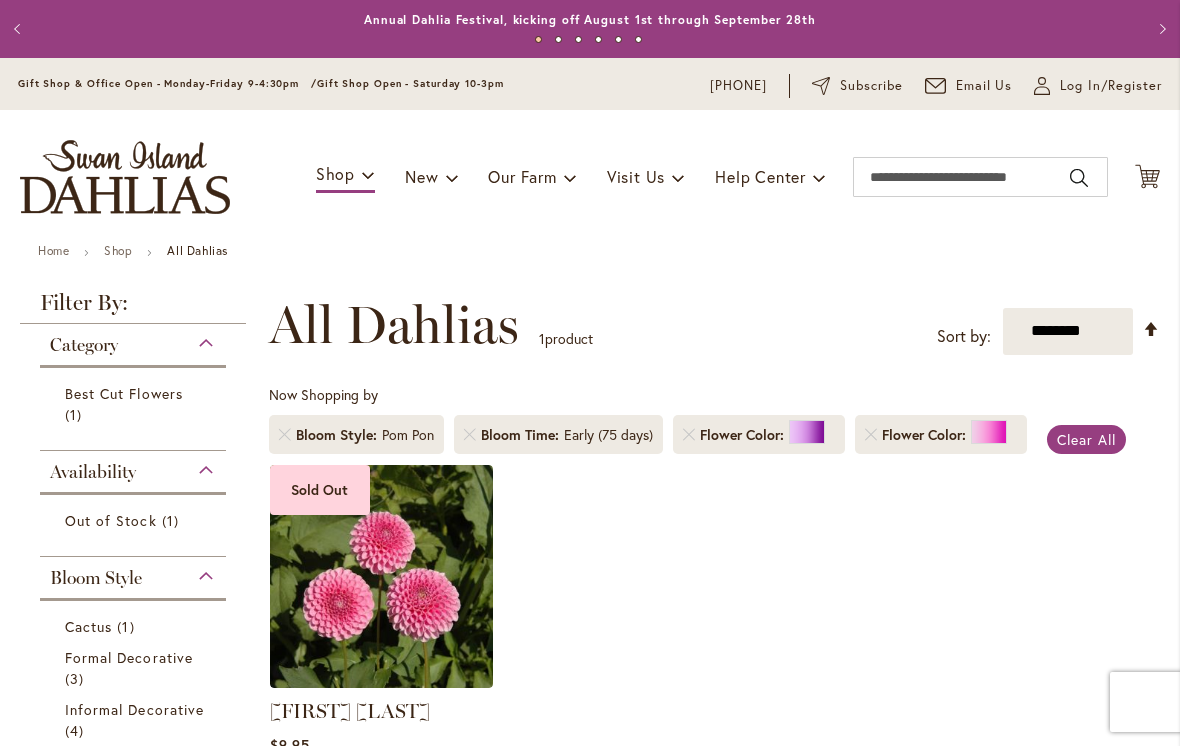 scroll, scrollTop: 0, scrollLeft: 0, axis: both 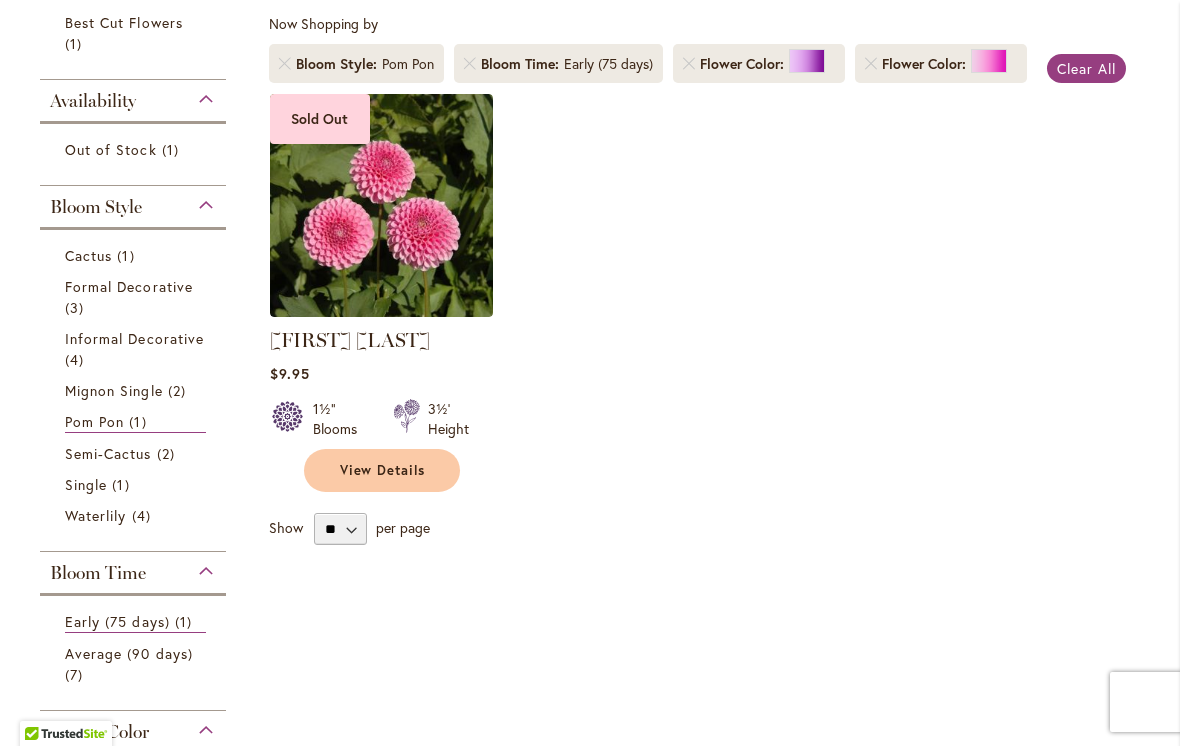 click on "View Details" at bounding box center [382, 470] 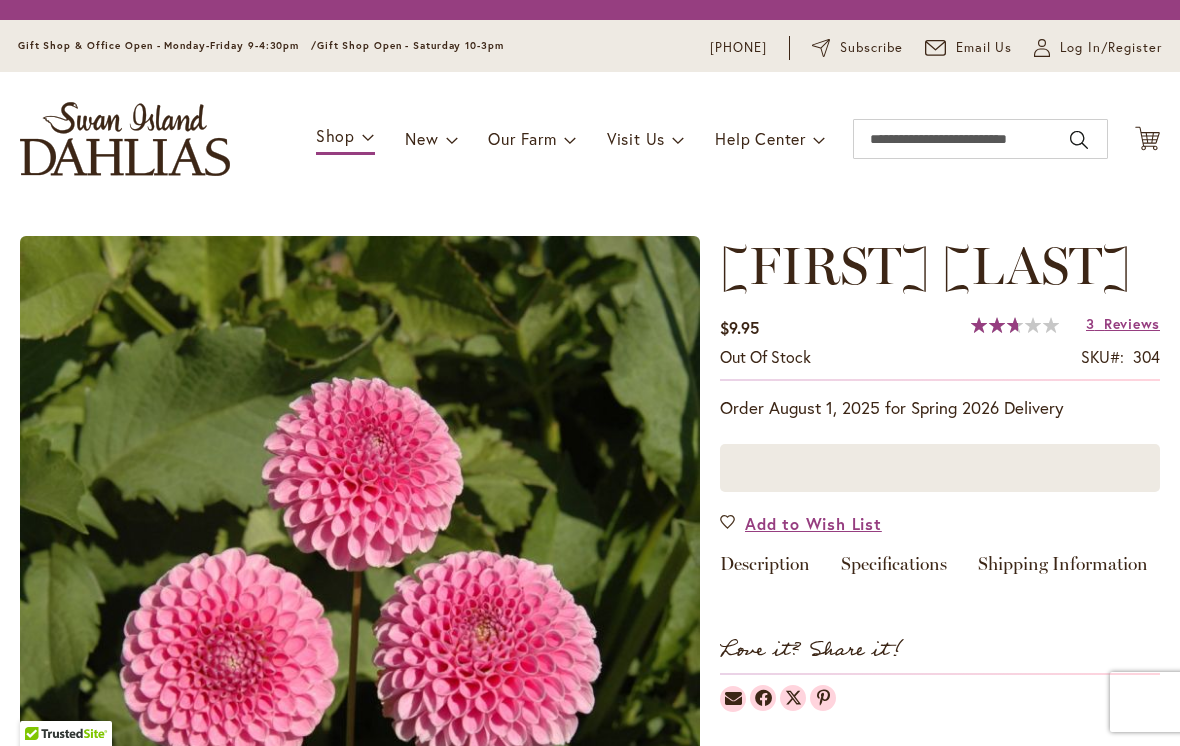 scroll, scrollTop: 0, scrollLeft: 0, axis: both 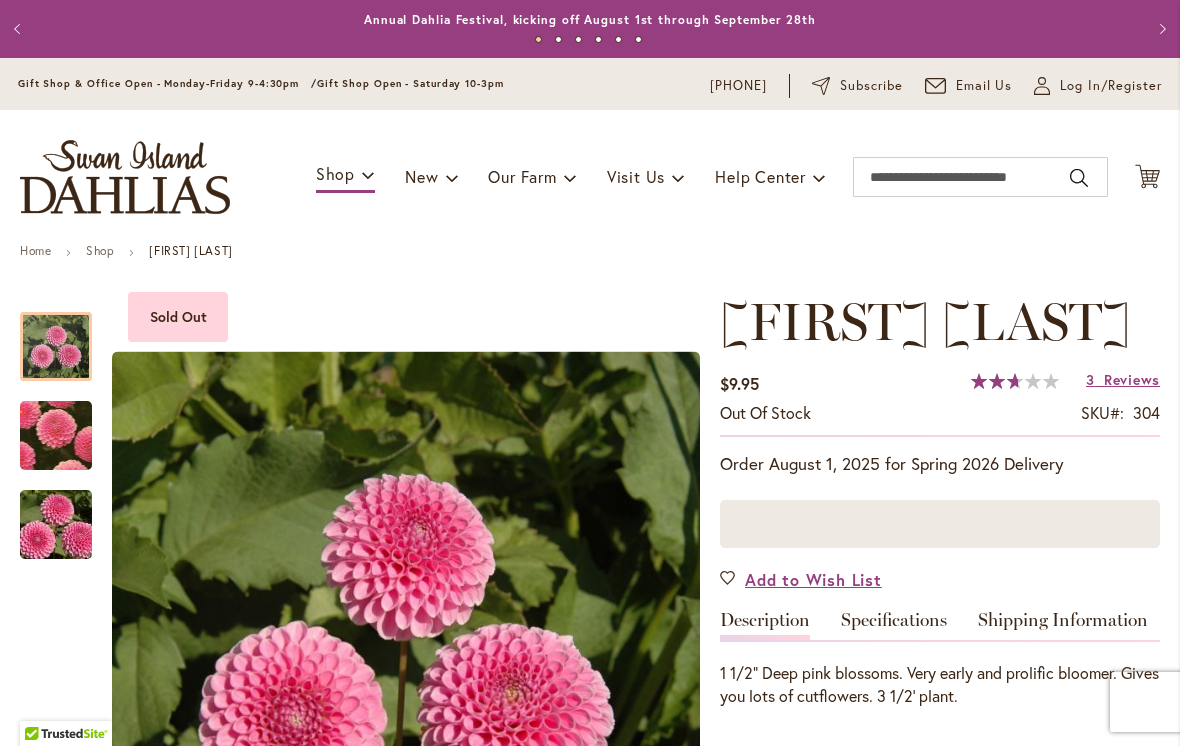 click on "Reviews" at bounding box center [1132, 380] 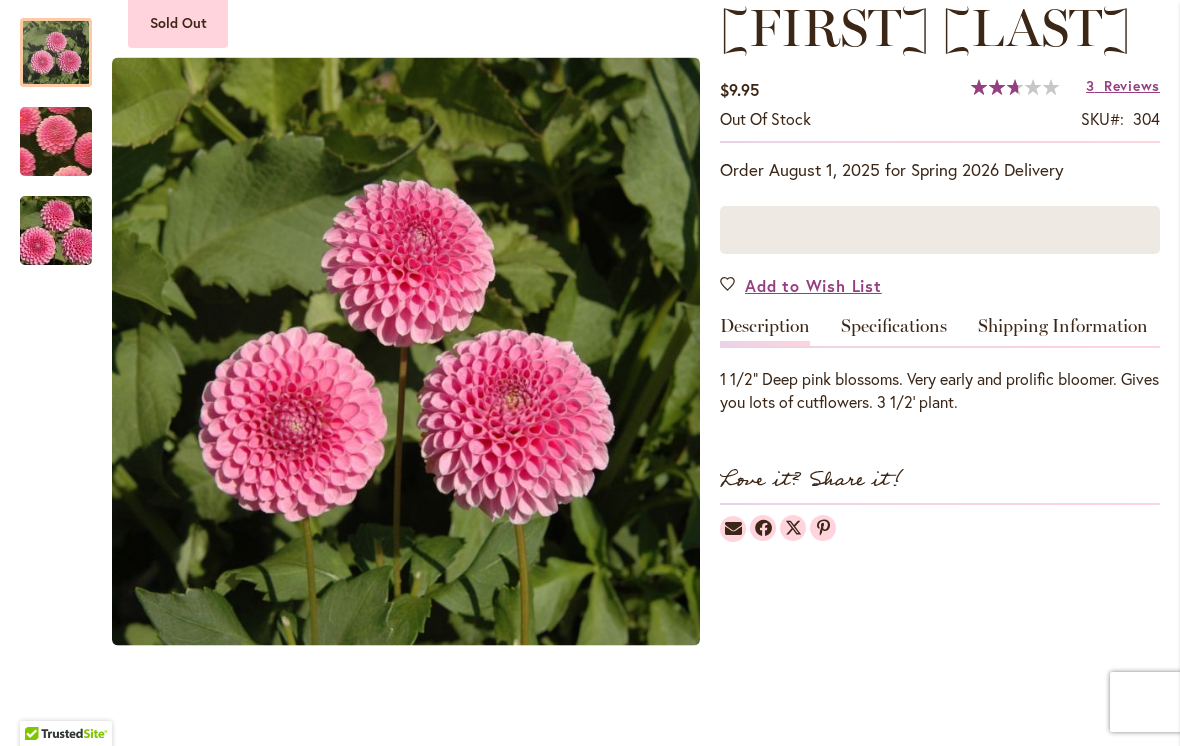scroll, scrollTop: 293, scrollLeft: 0, axis: vertical 